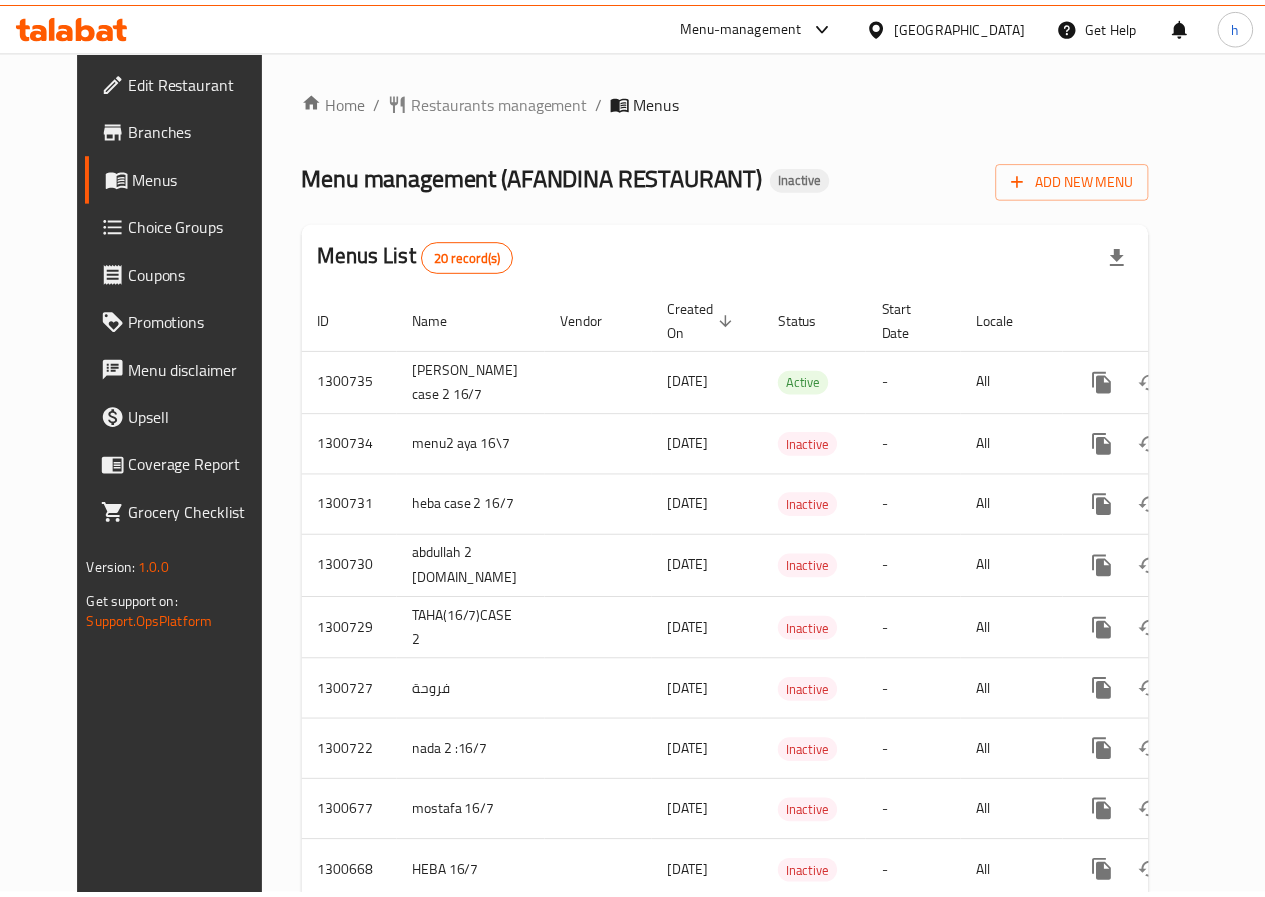 scroll, scrollTop: 0, scrollLeft: 0, axis: both 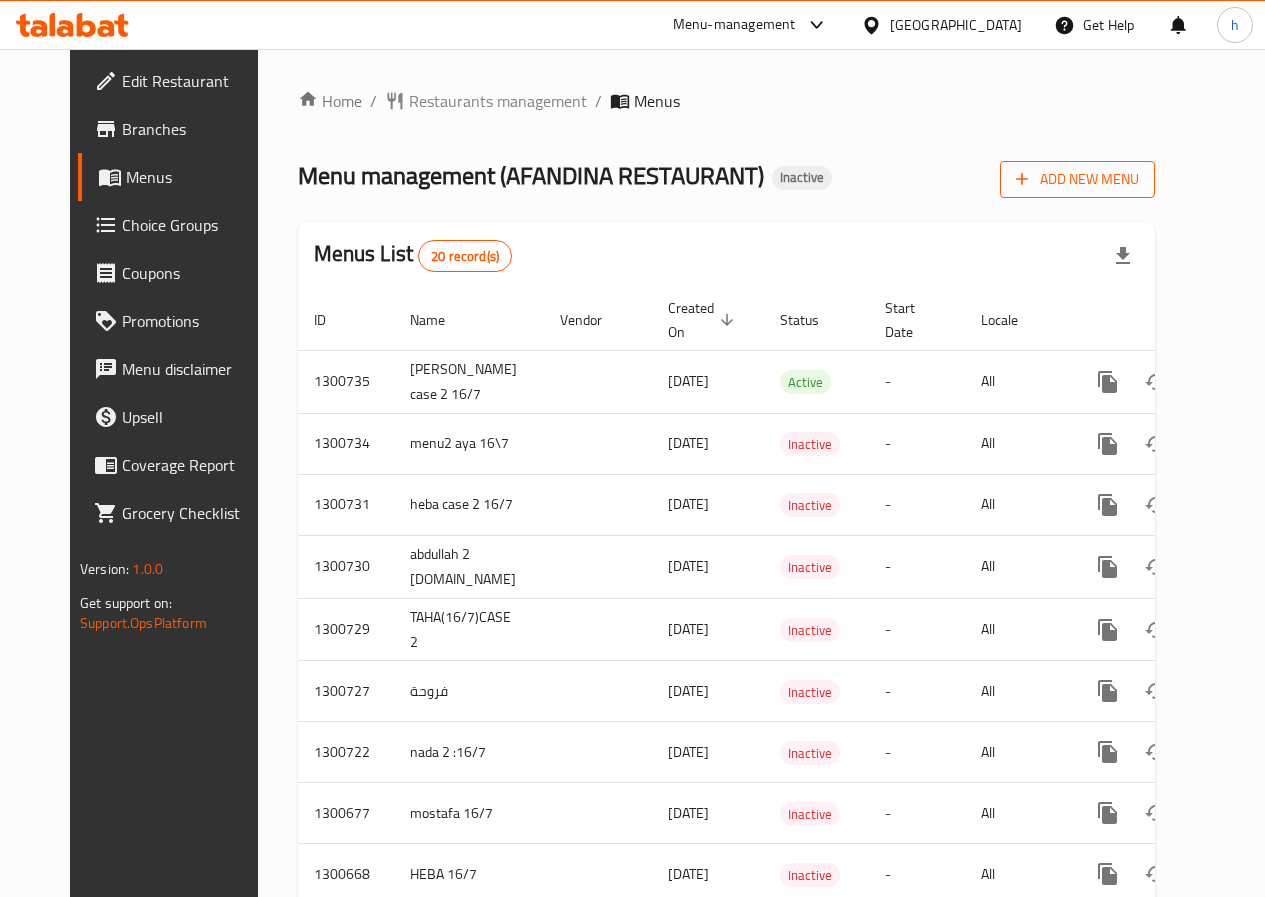click on "Add New Menu" at bounding box center [1077, 179] 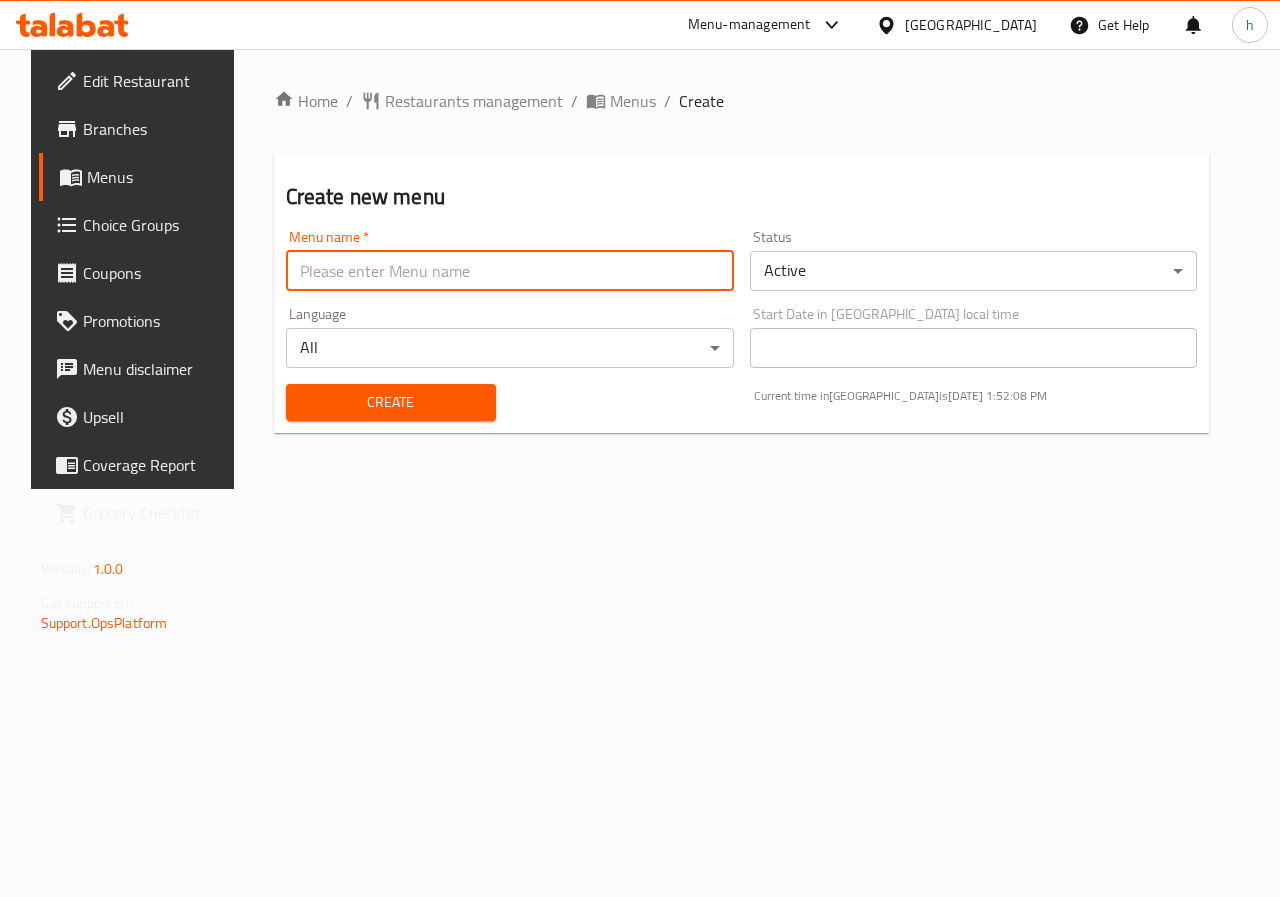 click at bounding box center (510, 271) 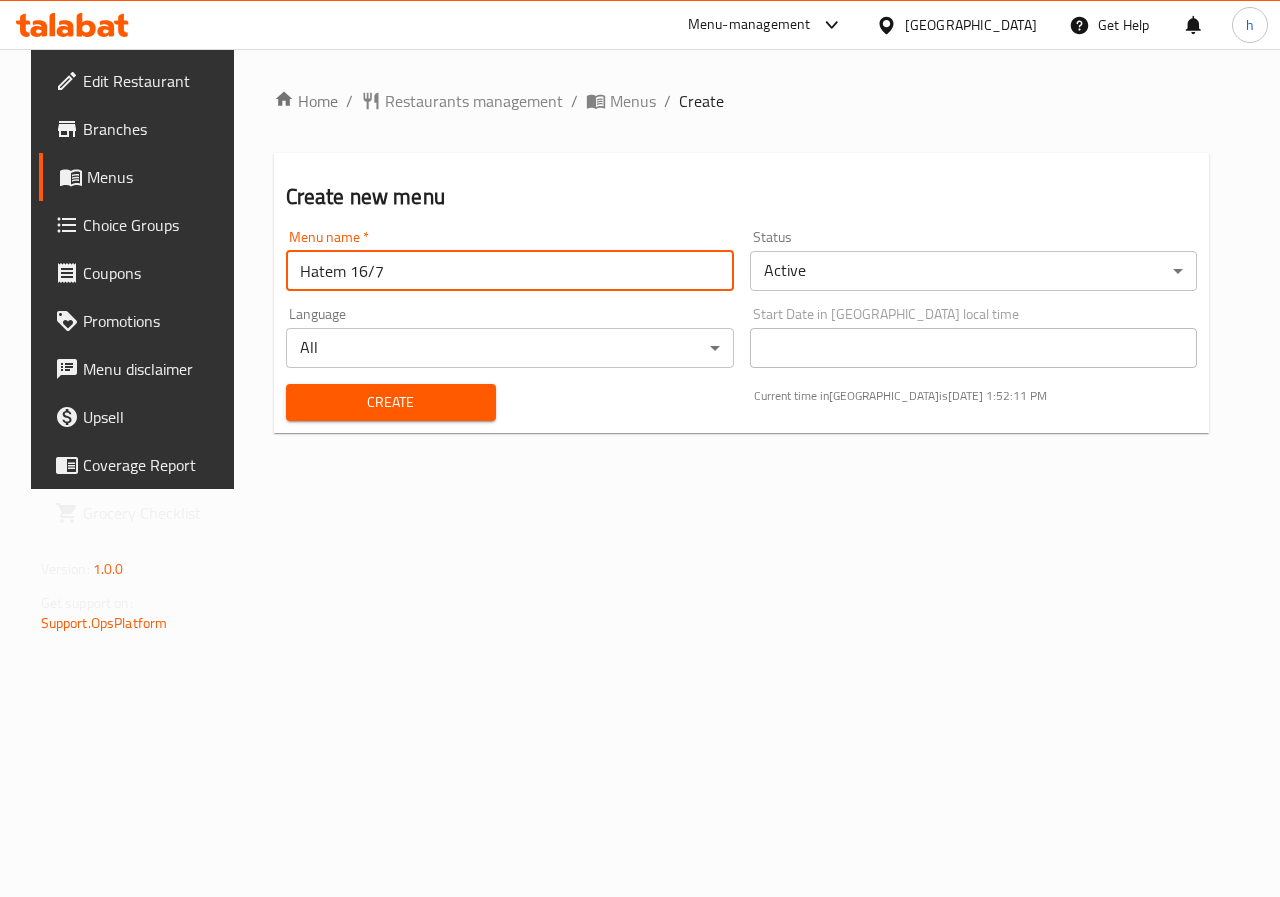 click on "Hatem 16/7" at bounding box center (510, 271) 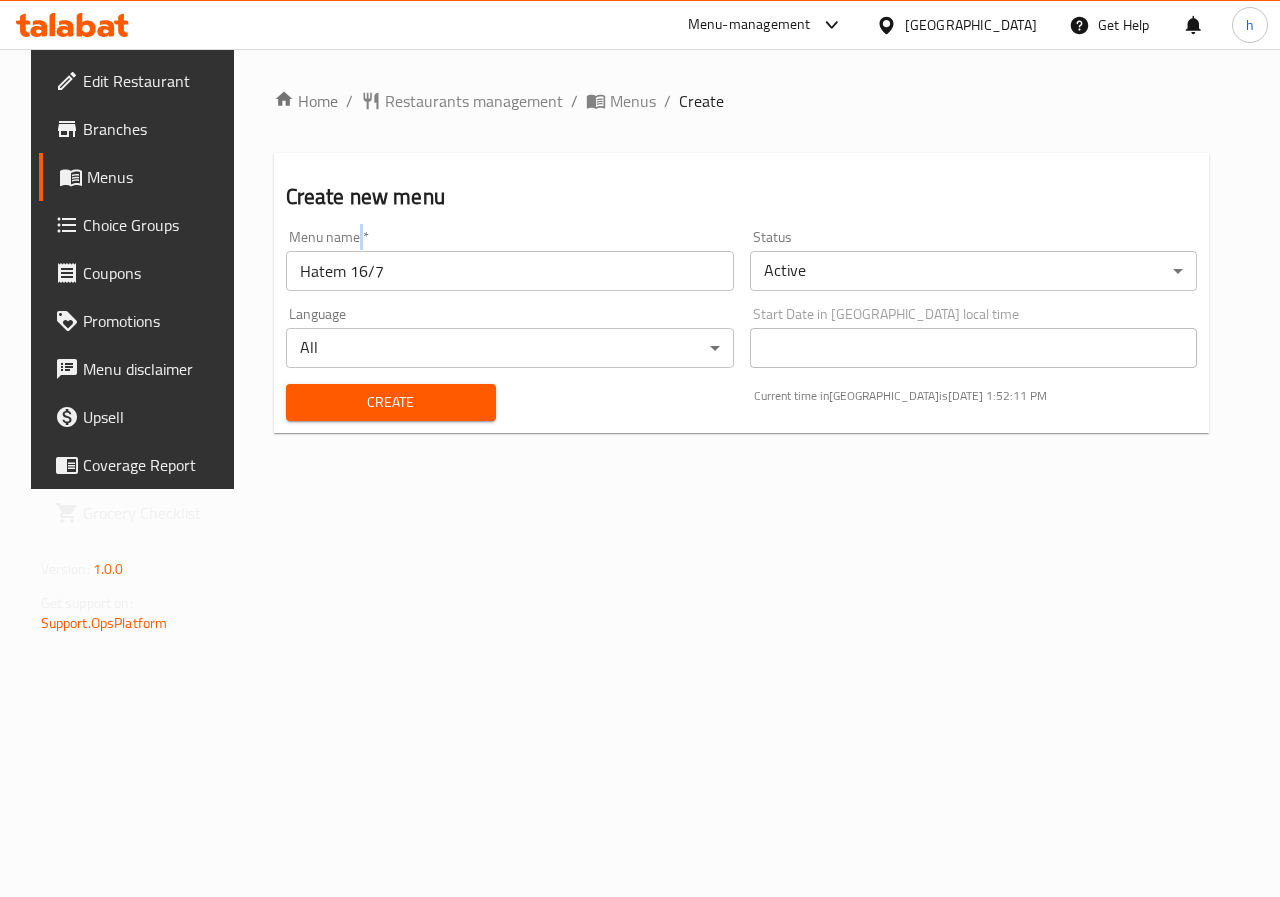 click on "Menu name   * Hatem 16/7 Menu name  *" at bounding box center (510, 260) 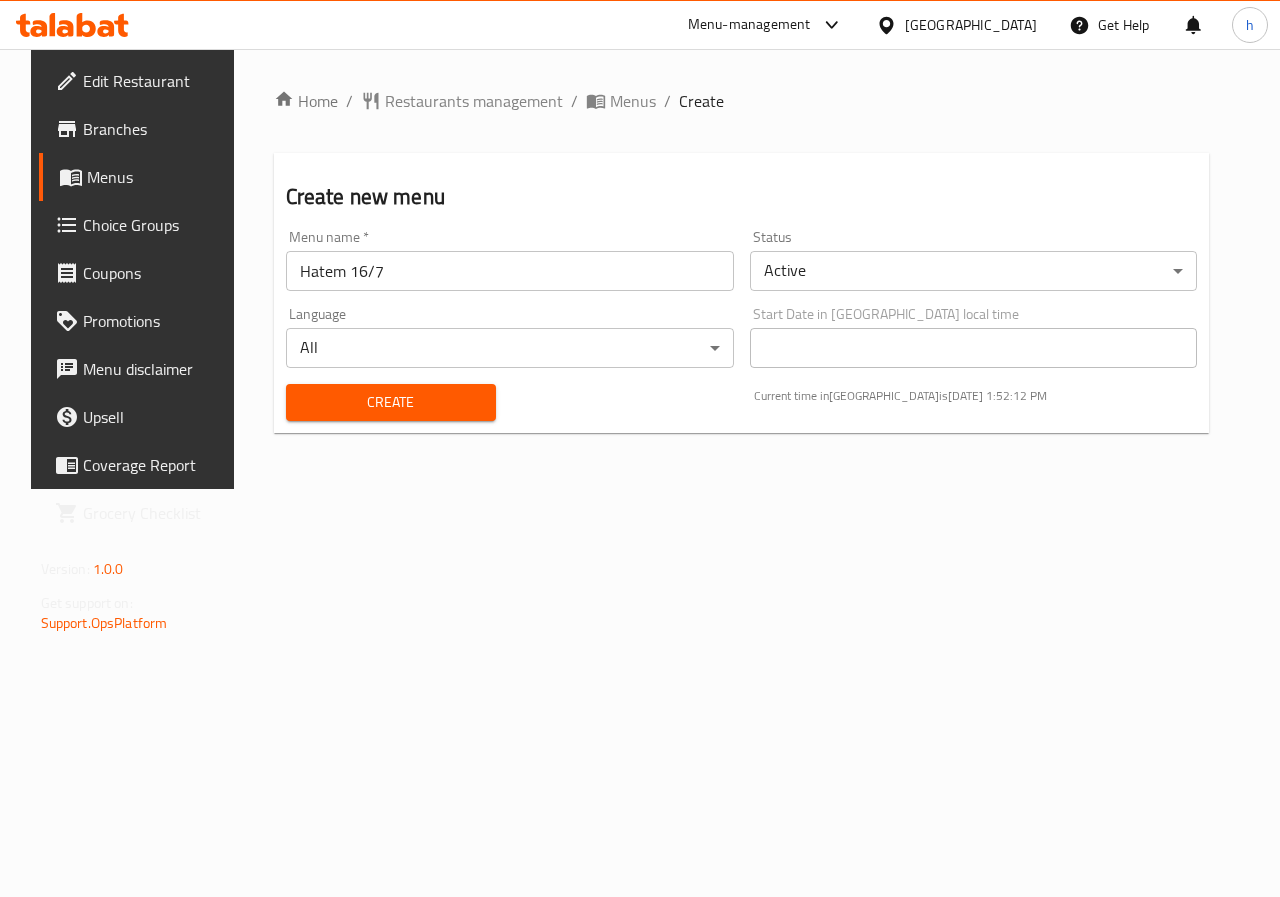 click on "Menu name   * Hatem 16/7 Menu name  *" at bounding box center (510, 260) 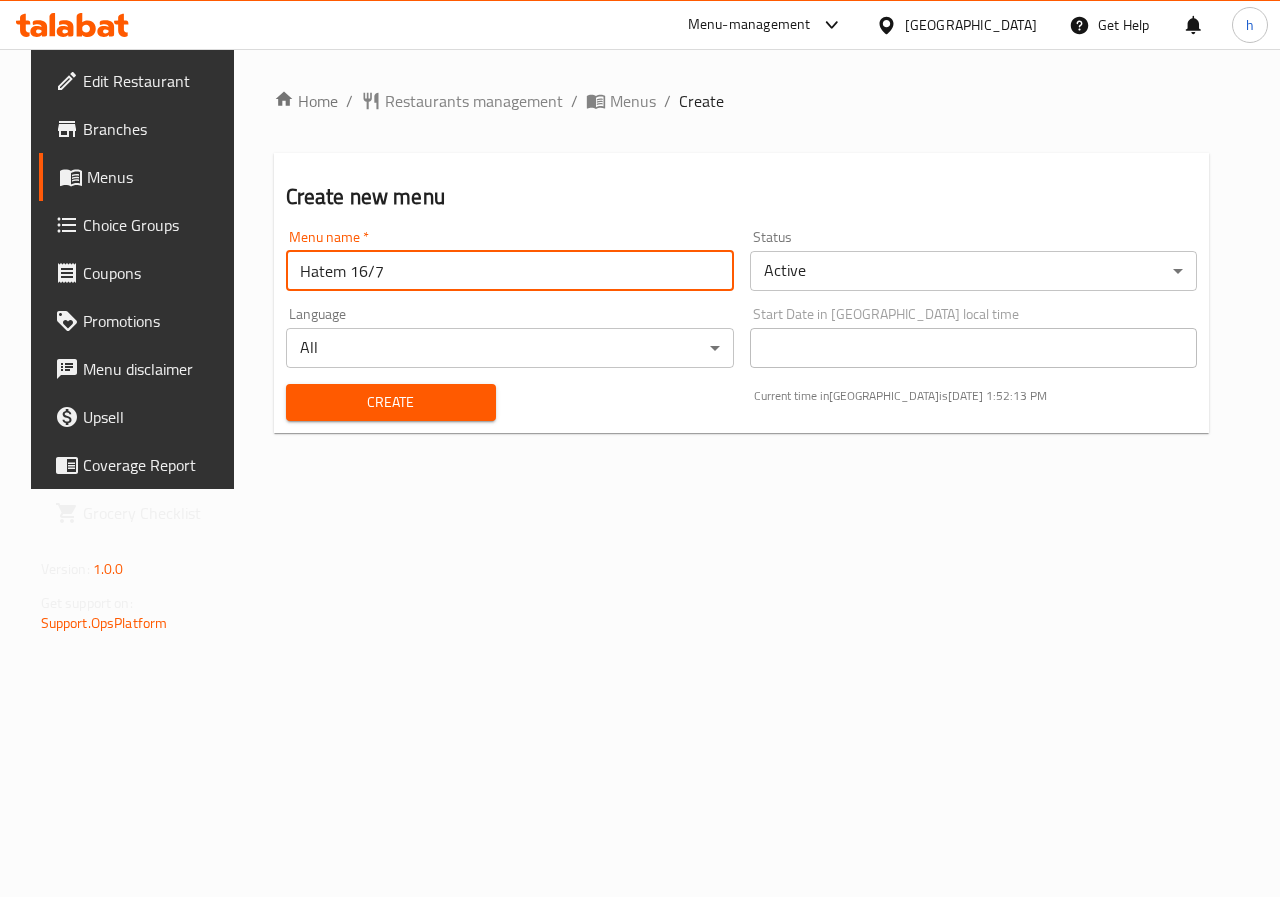 drag, startPoint x: 330, startPoint y: 268, endPoint x: 418, endPoint y: 292, distance: 91.214035 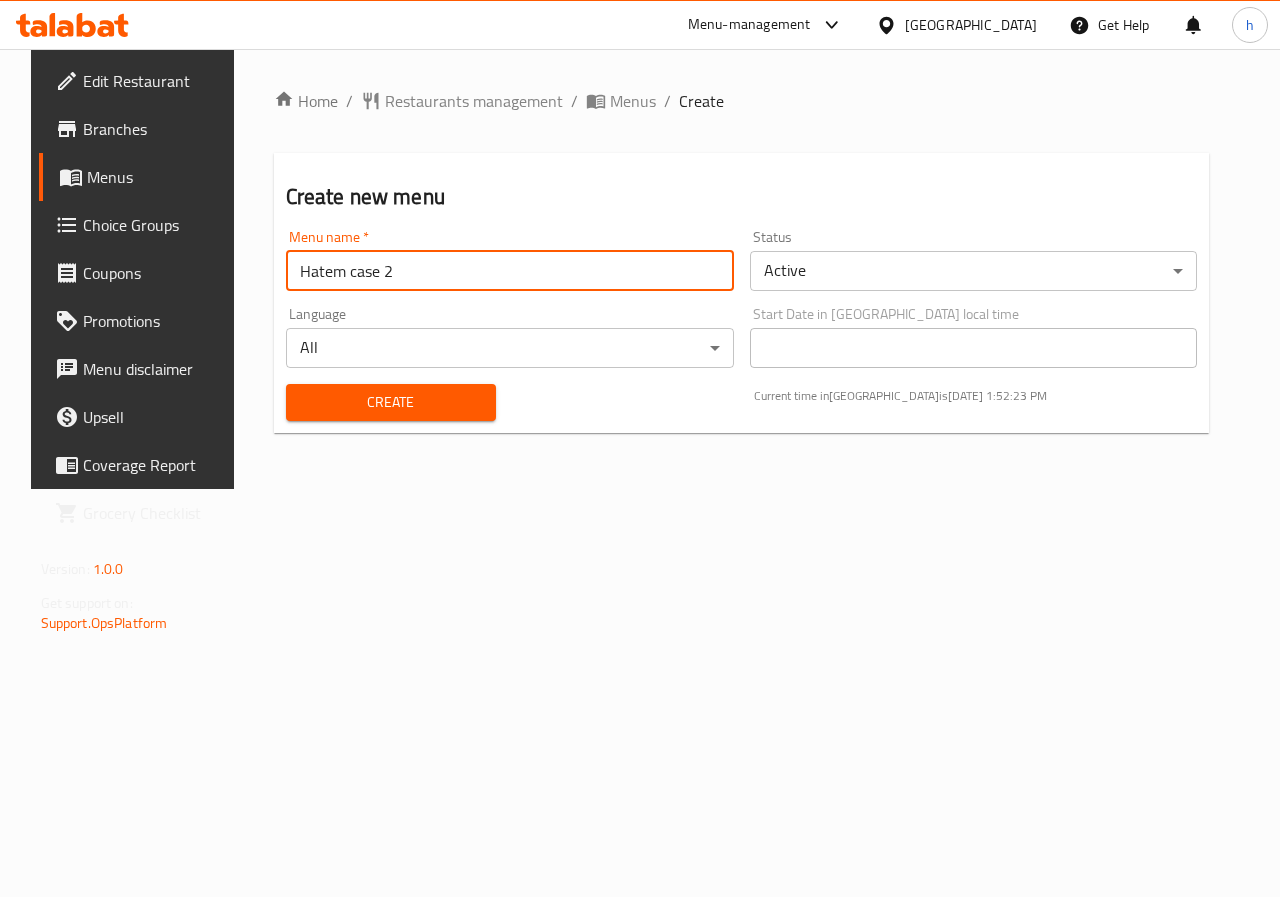click on "Hatem case 2" at bounding box center (510, 271) 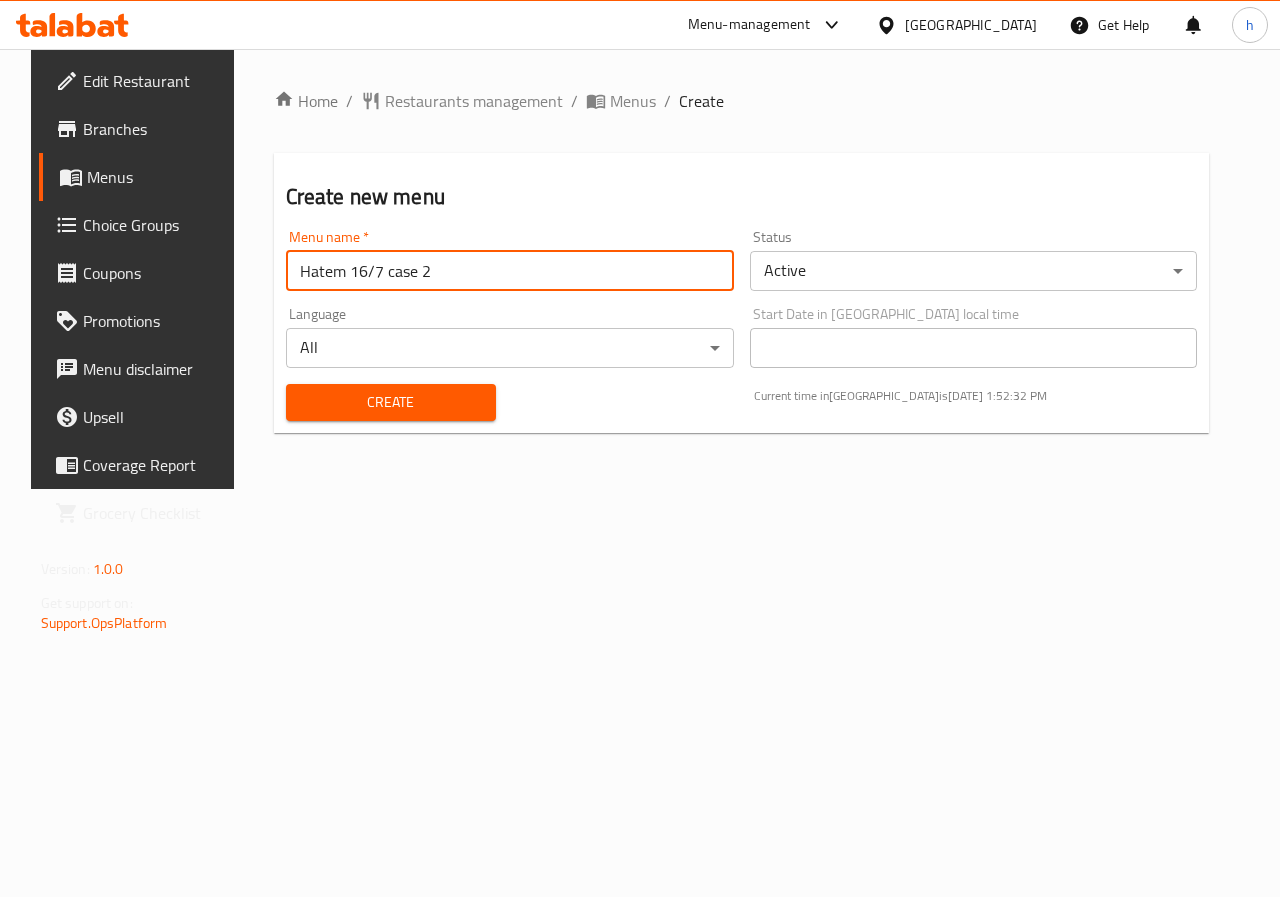click on "Hatem 16/7 case 2" at bounding box center [510, 271] 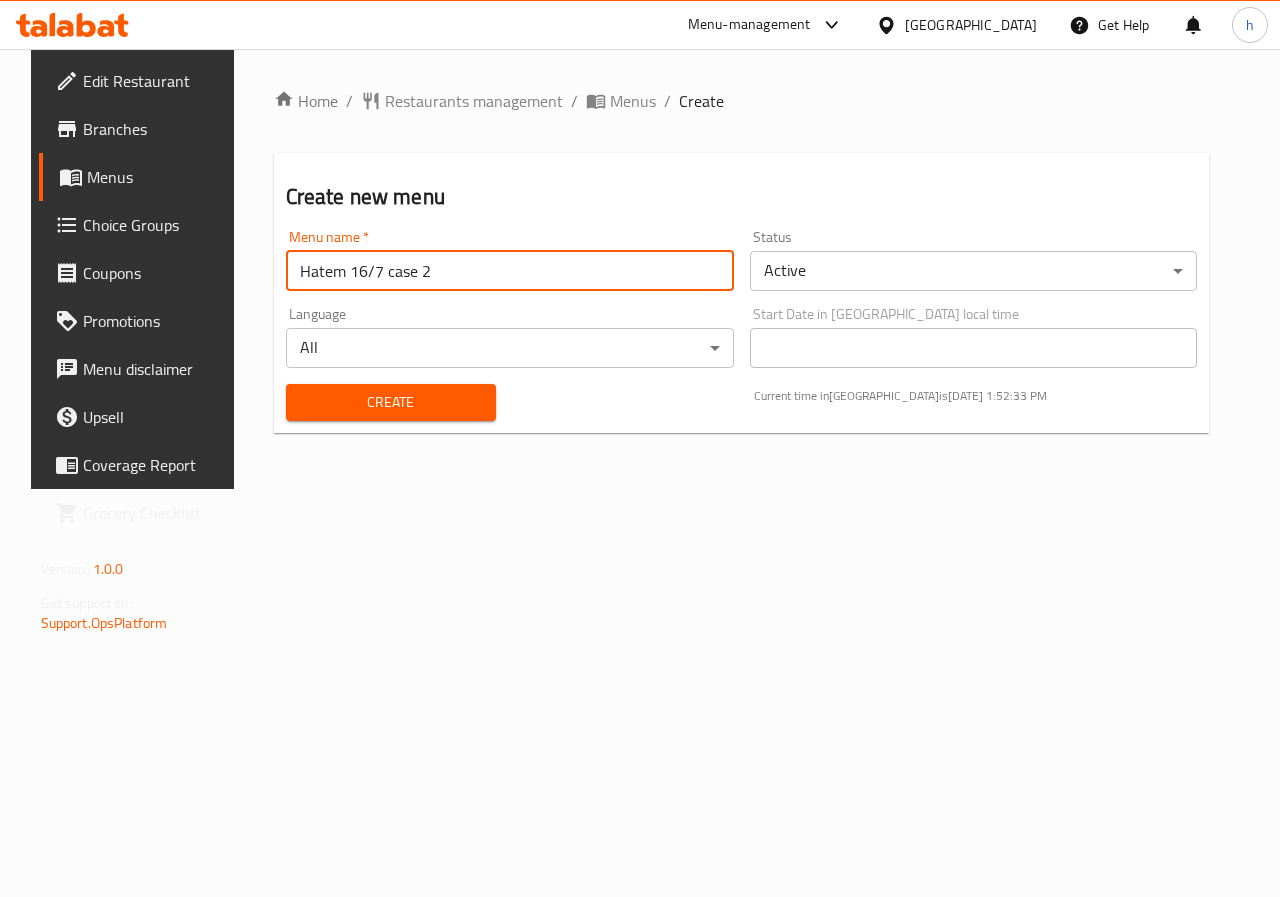 click on "Hatem 16/7 case 2" at bounding box center [510, 271] 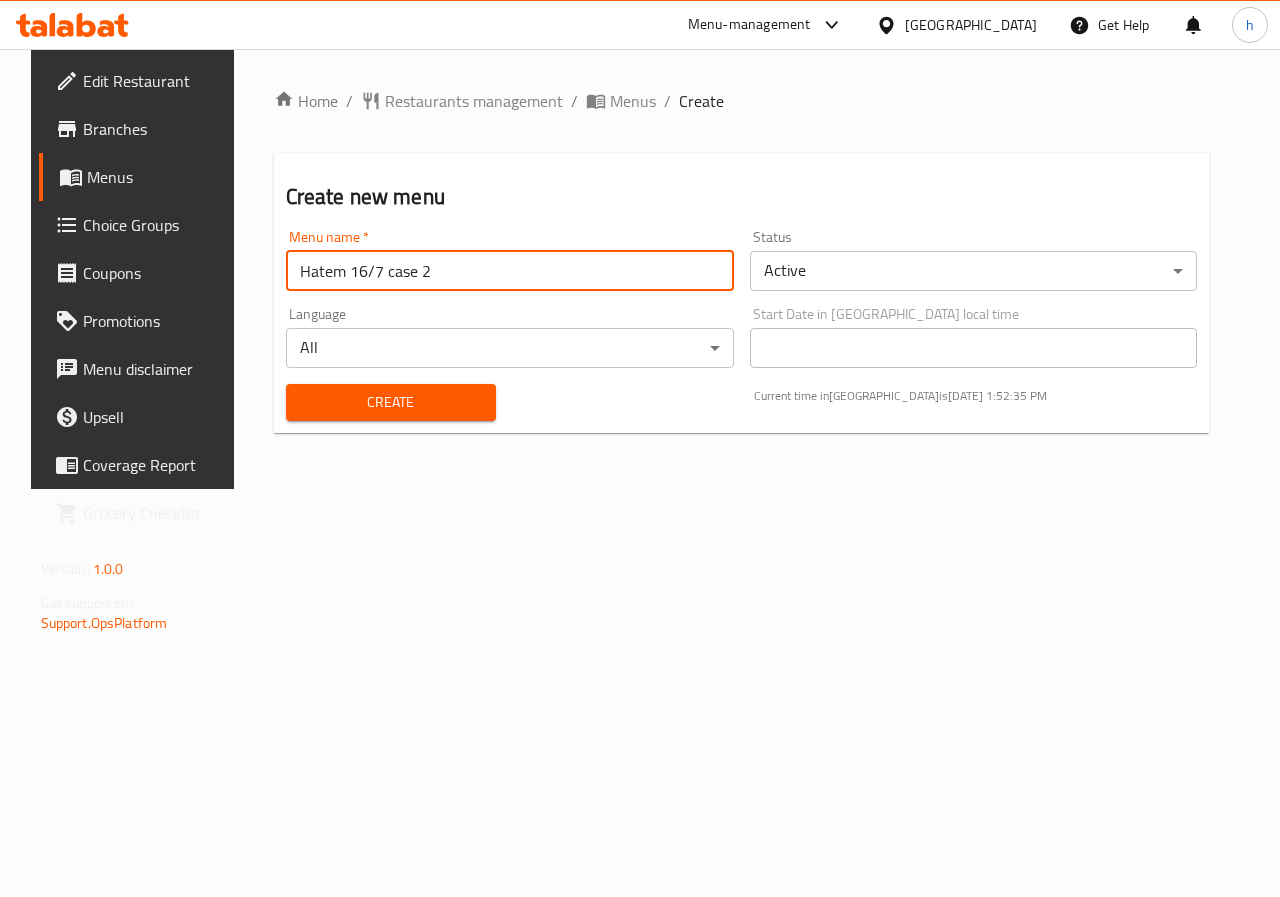 type on "Hatem 16/7 Case 2" 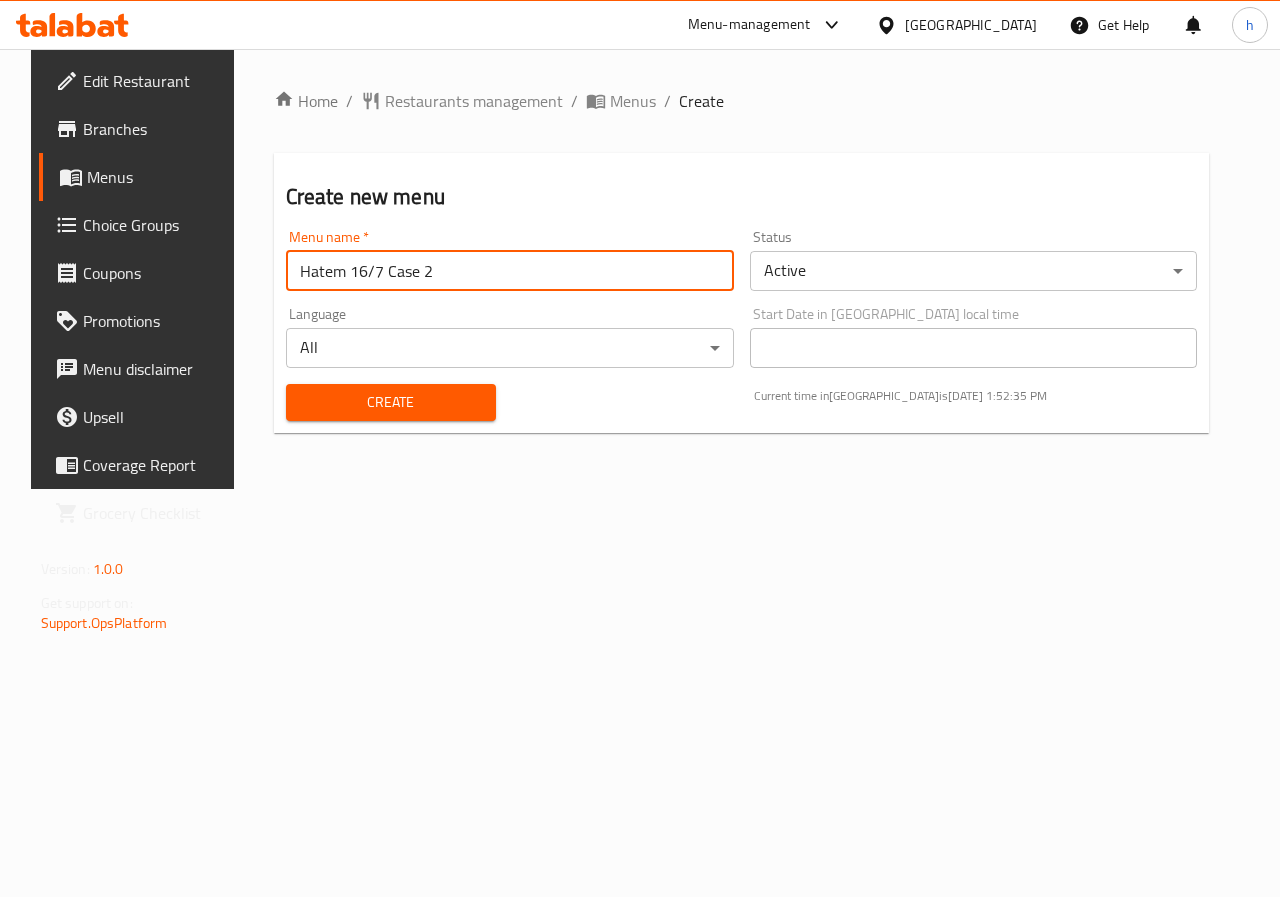 click on "Home / Restaurants management / Menus / Create Create new menu Menu name   * Hatem 16/7 Case 2 Menu name  * Status Active ​ Language All ​ Start Date in Egypt local time Start Date in Egypt local time Create Current time in  Egypt  is  16 Jul 2025   1:52:35 PM" at bounding box center (742, 269) 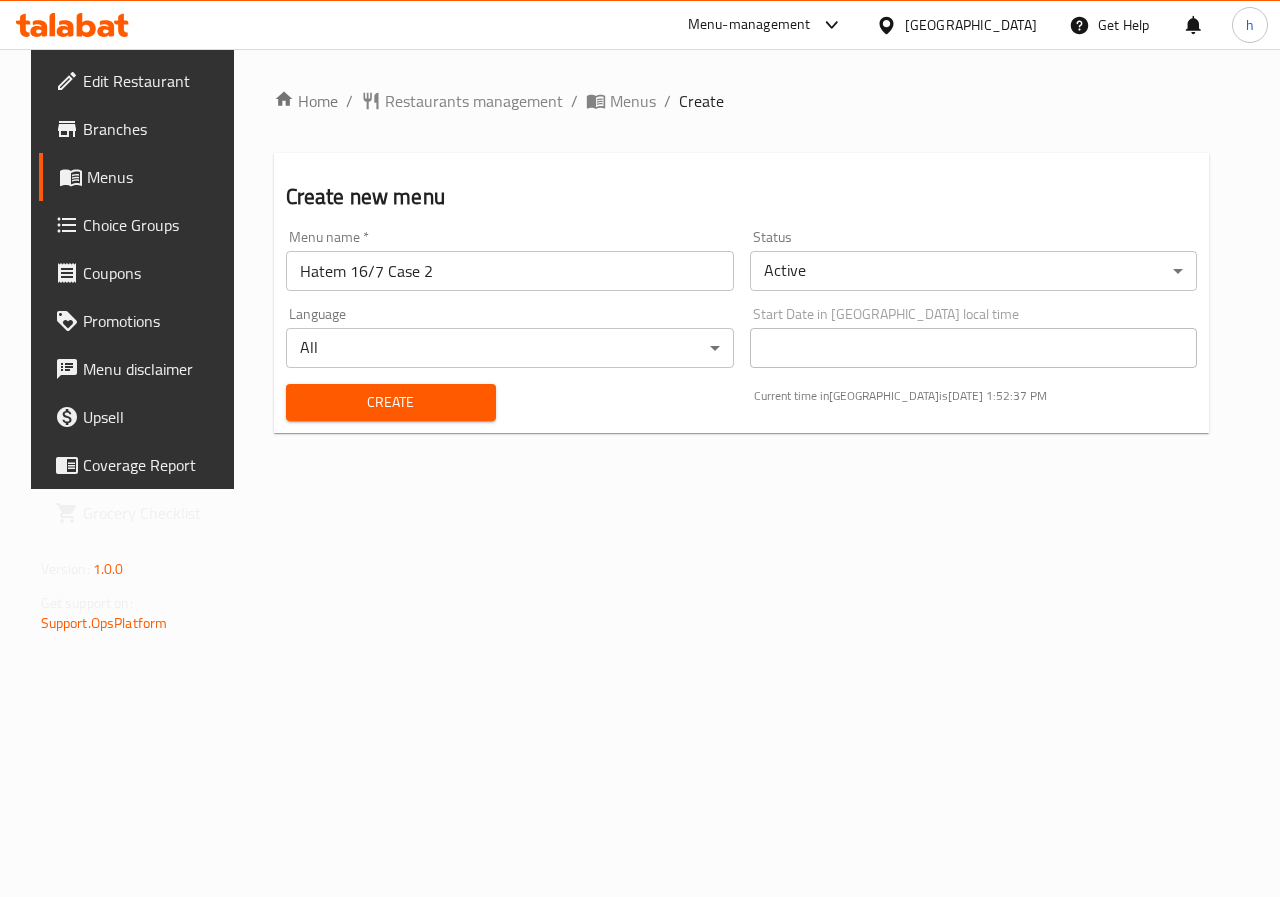 click on "Create" at bounding box center (391, 402) 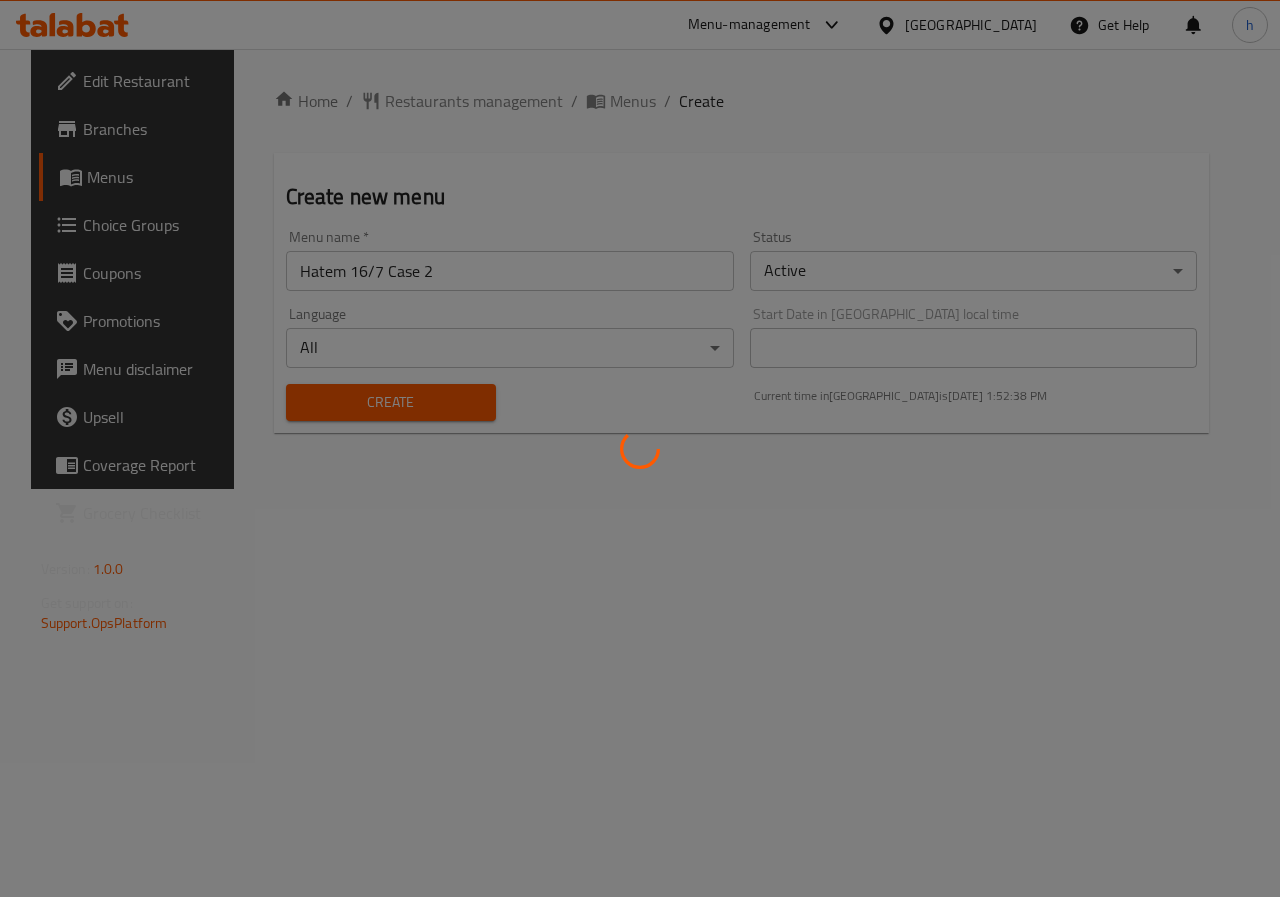 type 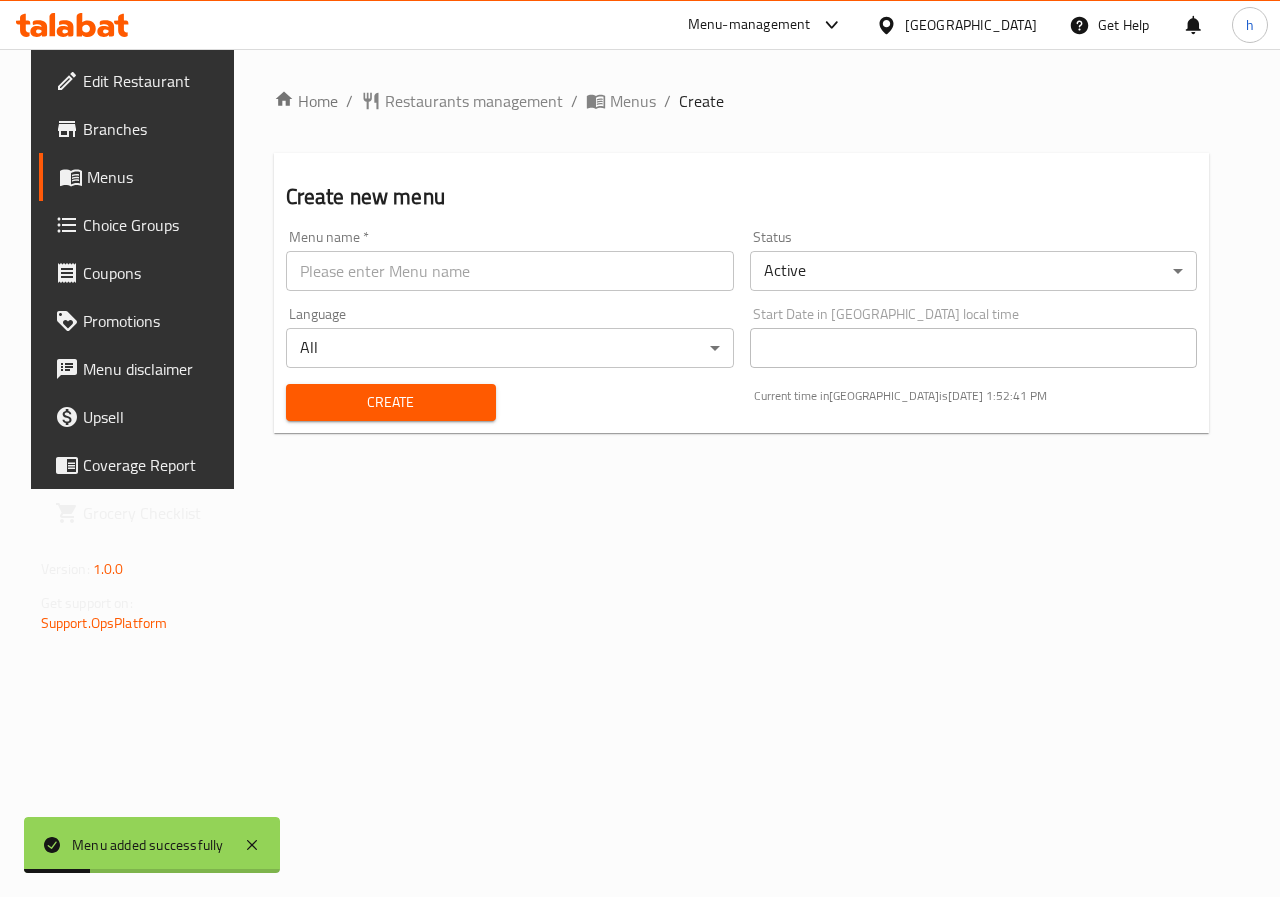 click on "Menus" at bounding box center (158, 177) 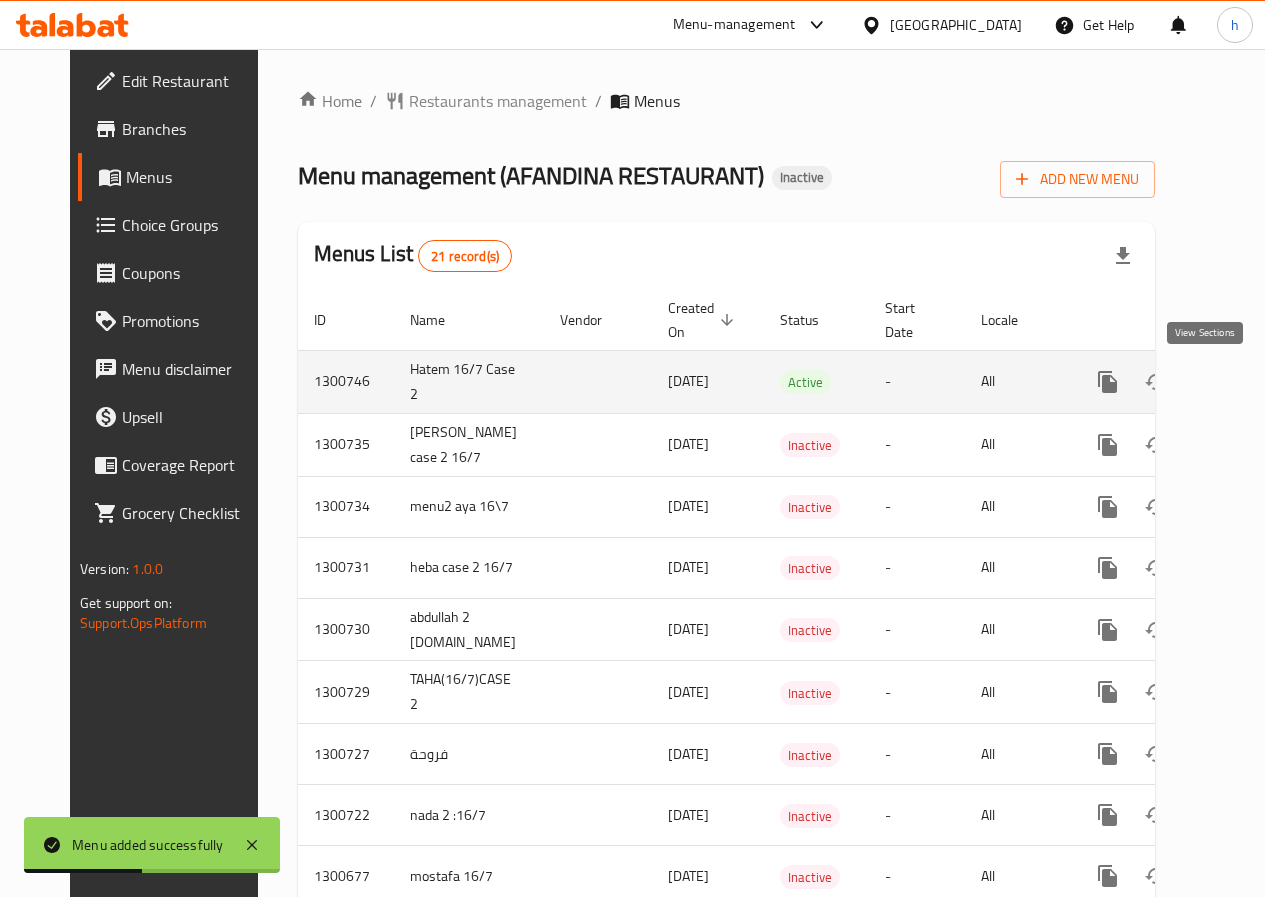 click 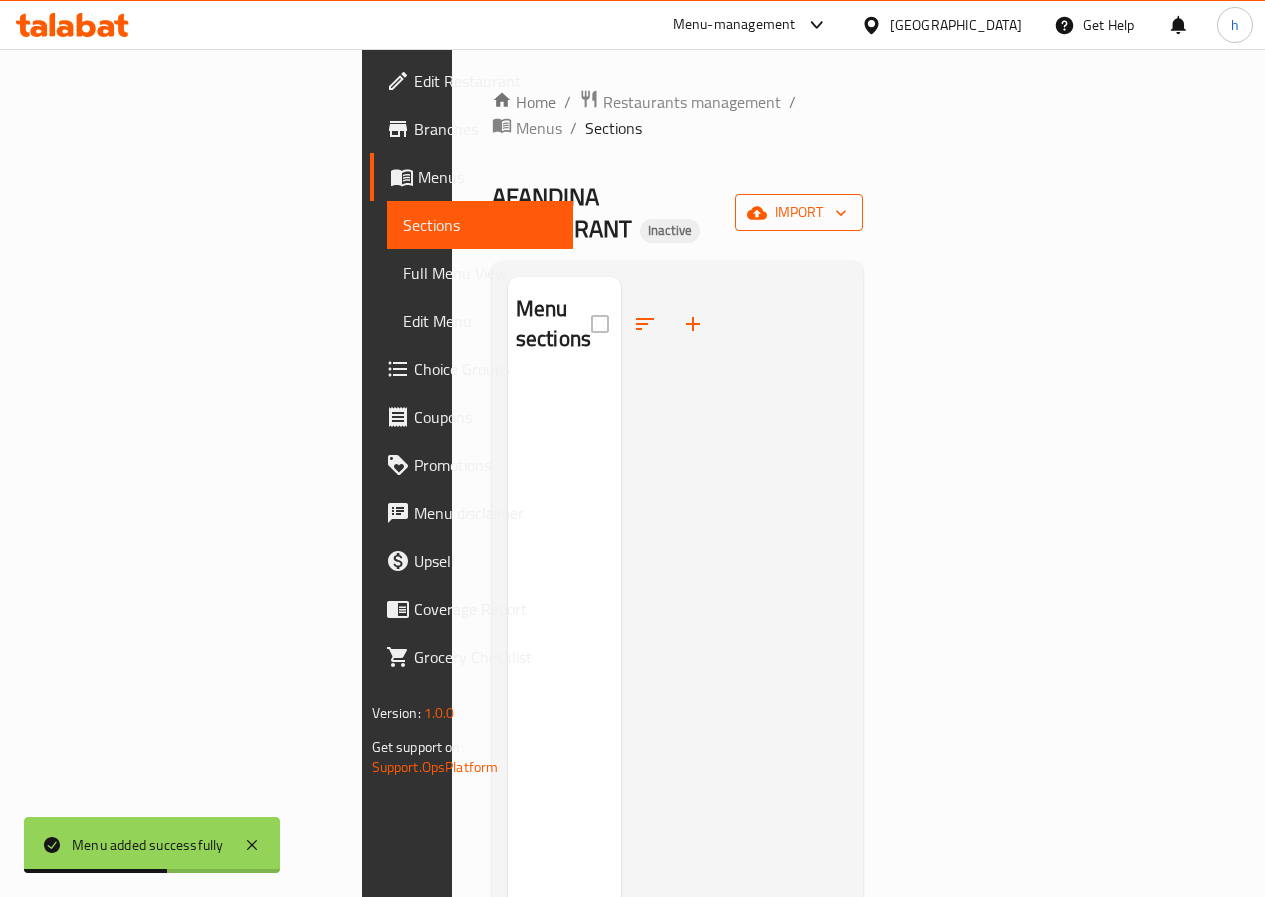 click on "import" at bounding box center [799, 212] 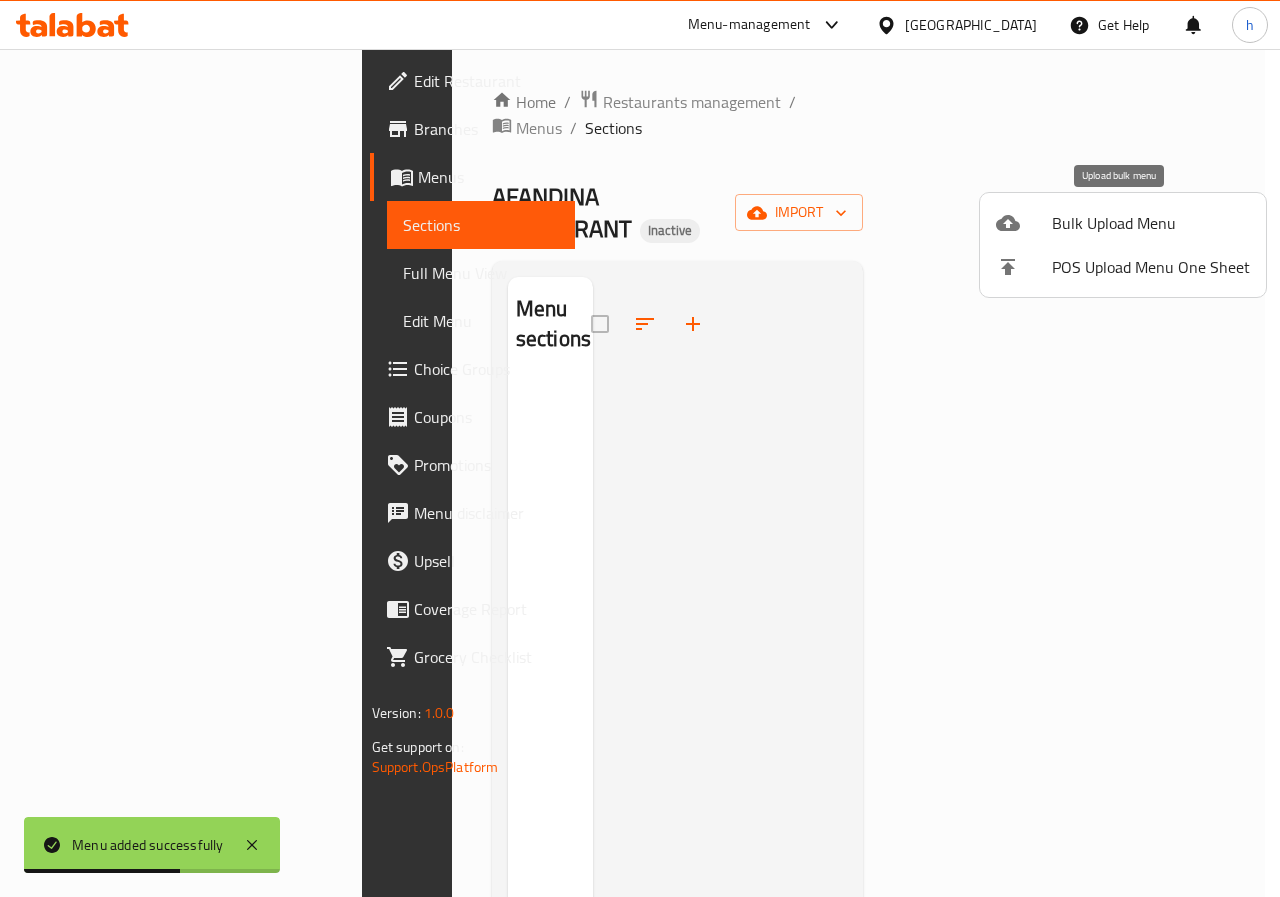 click on "Bulk Upload Menu" at bounding box center (1151, 223) 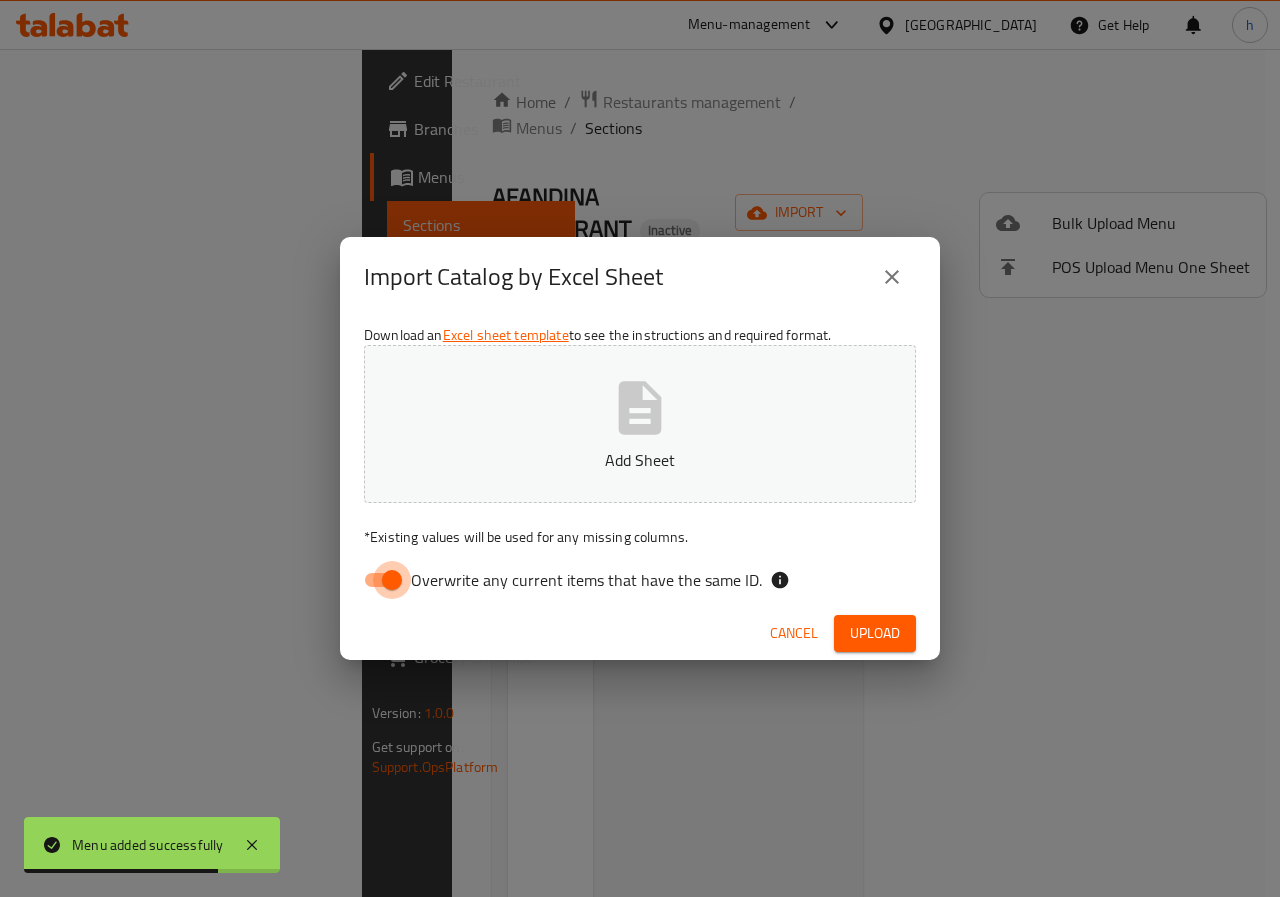 click on "Overwrite any current items that have the same ID." at bounding box center [392, 580] 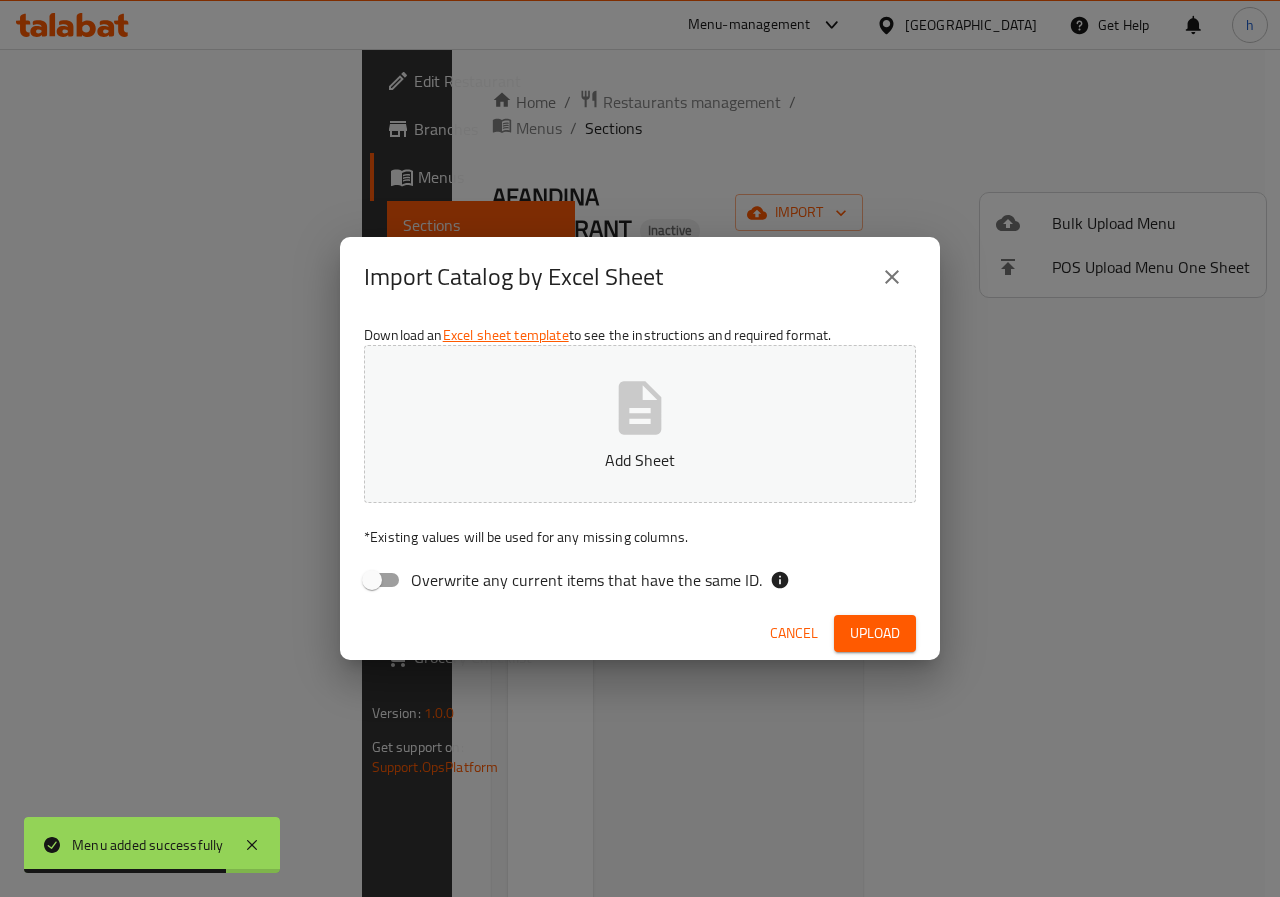 click 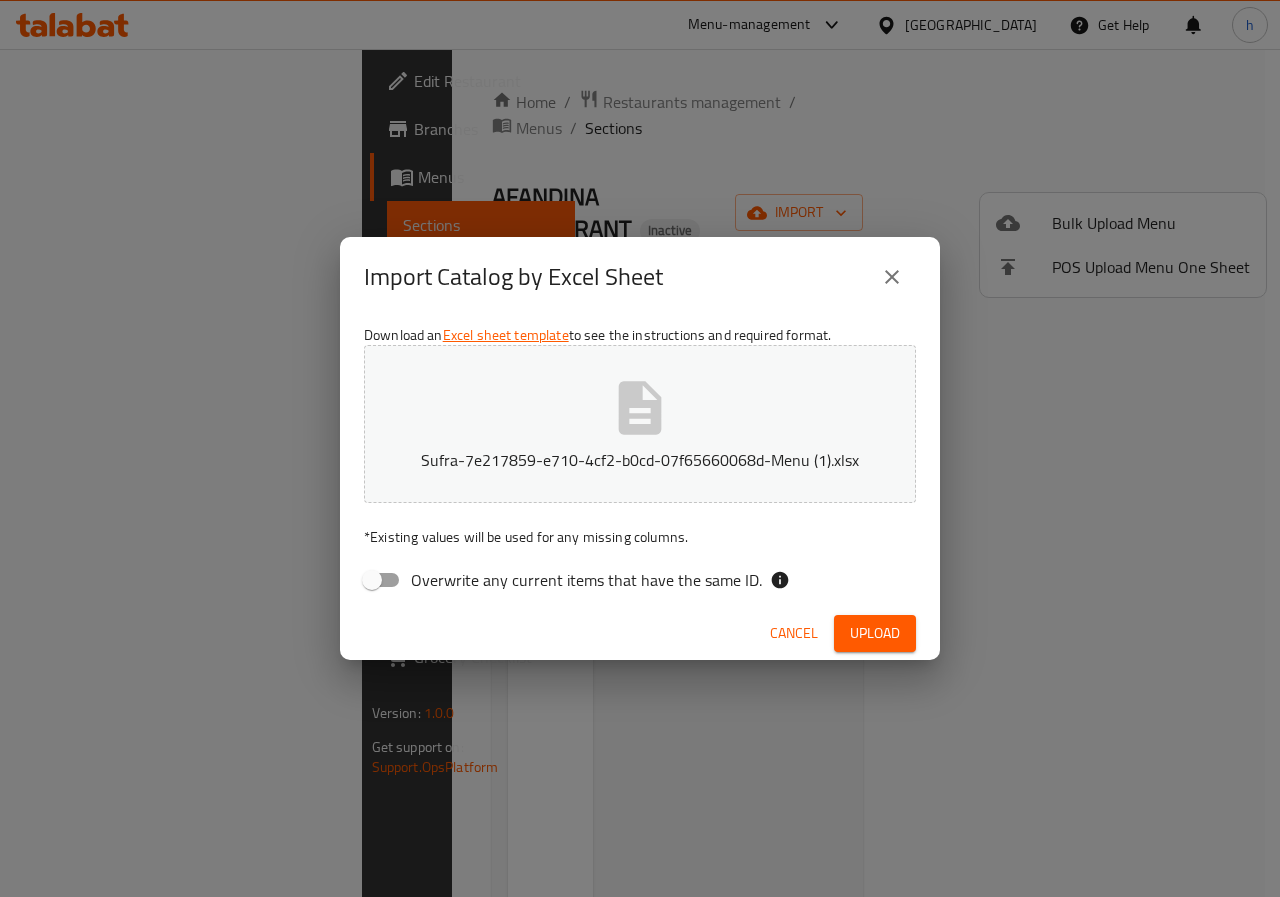 click on "Upload" at bounding box center [875, 633] 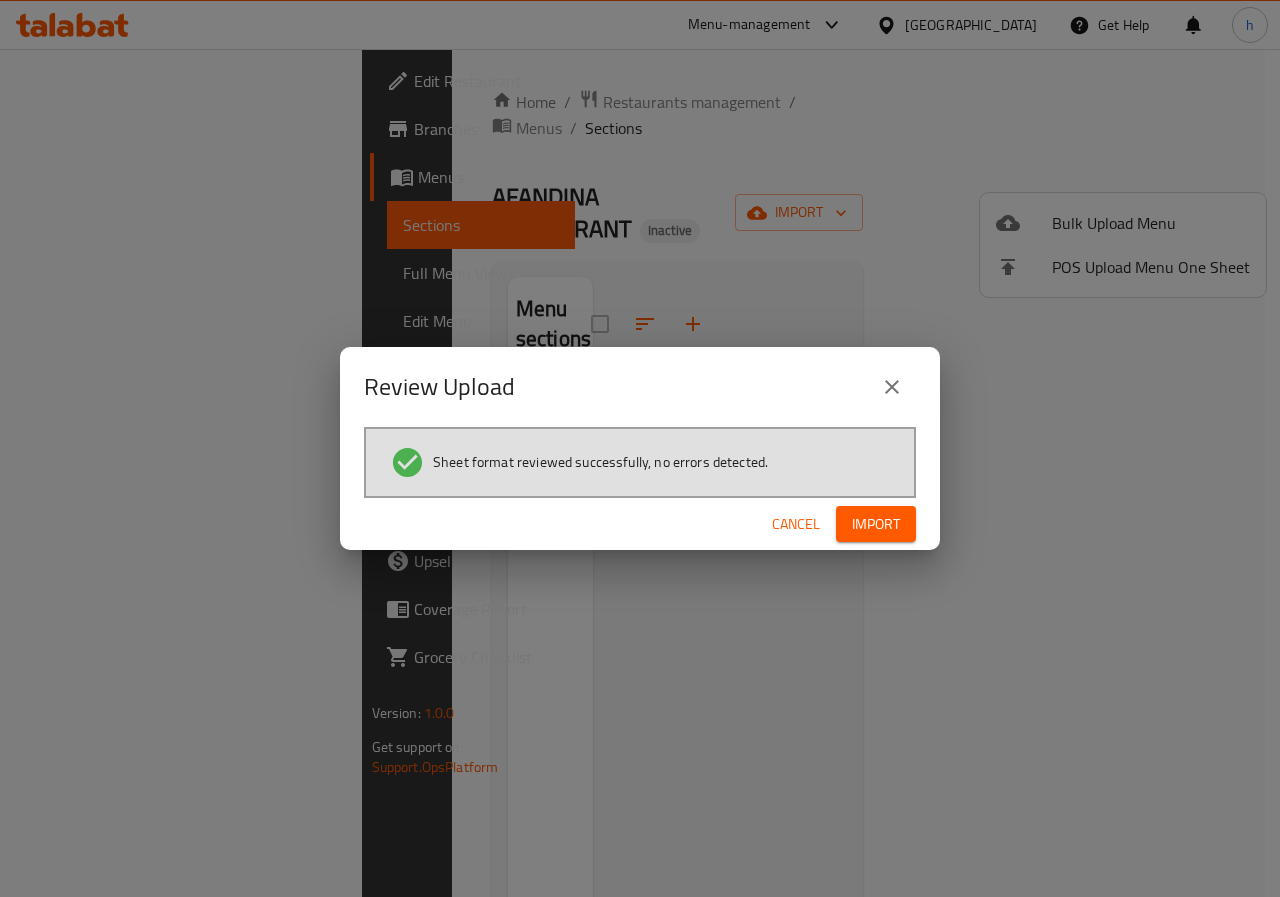 click on "Import" at bounding box center [876, 524] 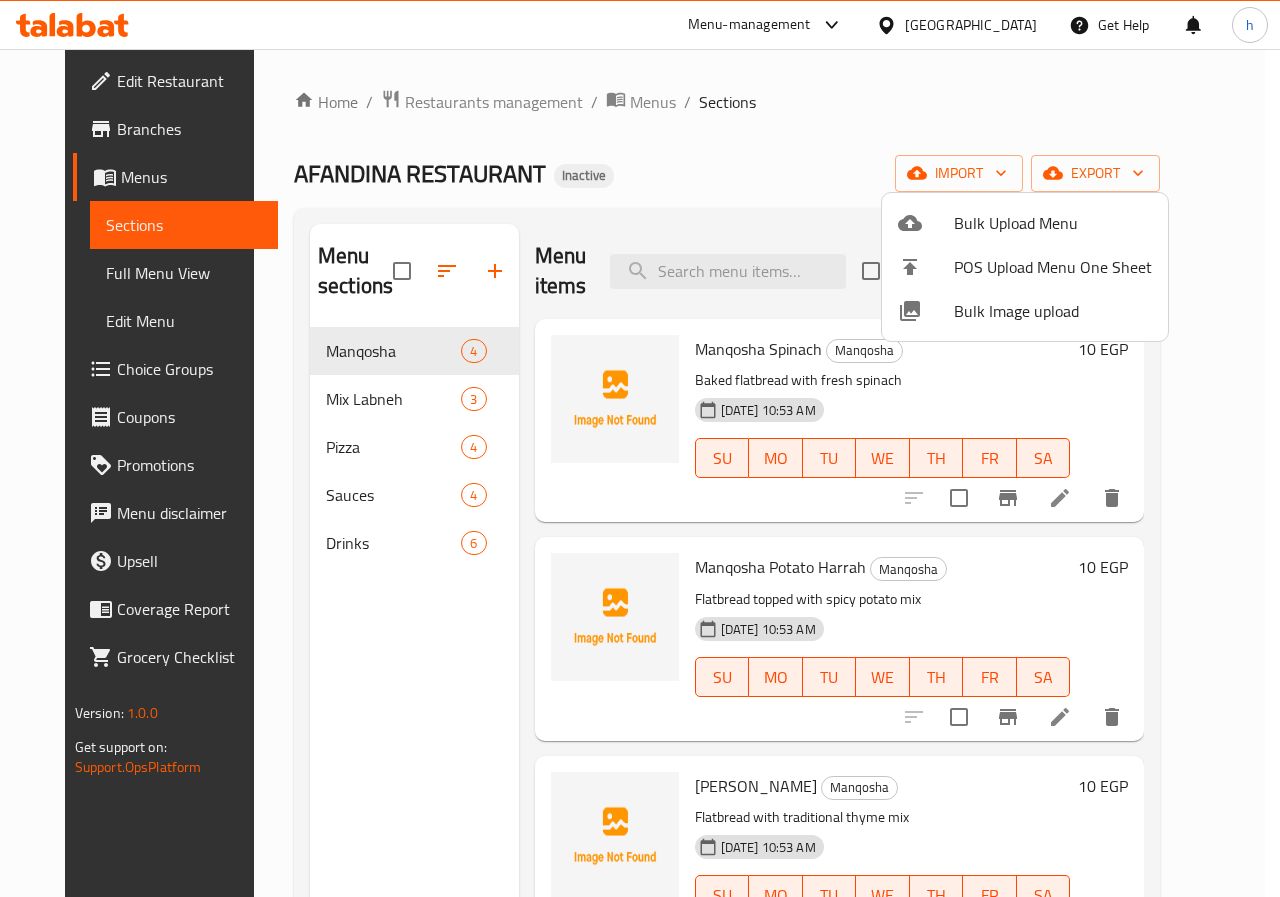 type 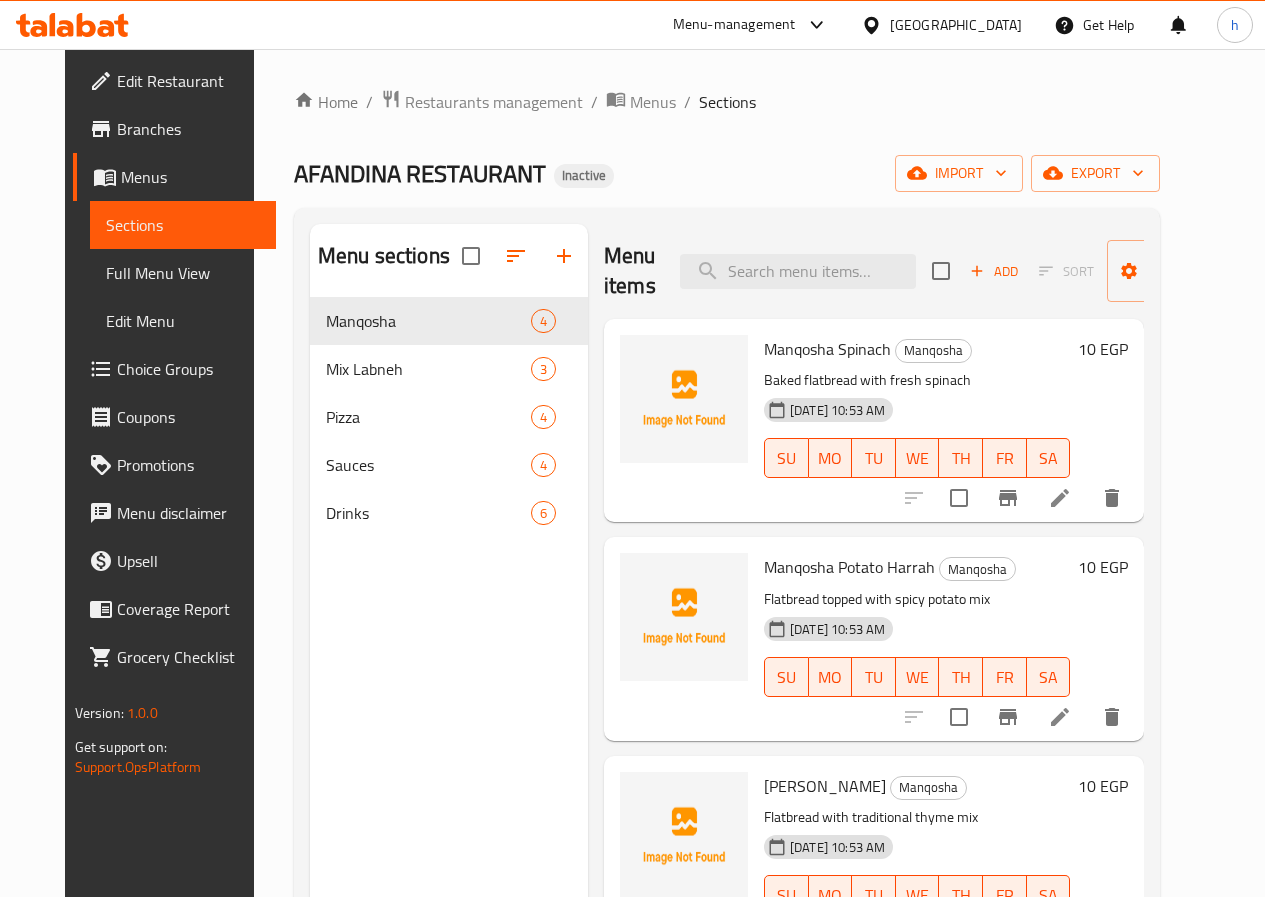 scroll, scrollTop: 57, scrollLeft: 0, axis: vertical 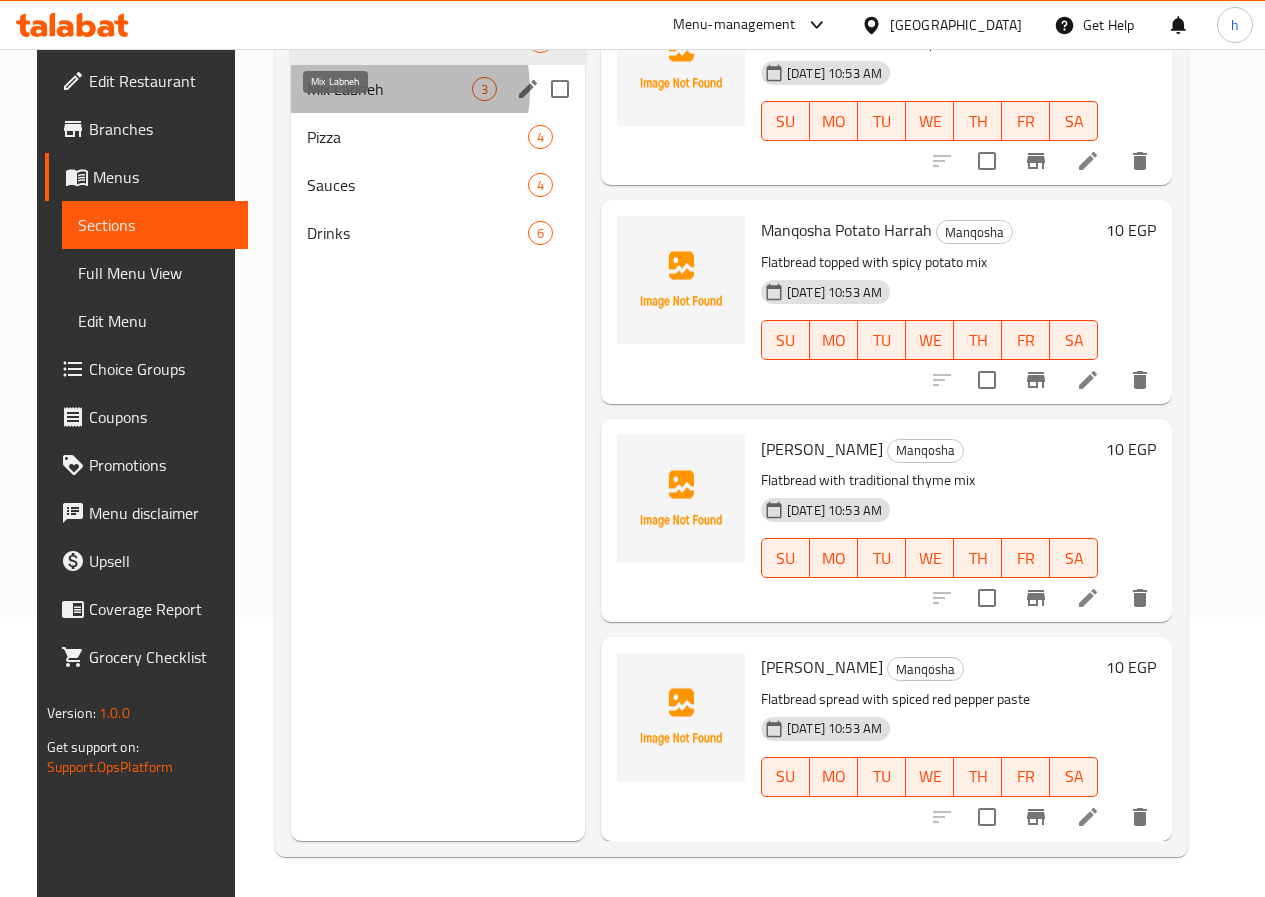 click on "Mix Labneh" at bounding box center (389, 89) 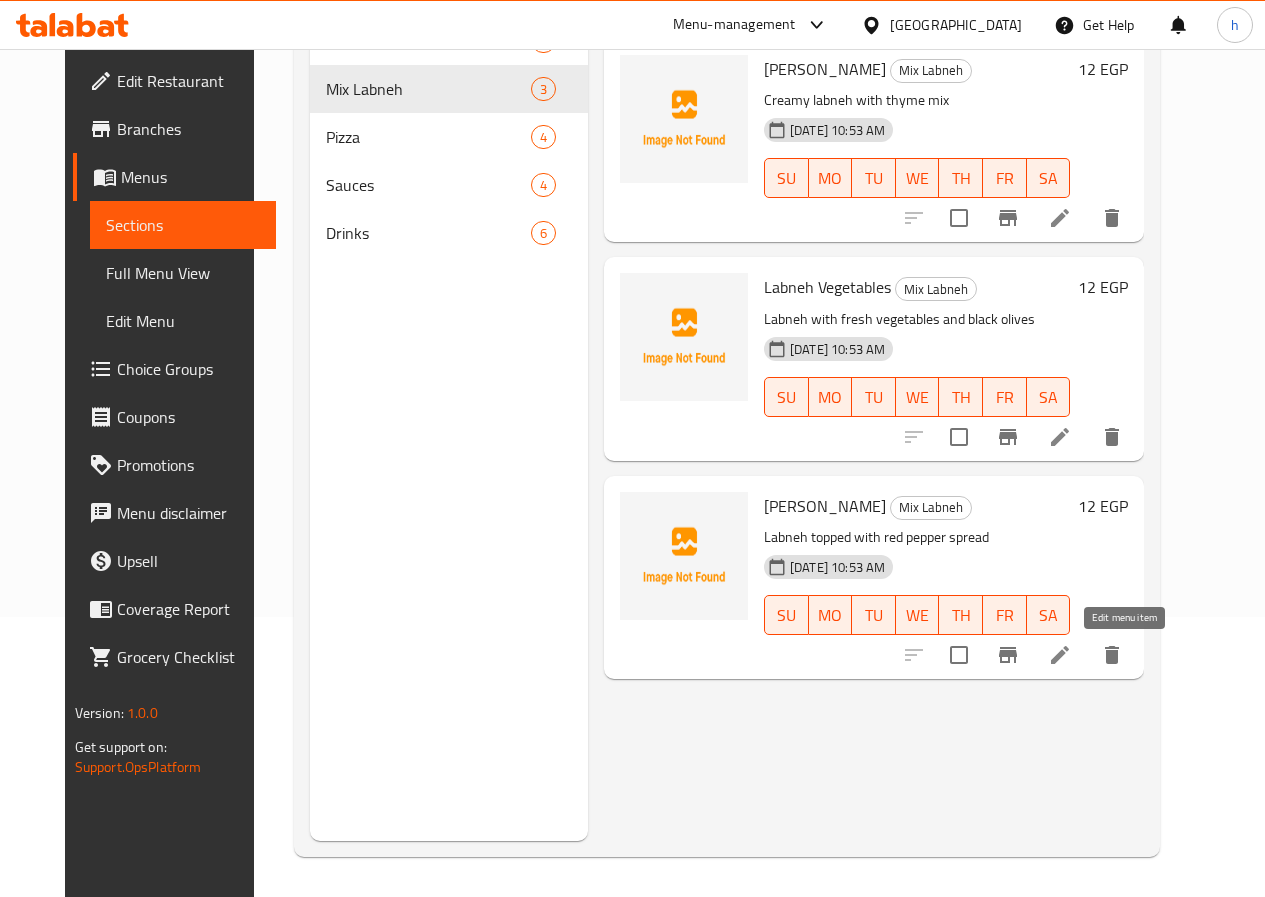 click 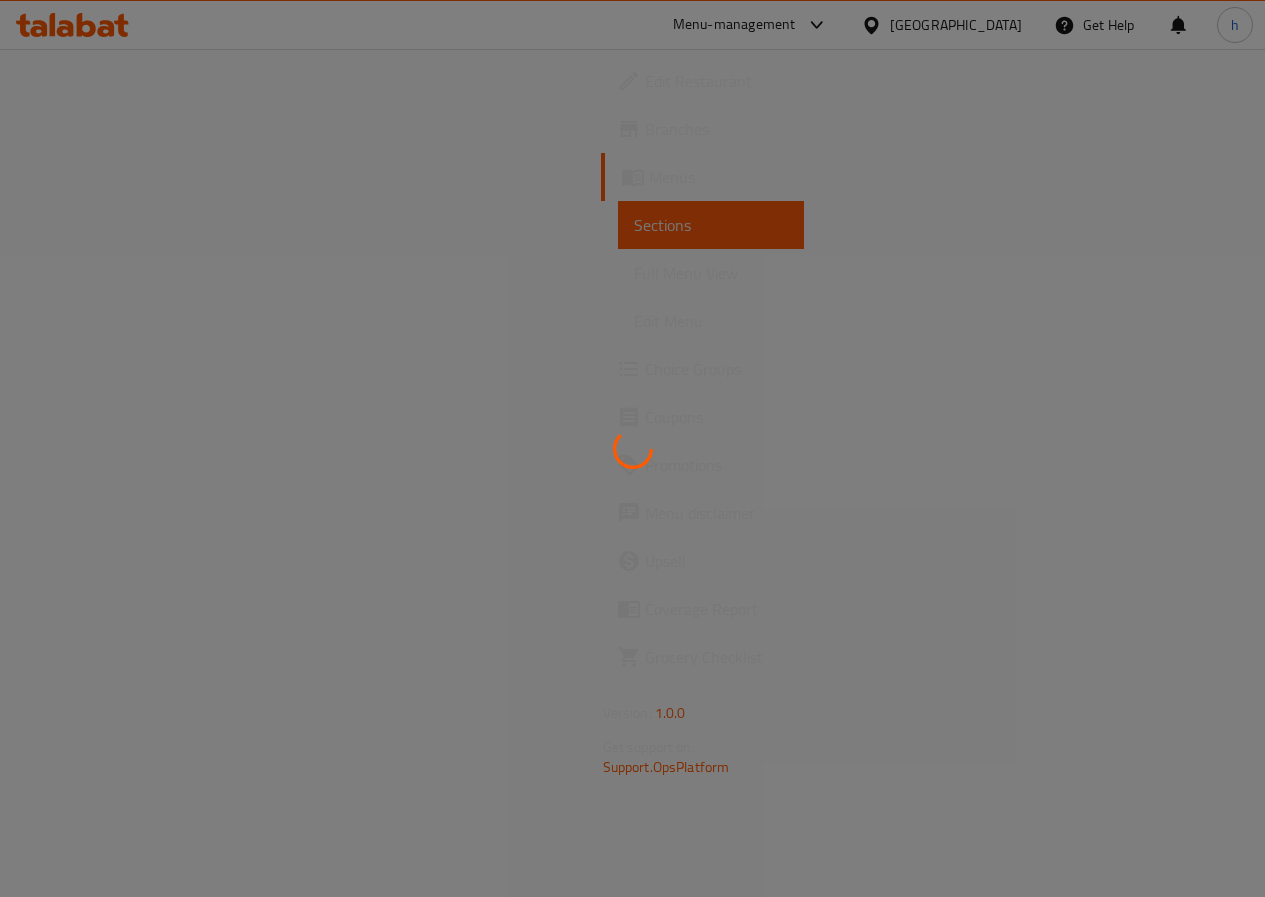 scroll, scrollTop: 0, scrollLeft: 0, axis: both 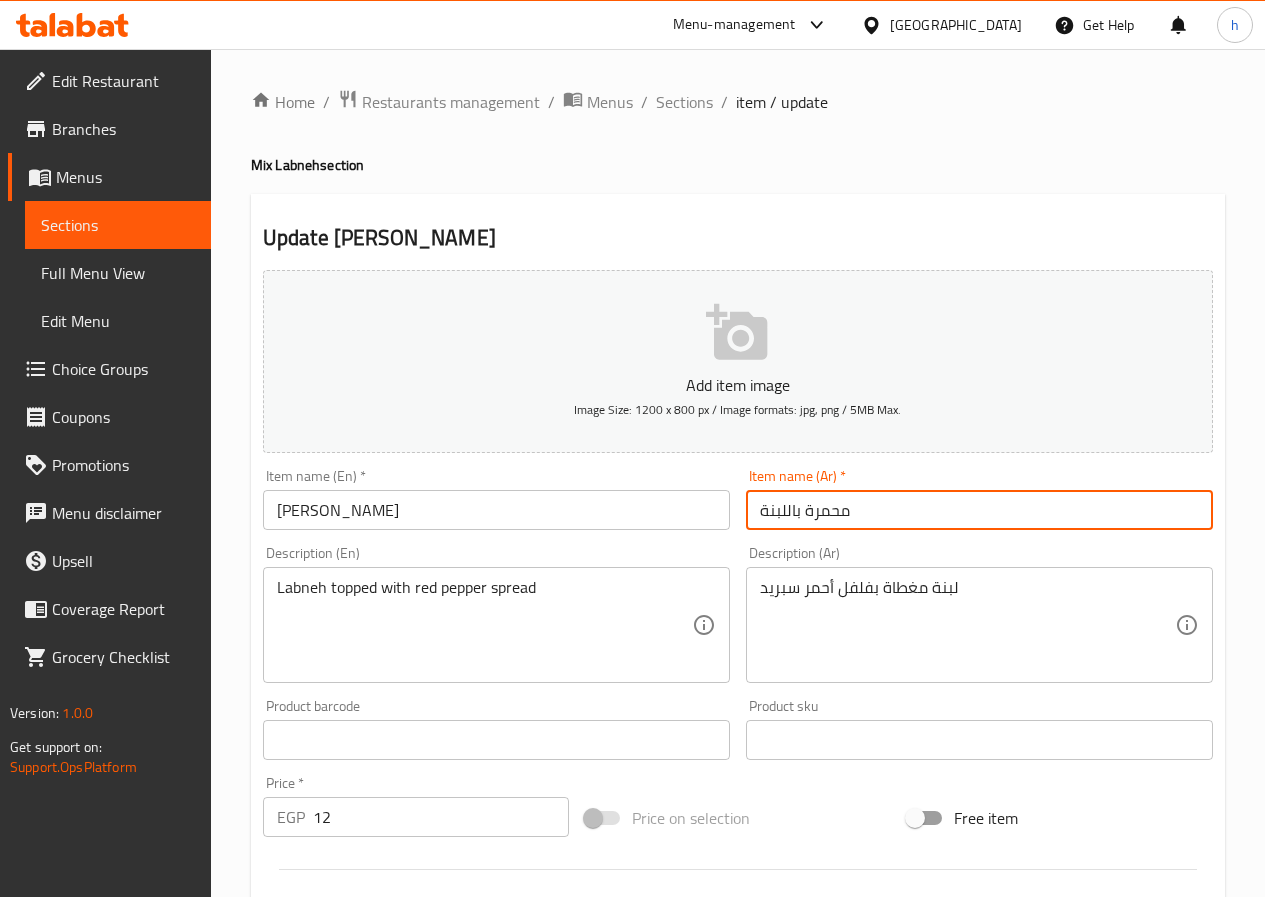 drag, startPoint x: 802, startPoint y: 510, endPoint x: 736, endPoint y: 512, distance: 66.0303 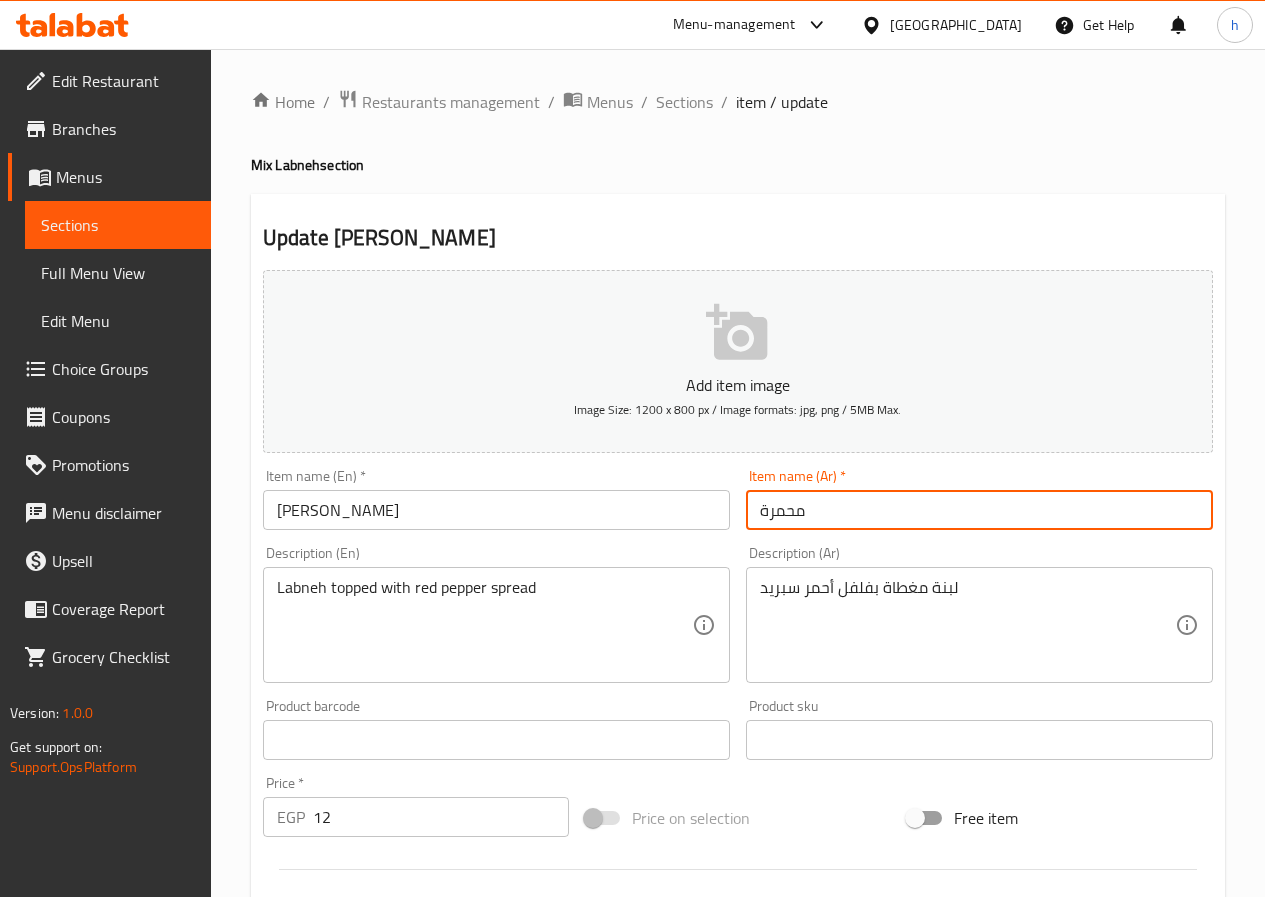 click on "محمرة" at bounding box center [979, 510] 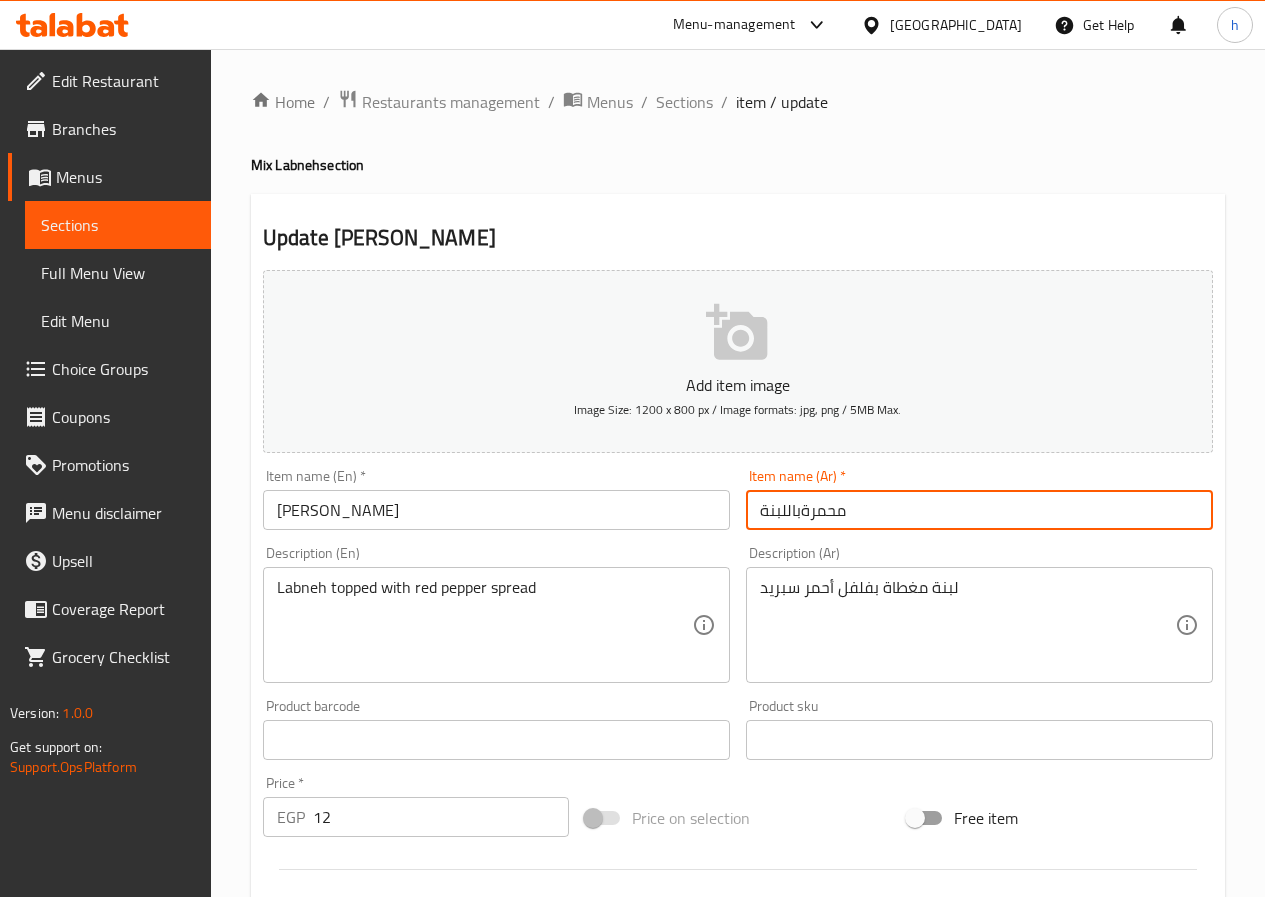 type on "محمرةباللبنة" 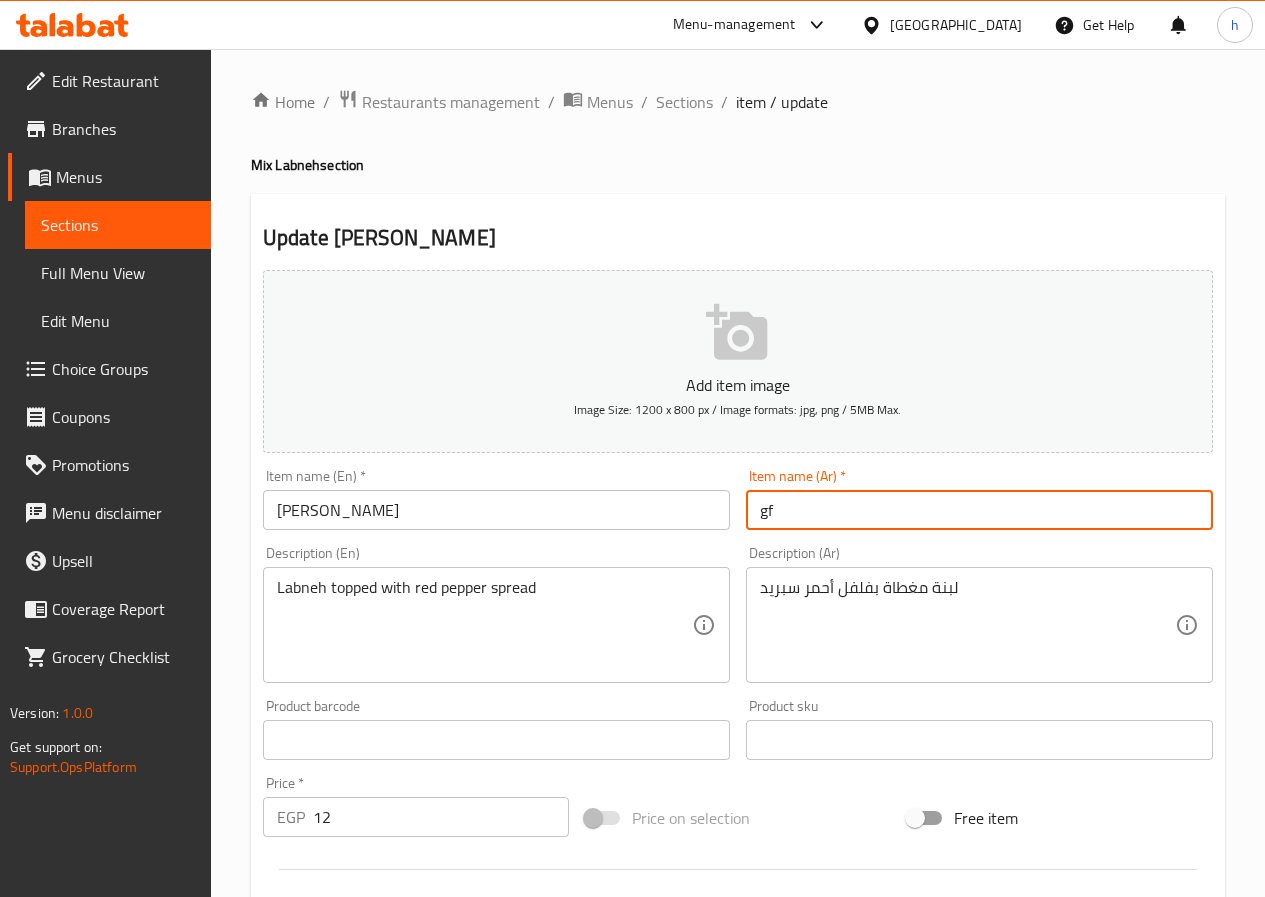 type on "g" 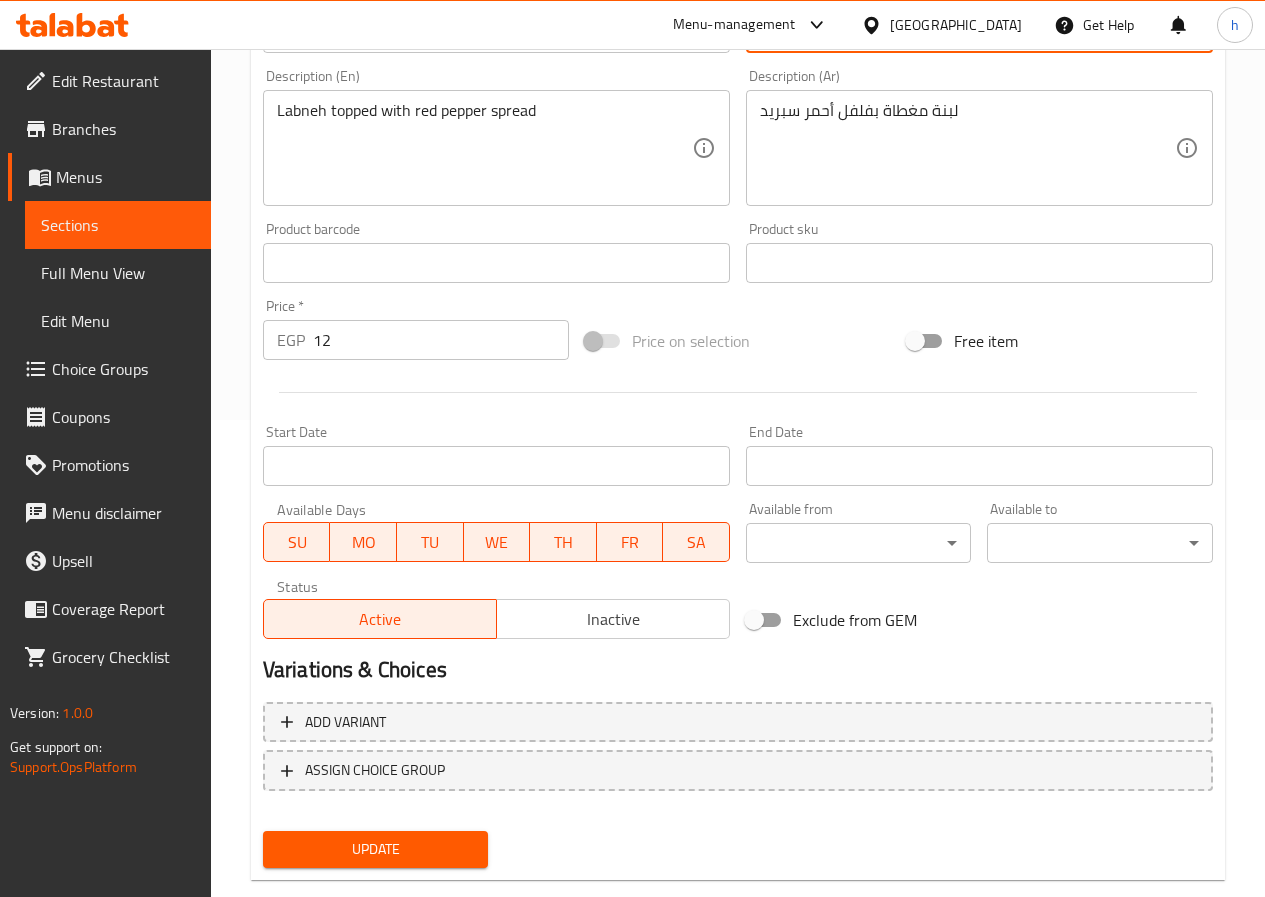 scroll, scrollTop: 516, scrollLeft: 0, axis: vertical 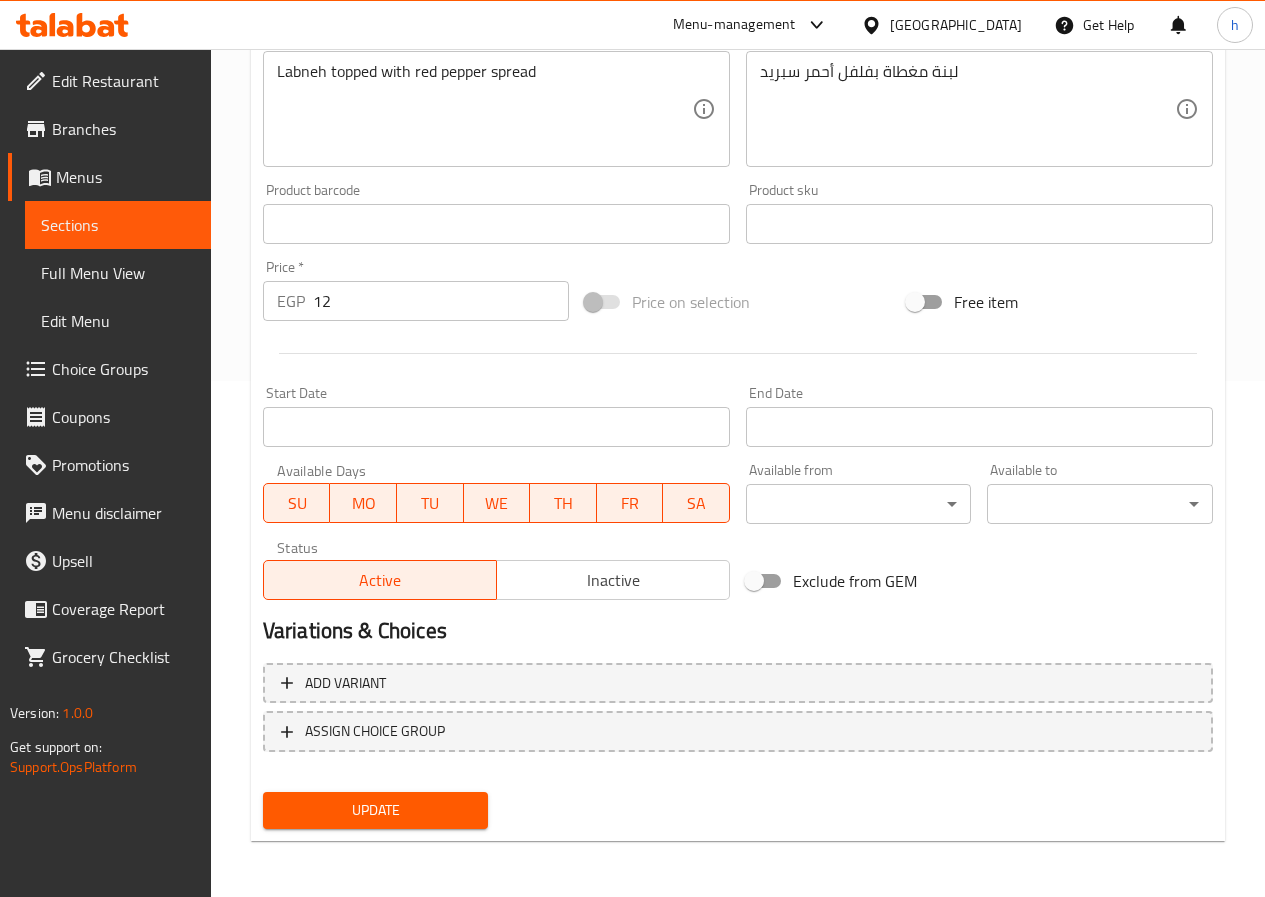 type on "لبنة محمرة" 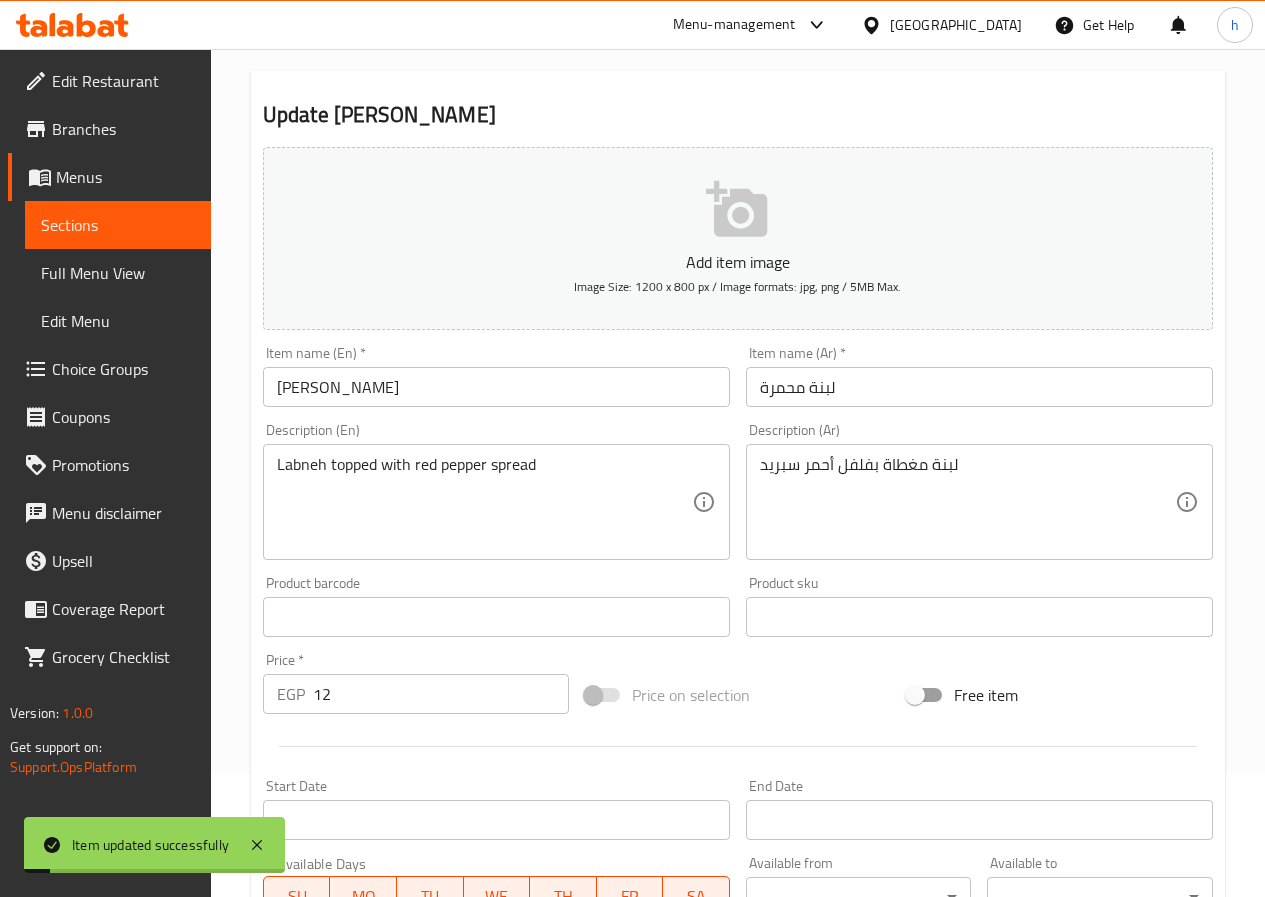 scroll, scrollTop: 116, scrollLeft: 0, axis: vertical 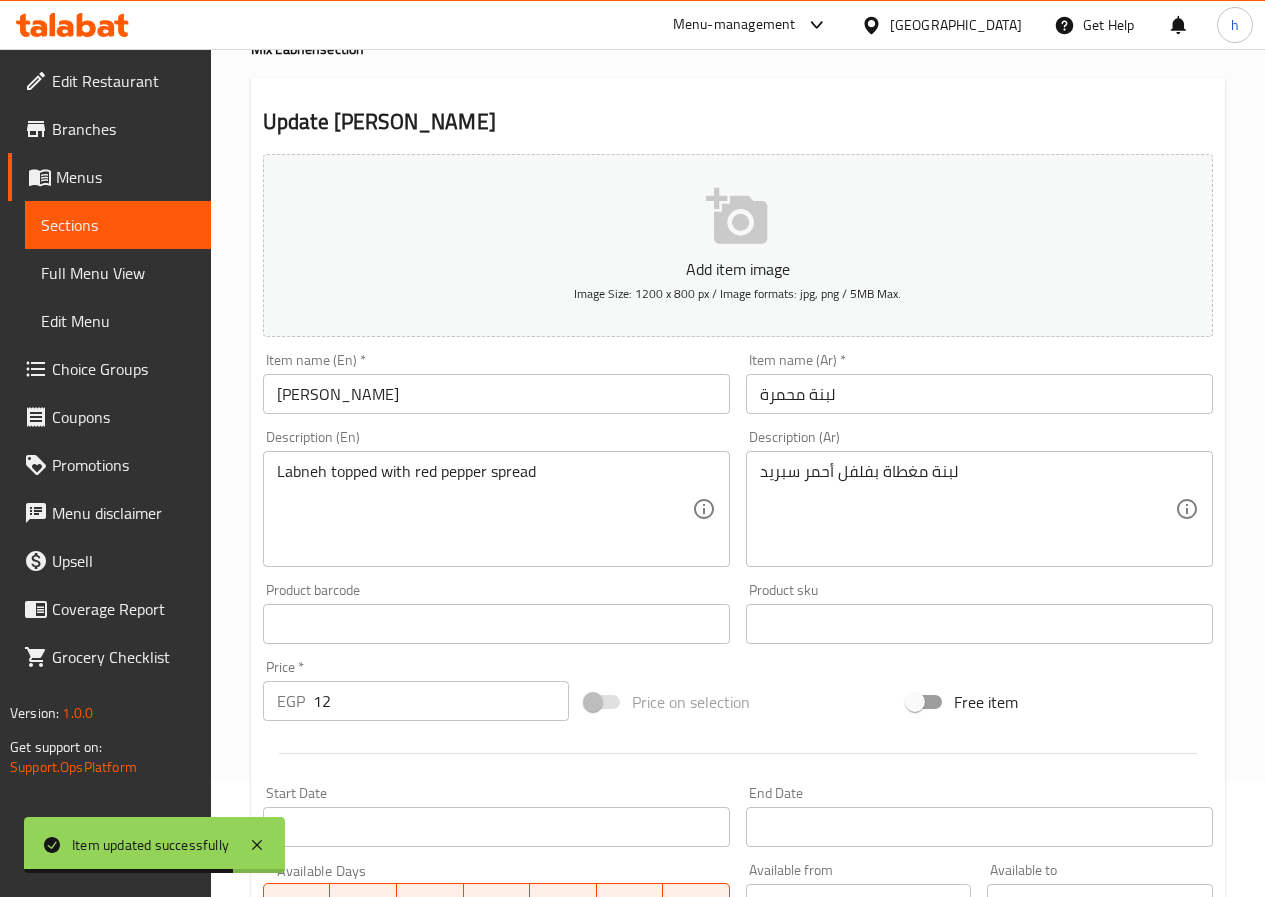 click on "Sections" at bounding box center [118, 225] 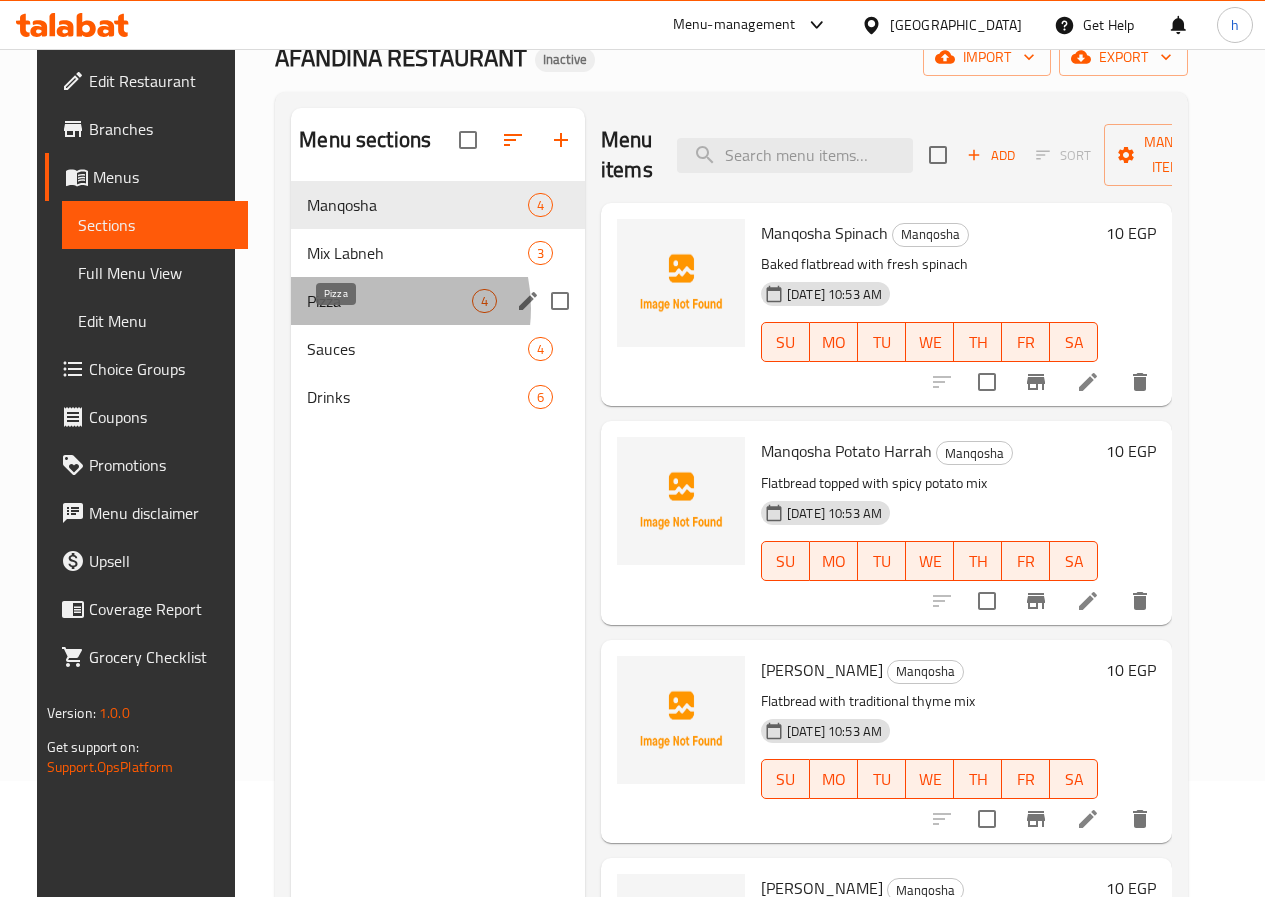 click on "Pizza" at bounding box center (389, 301) 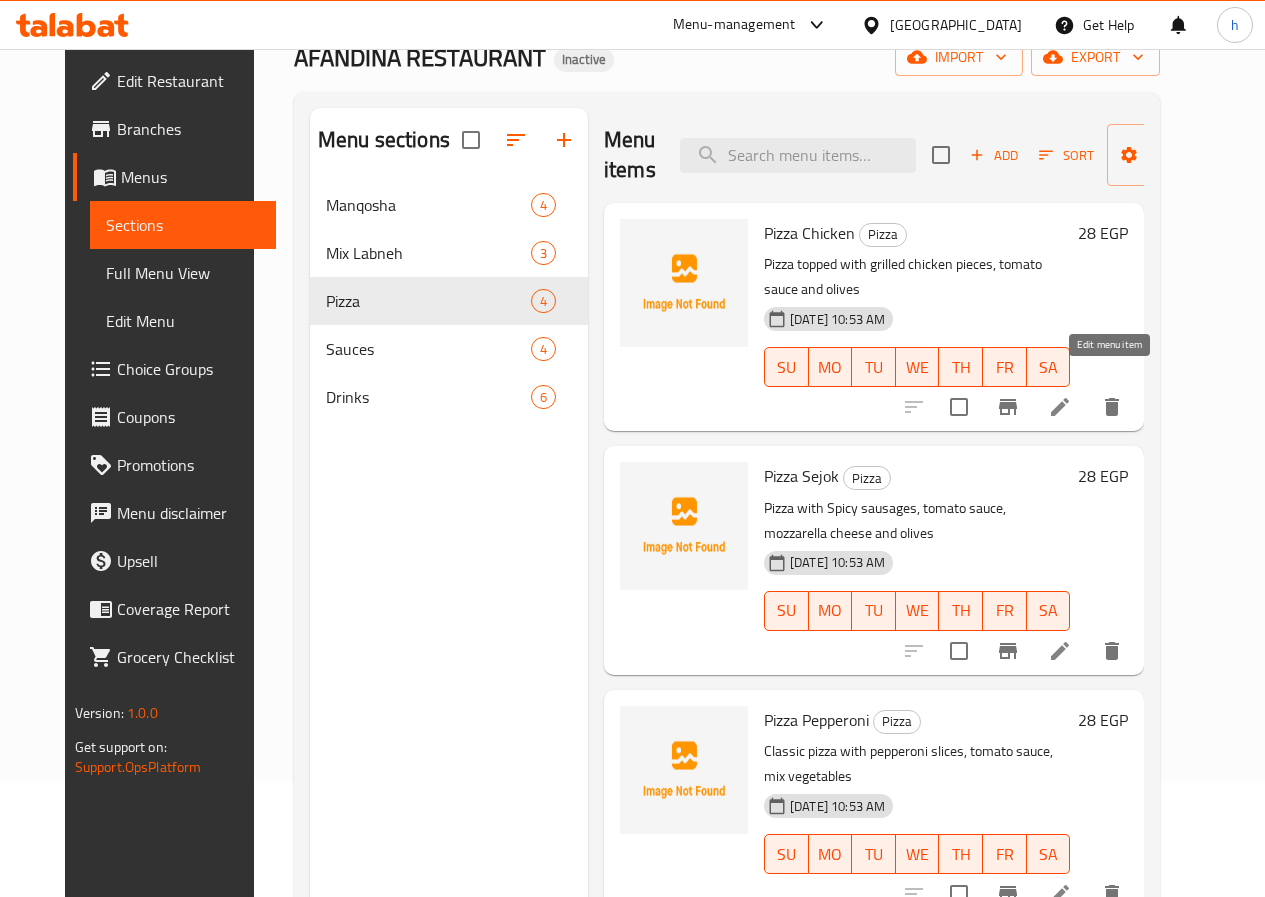 click 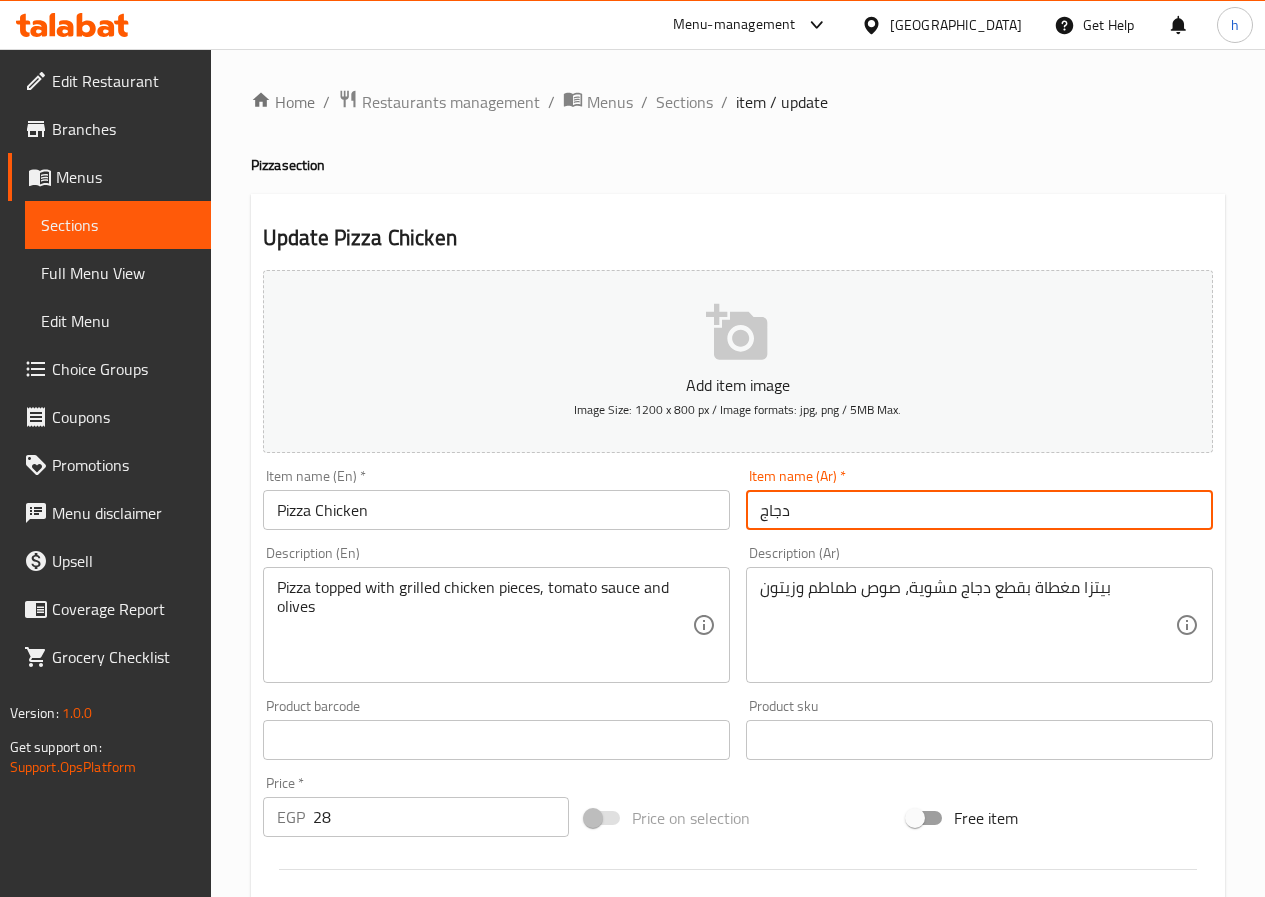 click on "دجاج" at bounding box center (979, 510) 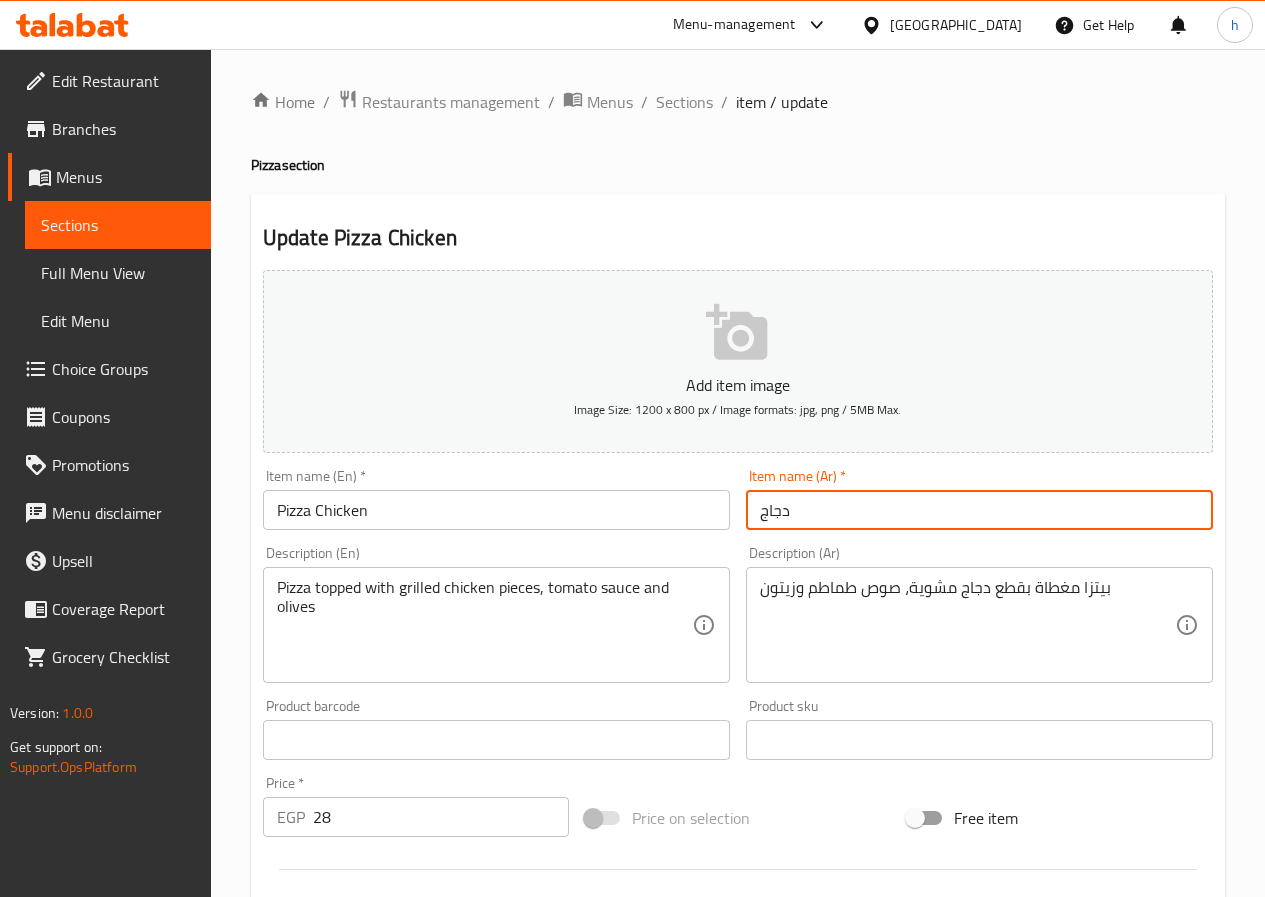 paste on "[PERSON_NAME]" 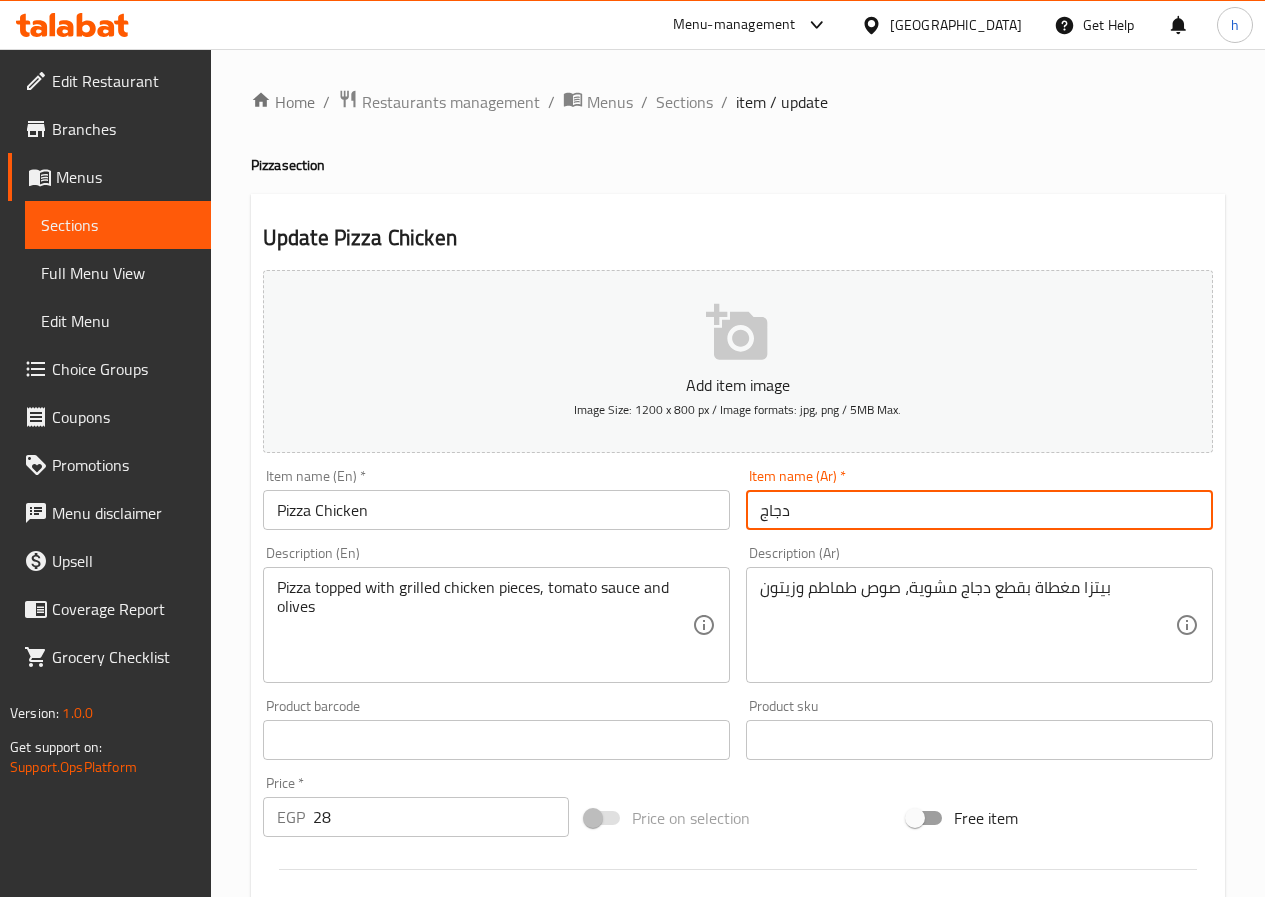 click on "دجاج" at bounding box center [979, 510] 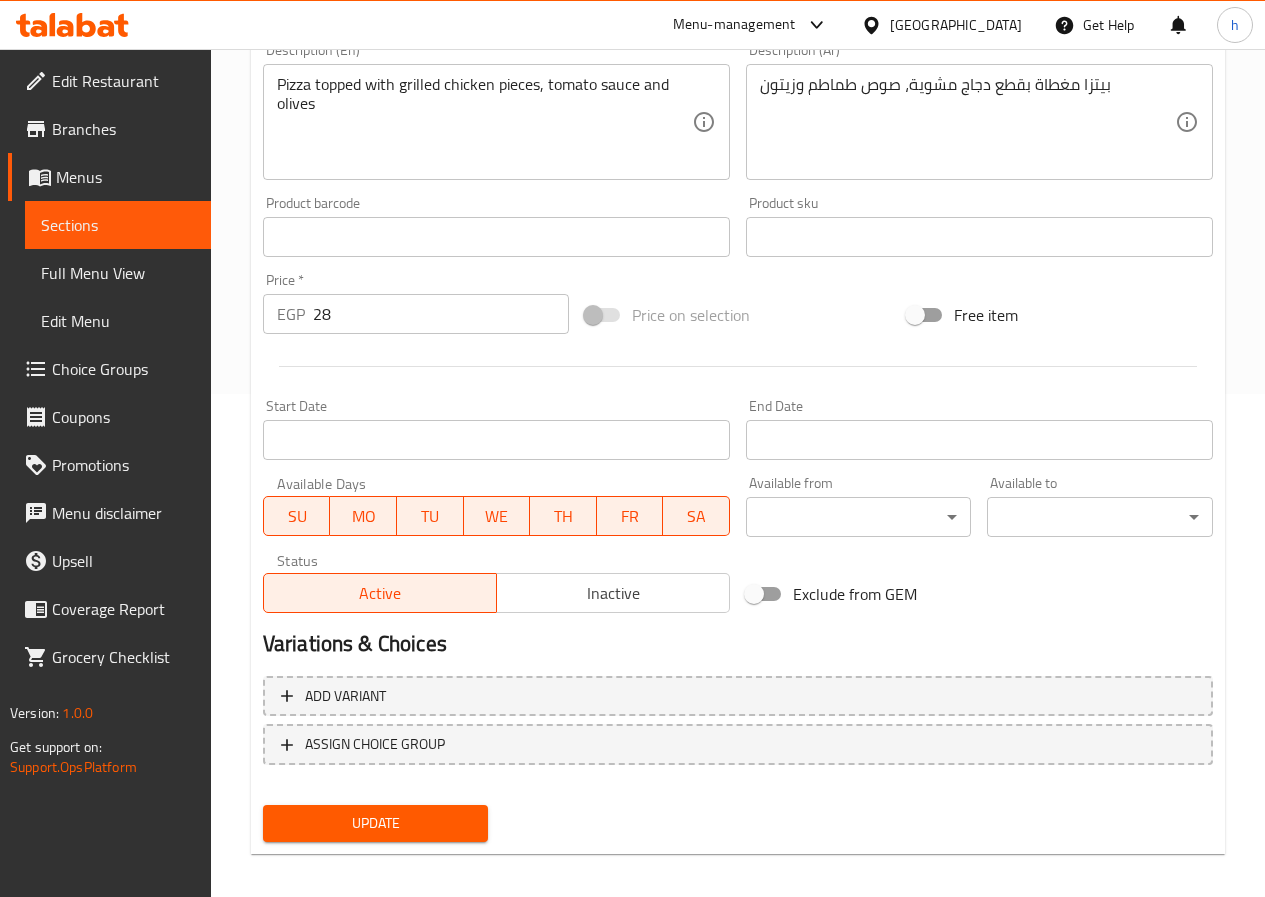 scroll, scrollTop: 516, scrollLeft: 0, axis: vertical 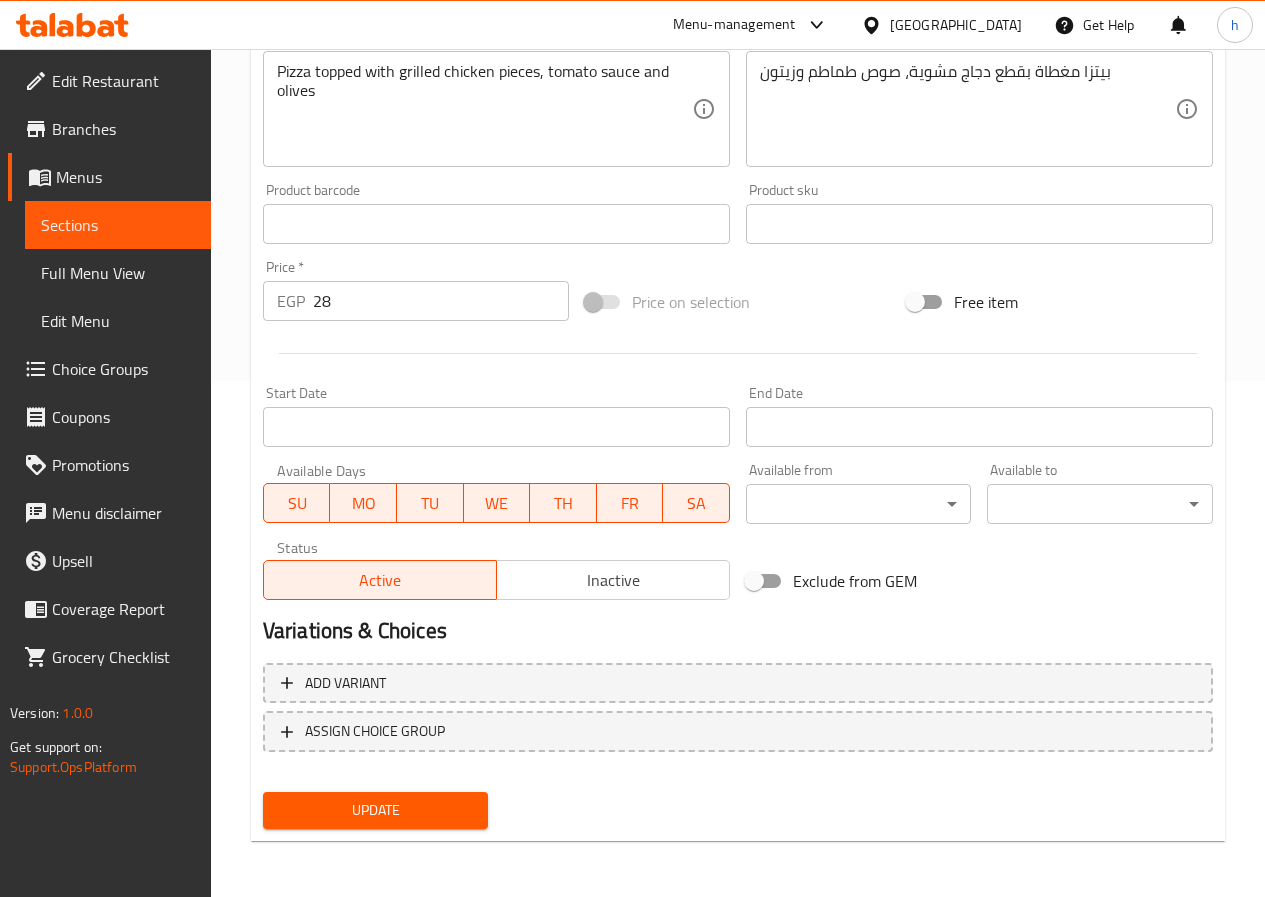 type on "بيتزا دجاج" 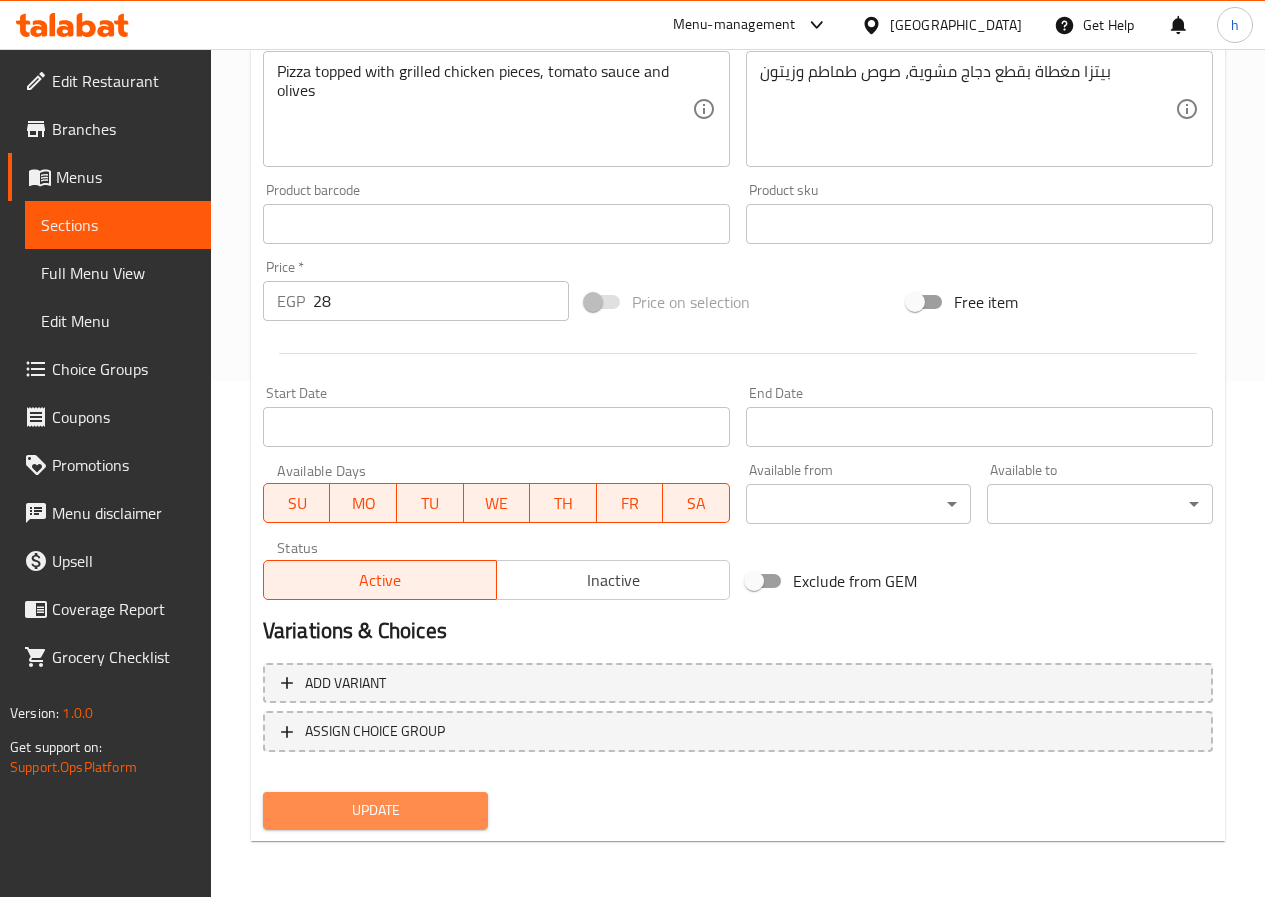 click on "Update" at bounding box center [376, 810] 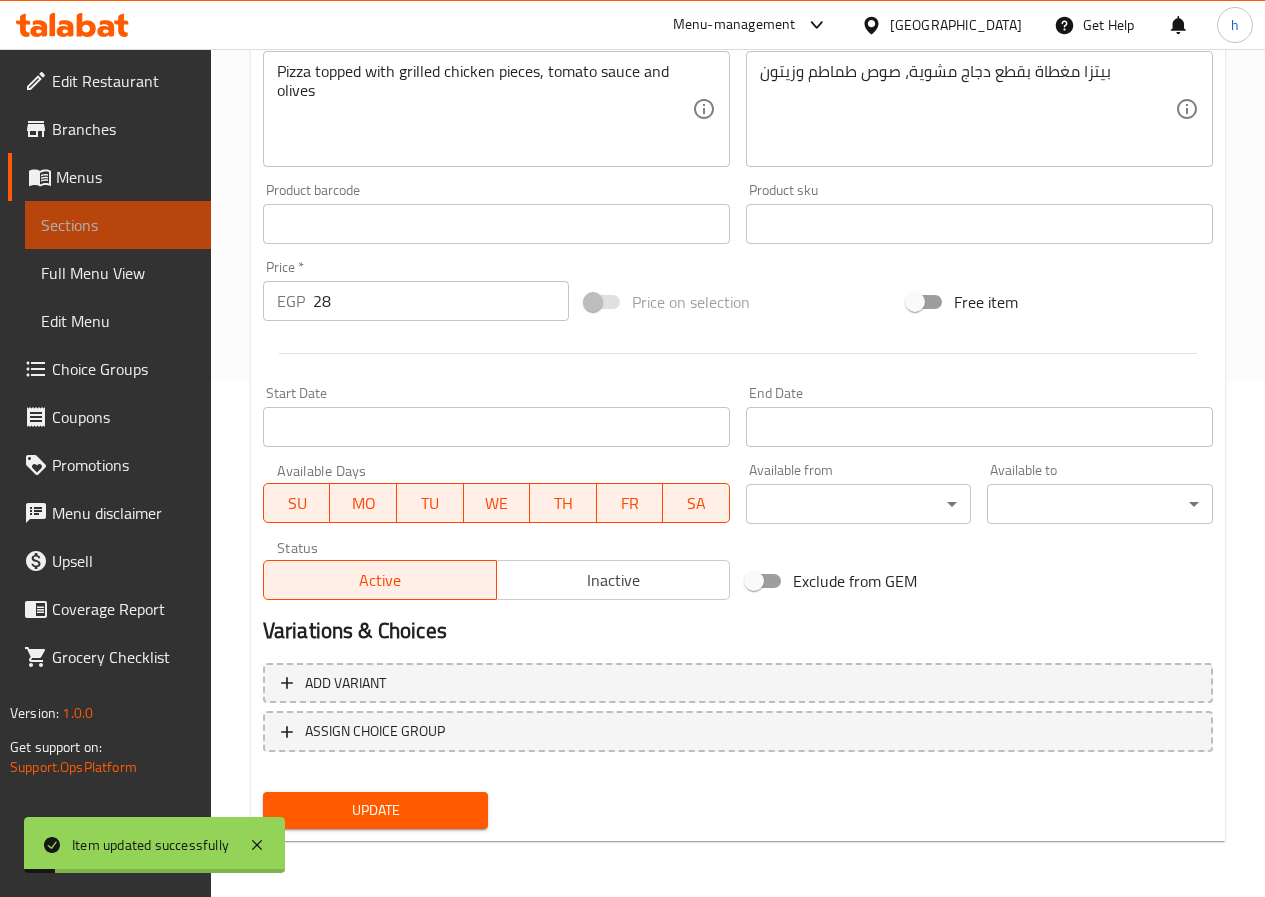 click on "Sections" at bounding box center [118, 225] 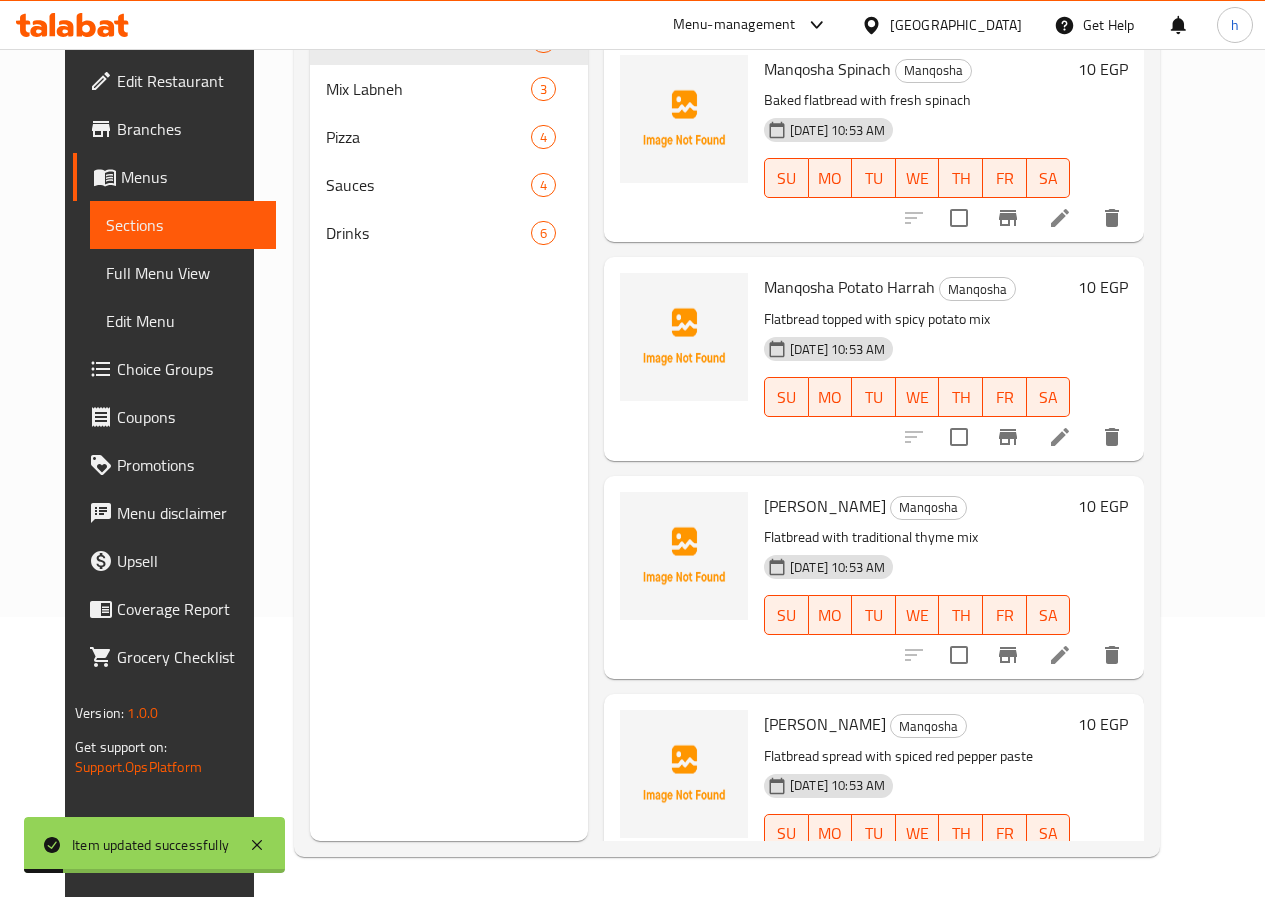 scroll, scrollTop: 280, scrollLeft: 0, axis: vertical 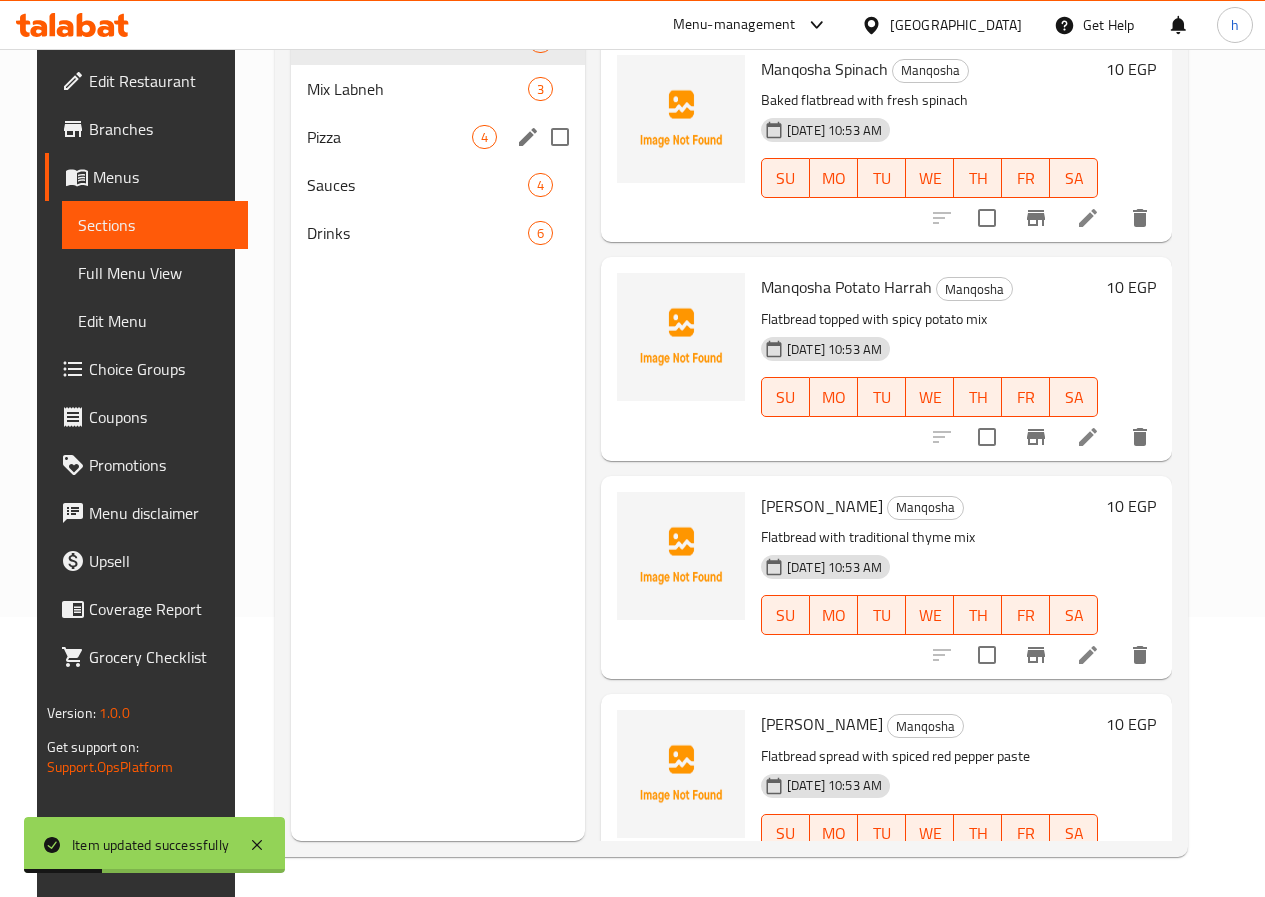 click on "Pizza" at bounding box center (389, 137) 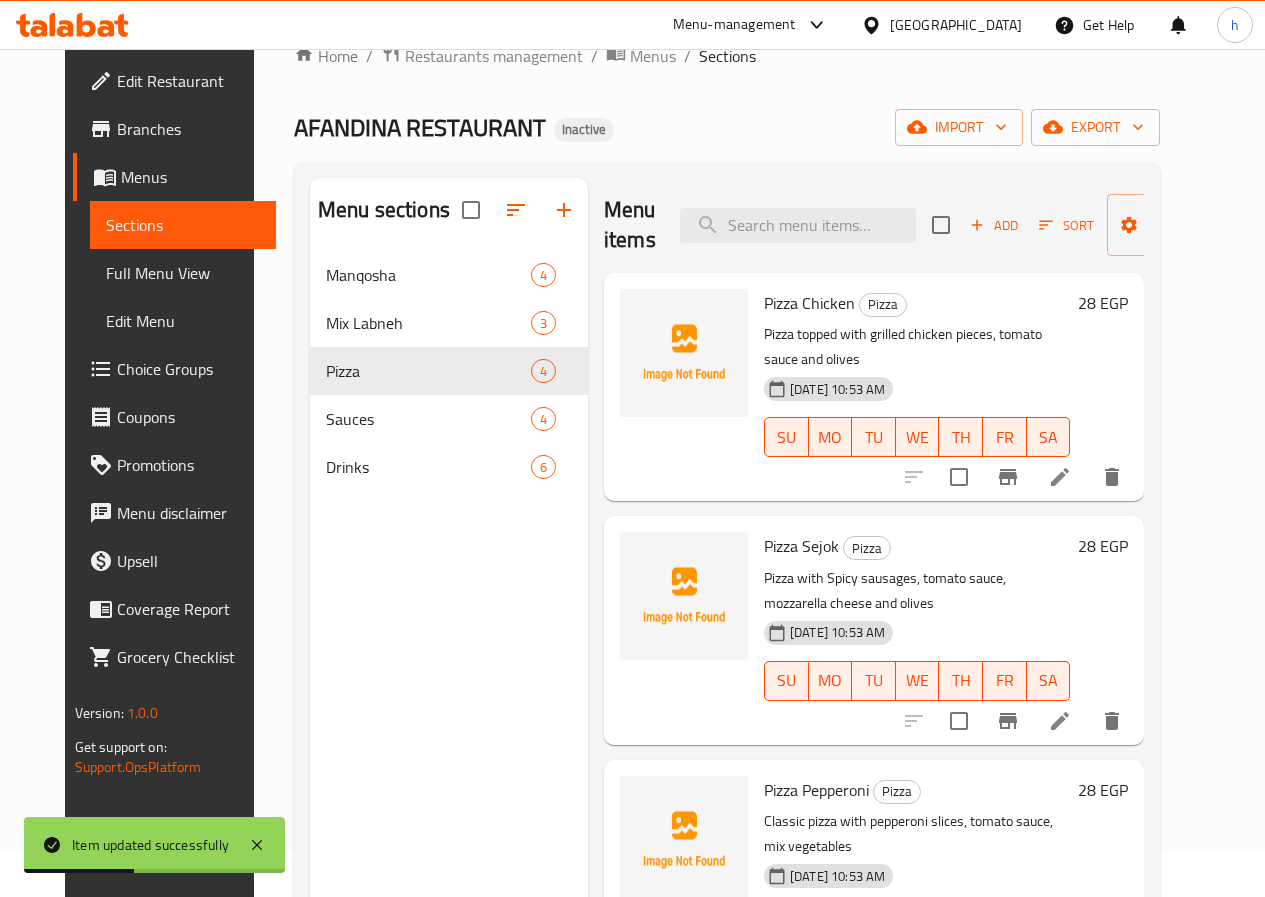 scroll, scrollTop: 0, scrollLeft: 0, axis: both 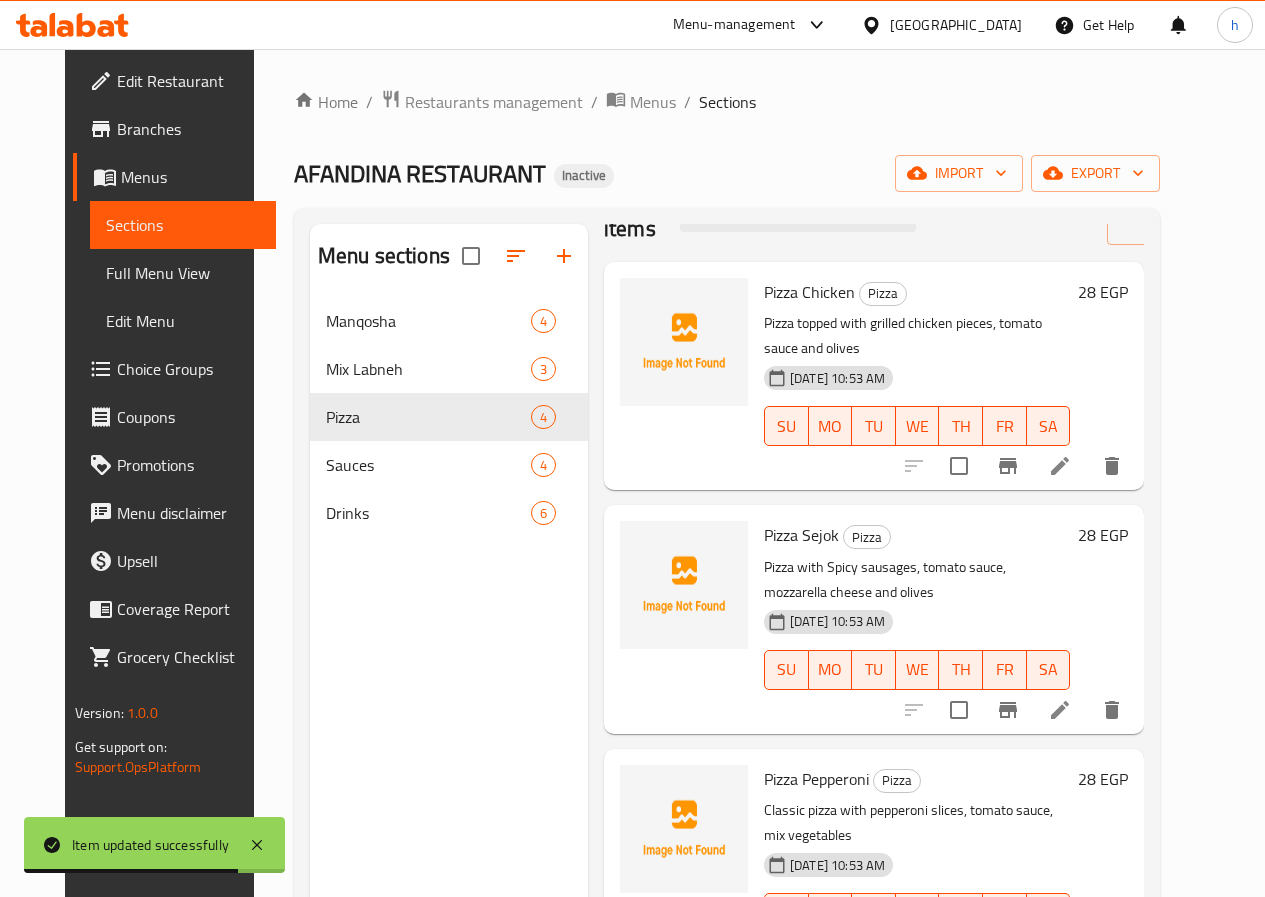 click at bounding box center (1060, 710) 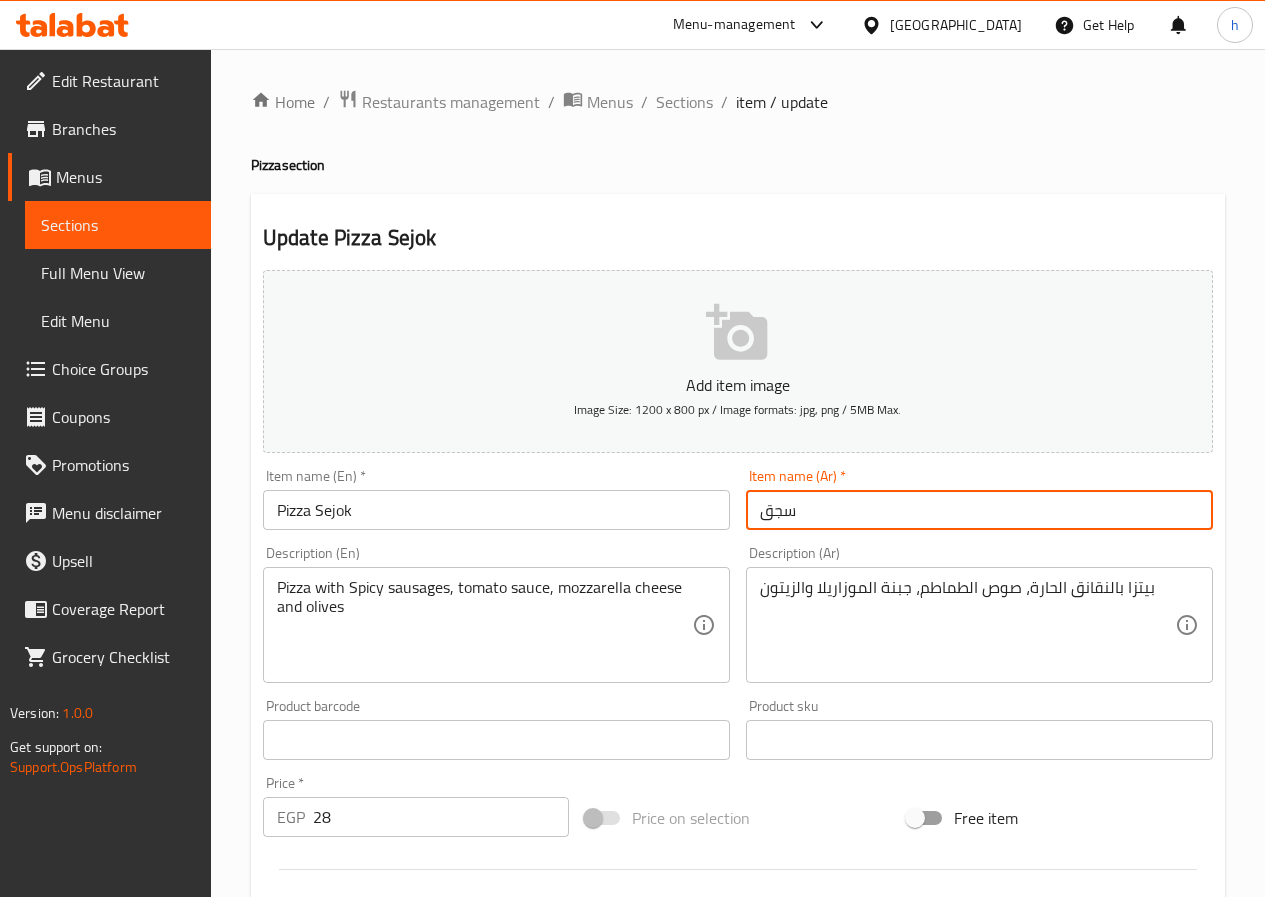 click on "سجق" at bounding box center (979, 510) 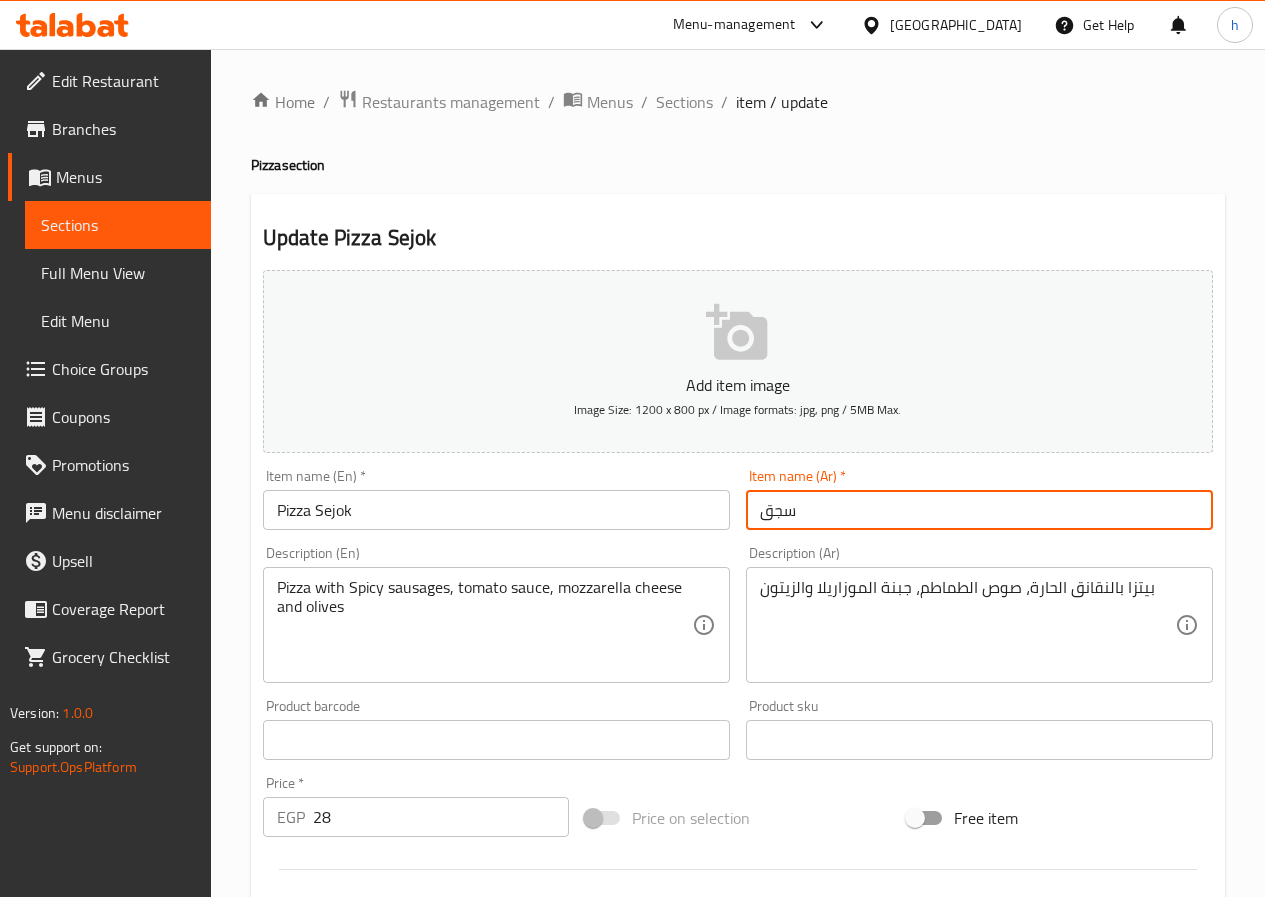 paste on "[PERSON_NAME]" 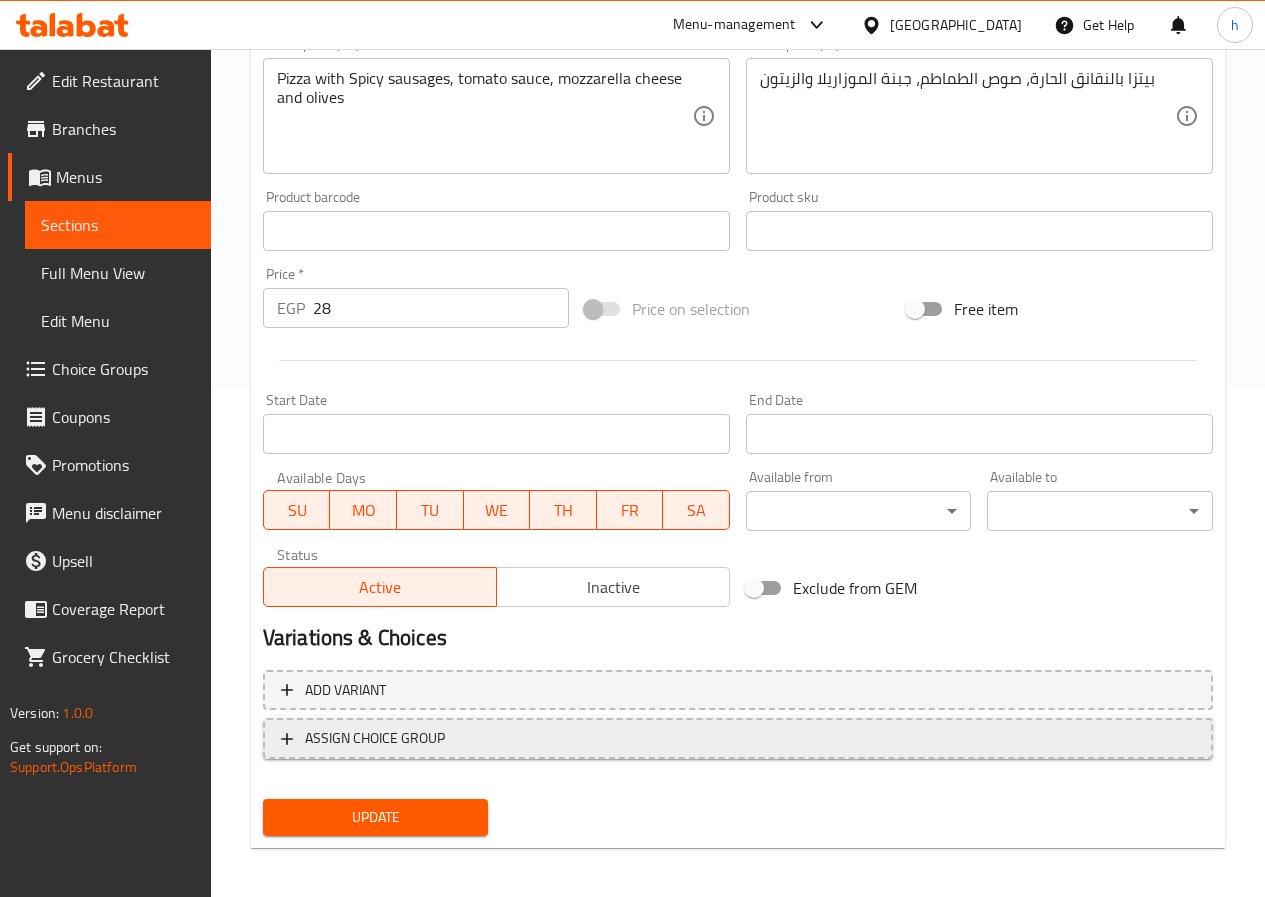 scroll, scrollTop: 516, scrollLeft: 0, axis: vertical 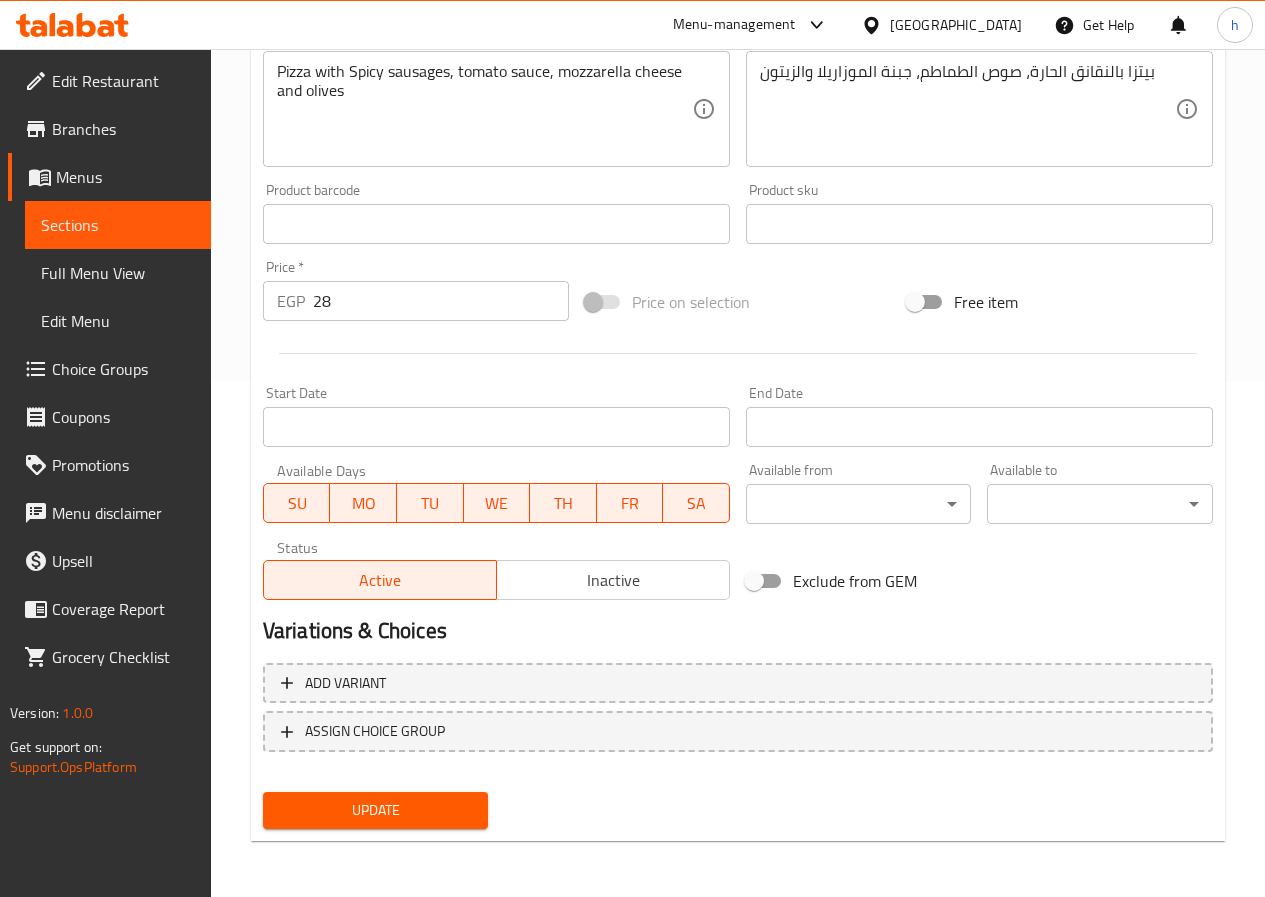 type on "بيتزا سجق" 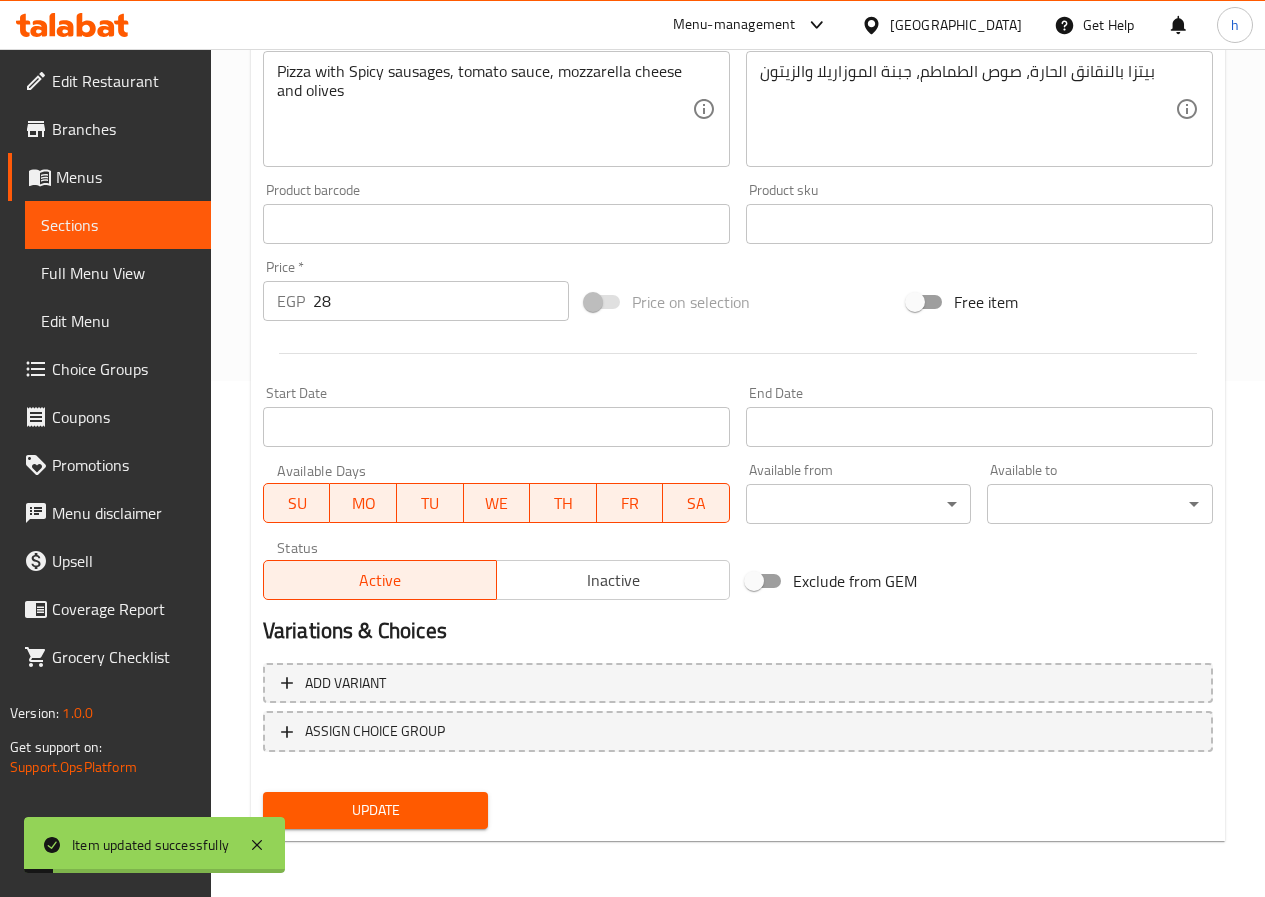 click on "Sections" at bounding box center (118, 225) 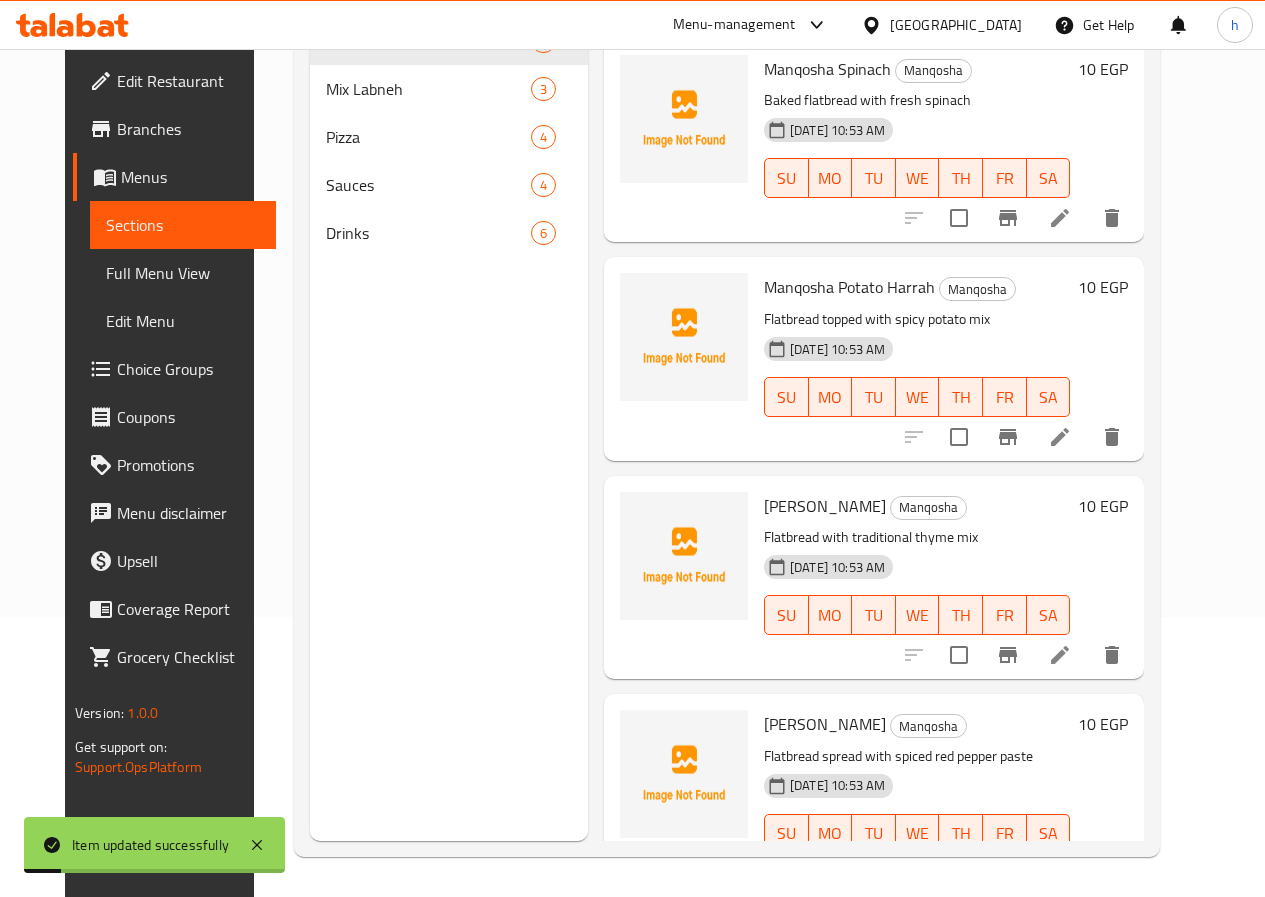 scroll, scrollTop: 280, scrollLeft: 0, axis: vertical 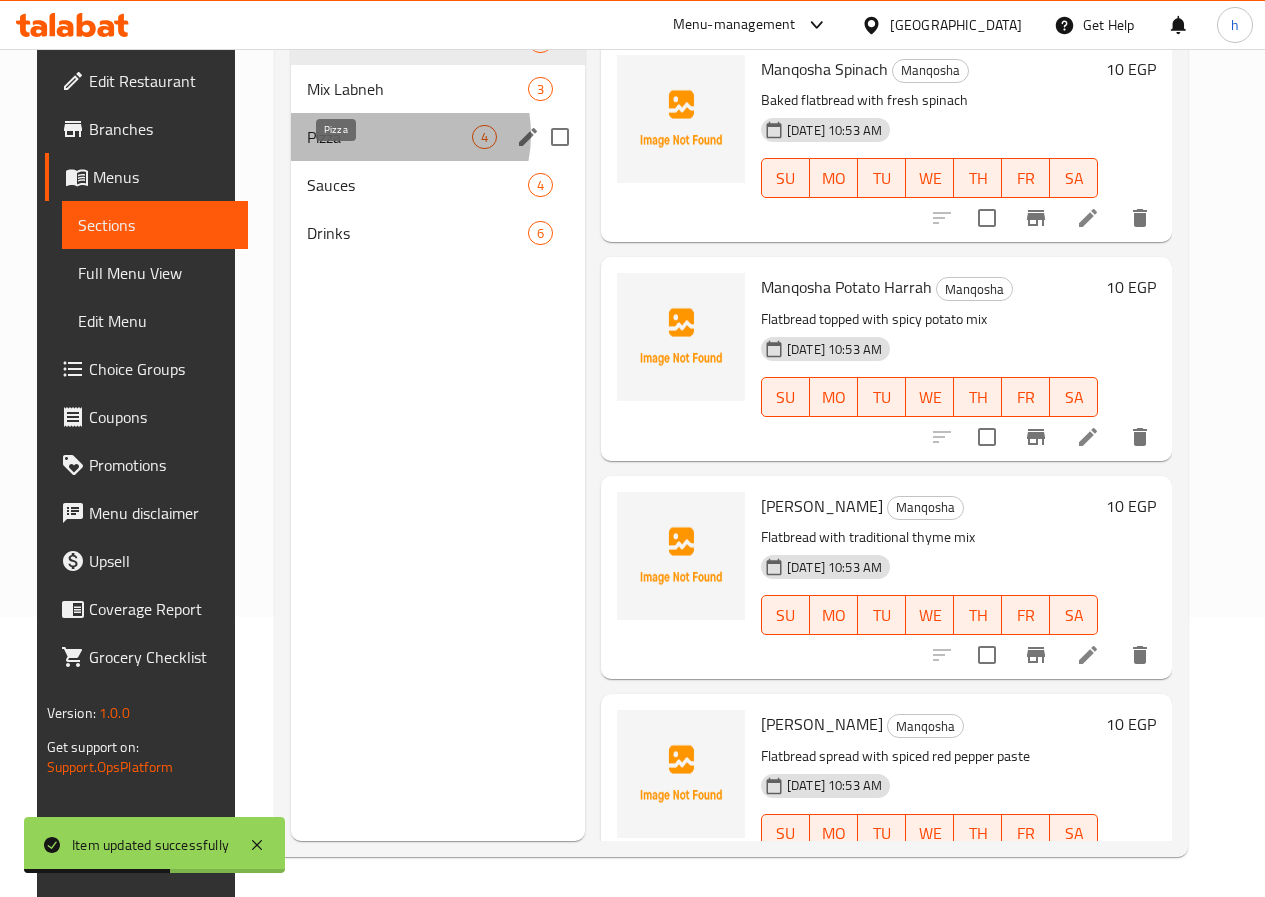 click on "Pizza" at bounding box center (389, 137) 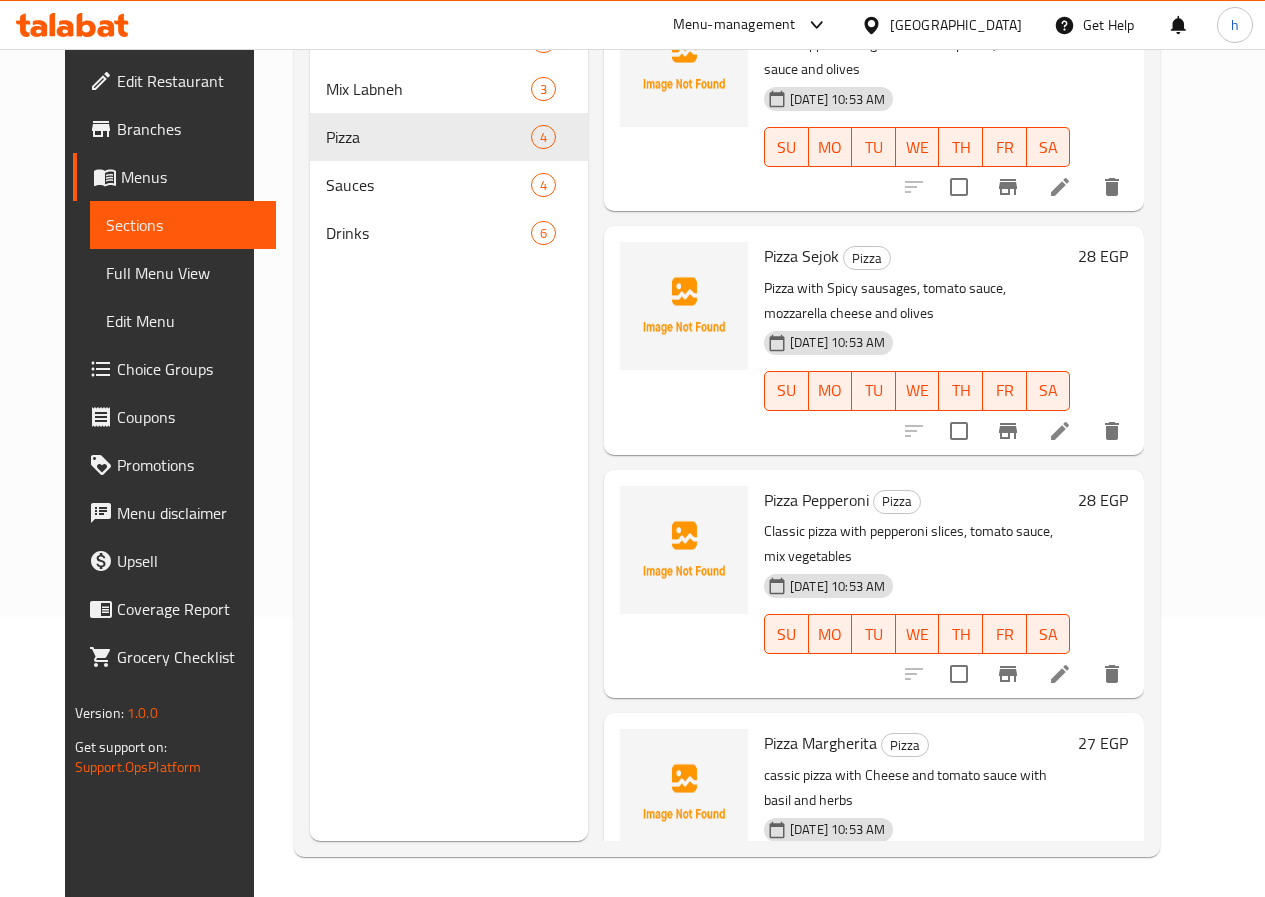 scroll, scrollTop: 57, scrollLeft: 0, axis: vertical 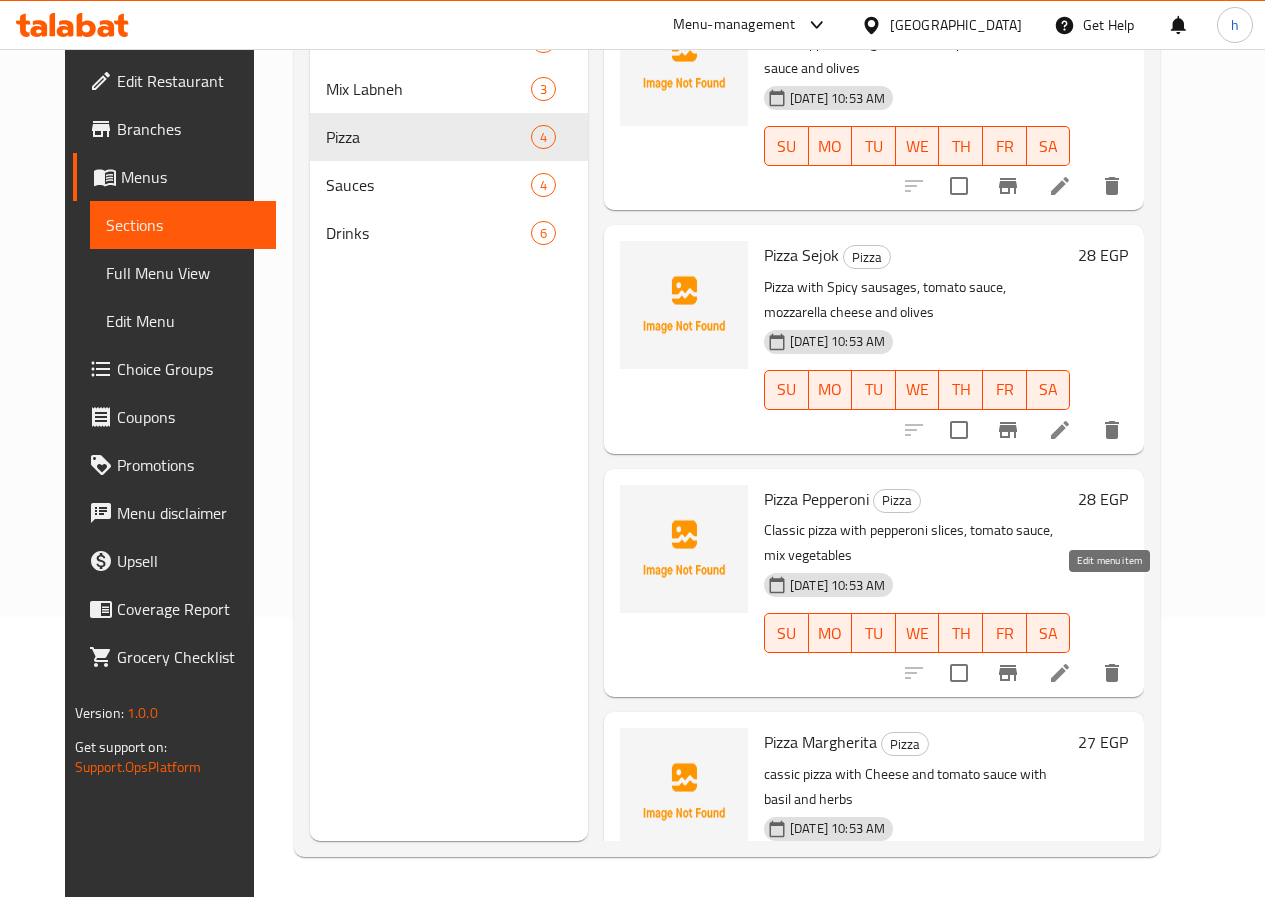 click 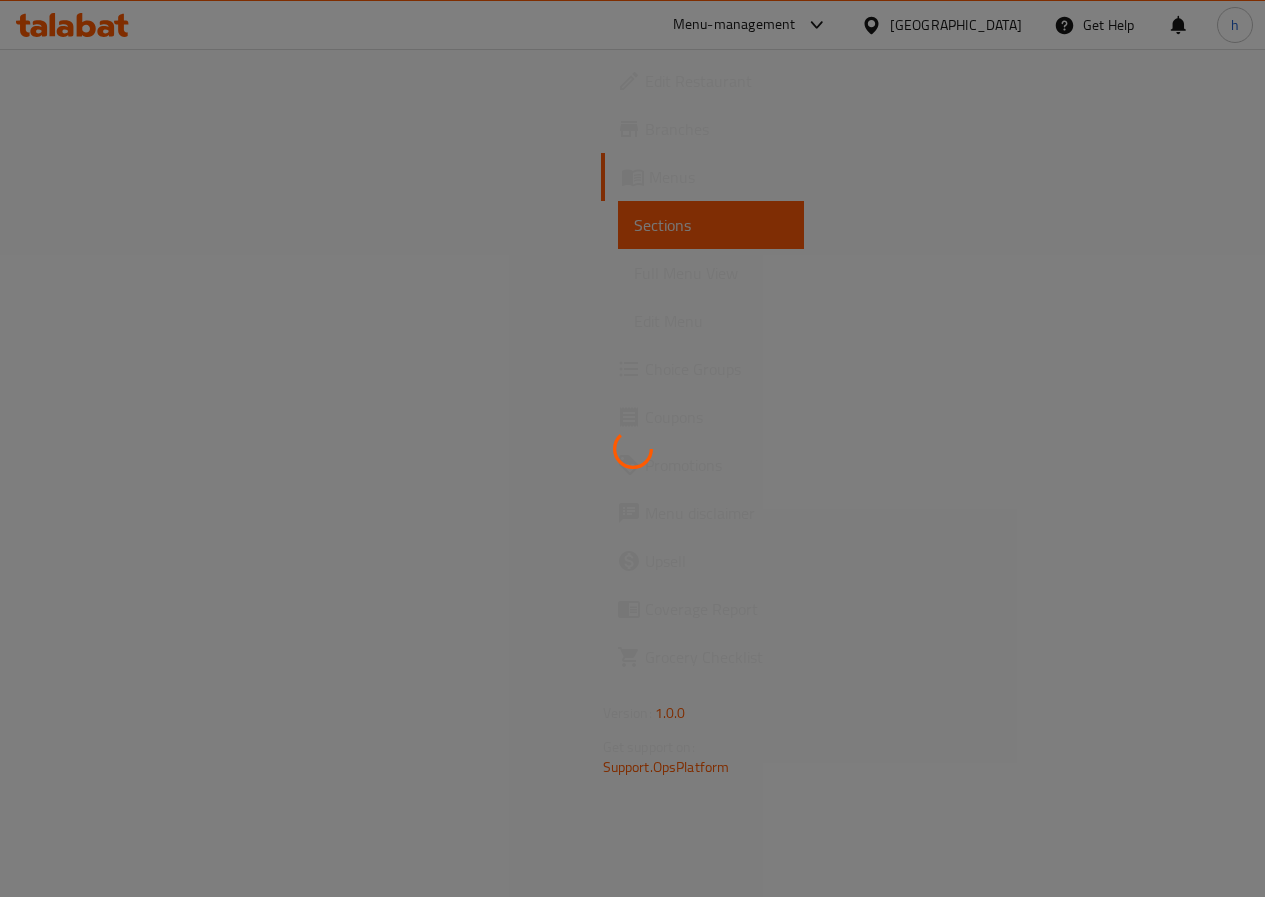 scroll, scrollTop: 0, scrollLeft: 0, axis: both 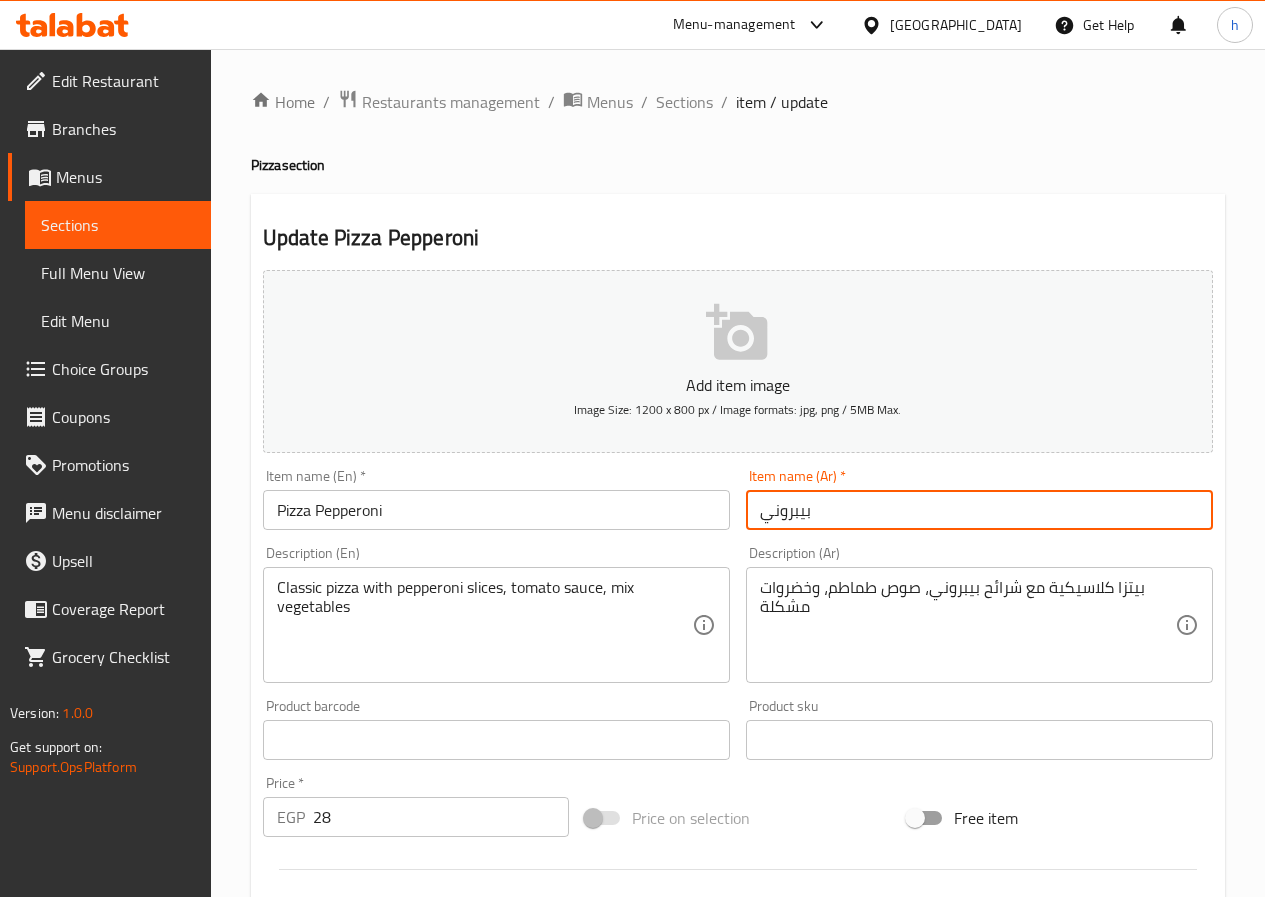 click on "بيبروني" at bounding box center [979, 510] 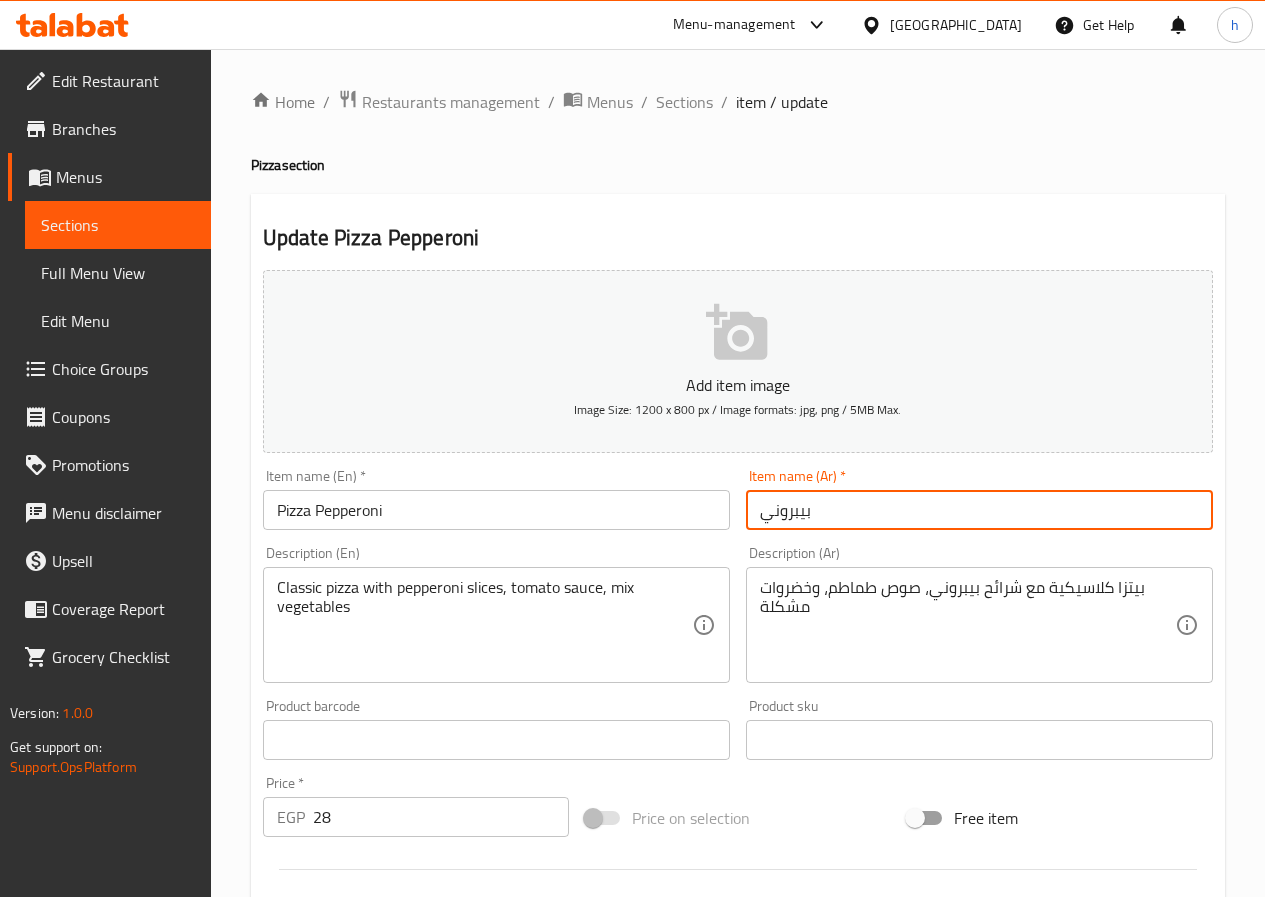 click on "بيبروني" at bounding box center [979, 510] 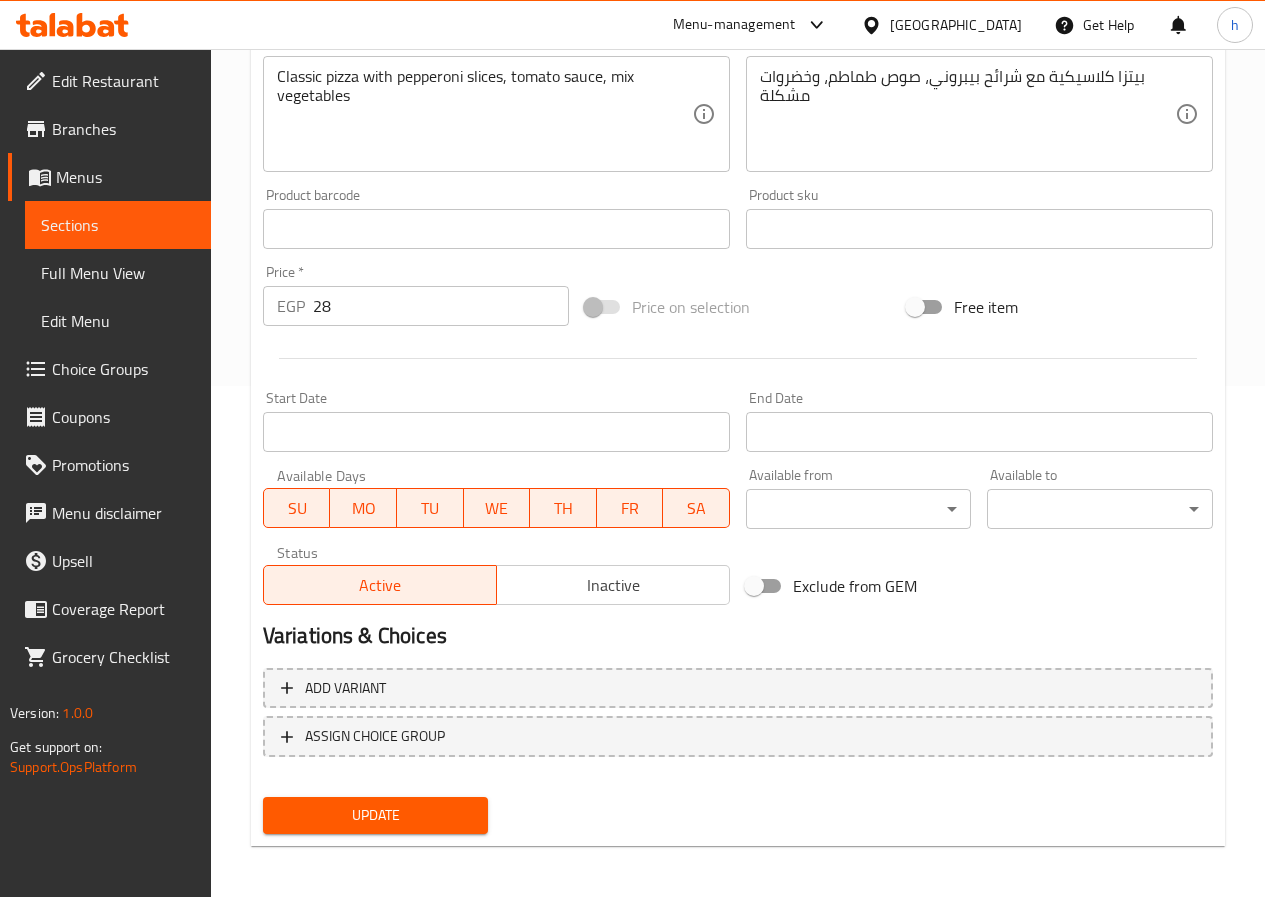 scroll, scrollTop: 516, scrollLeft: 0, axis: vertical 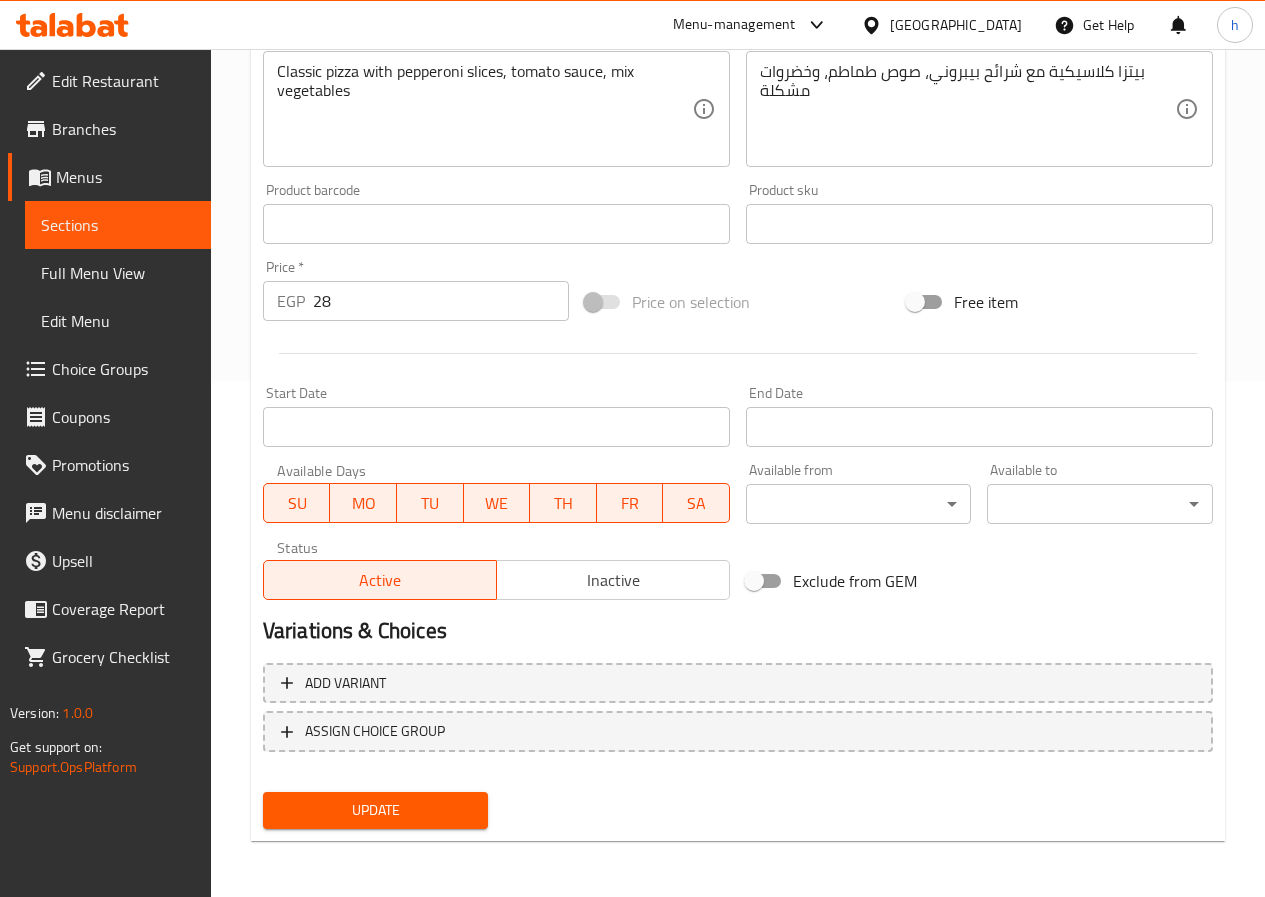 type on "[PERSON_NAME]" 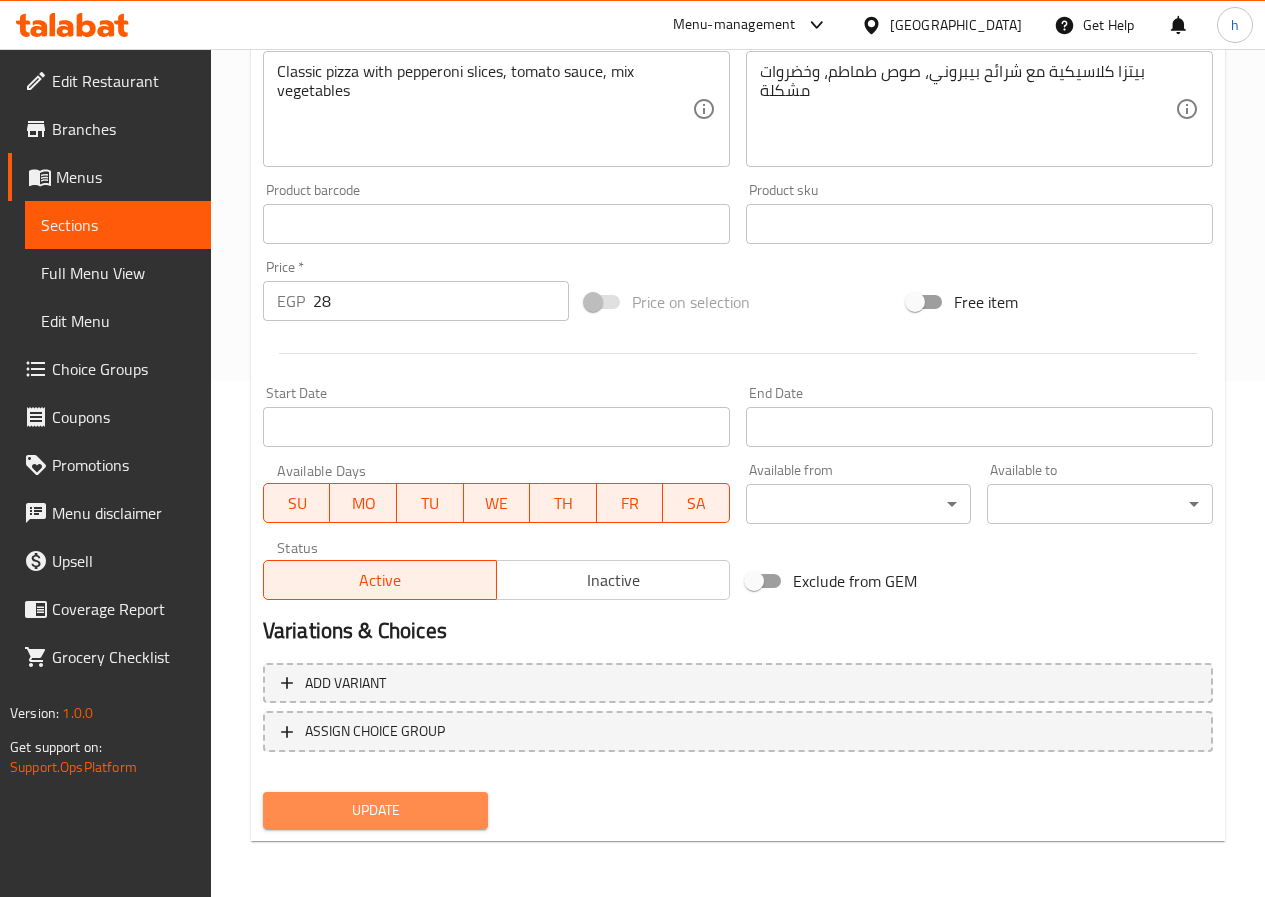 click on "Update" at bounding box center [376, 810] 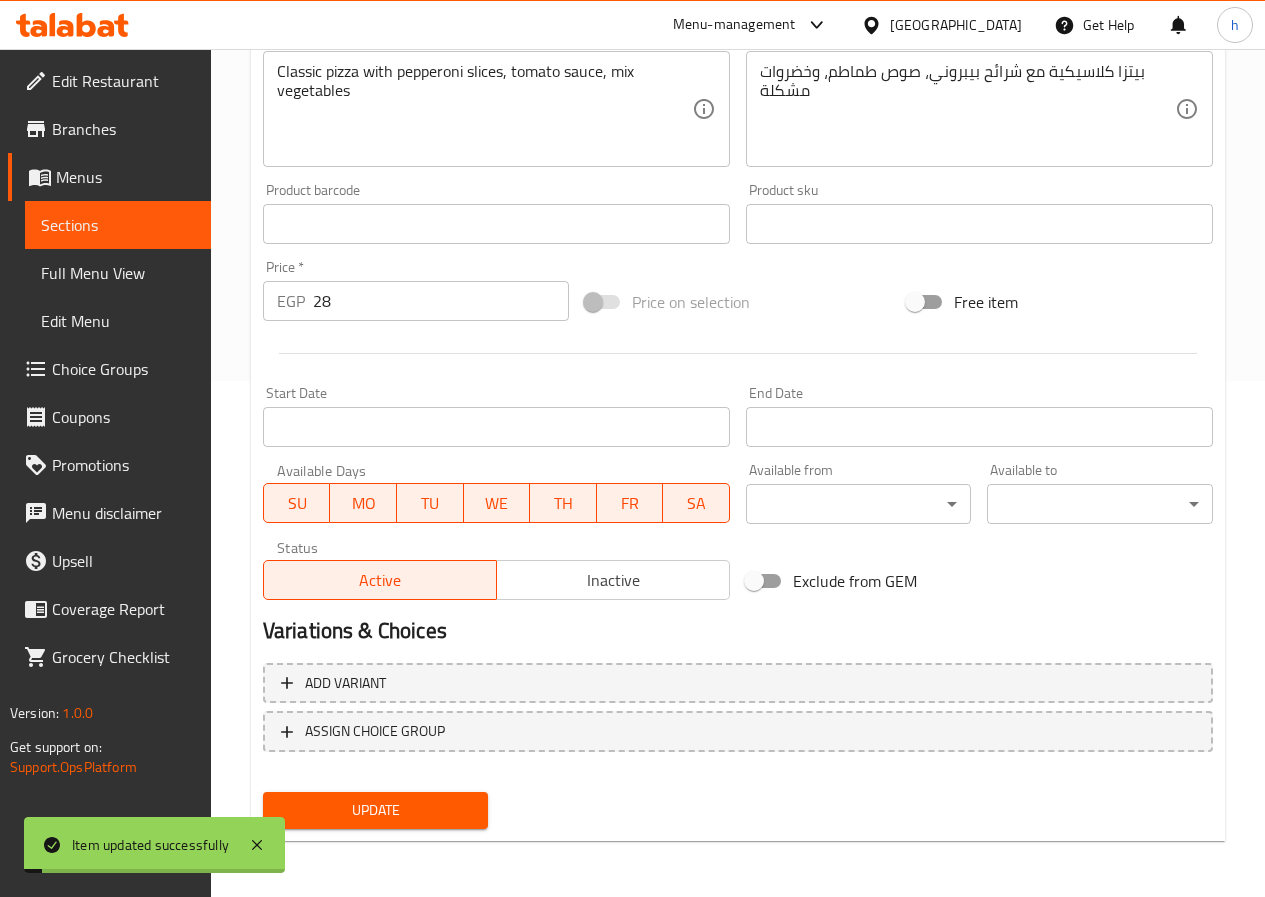 click on "Sections" at bounding box center (118, 225) 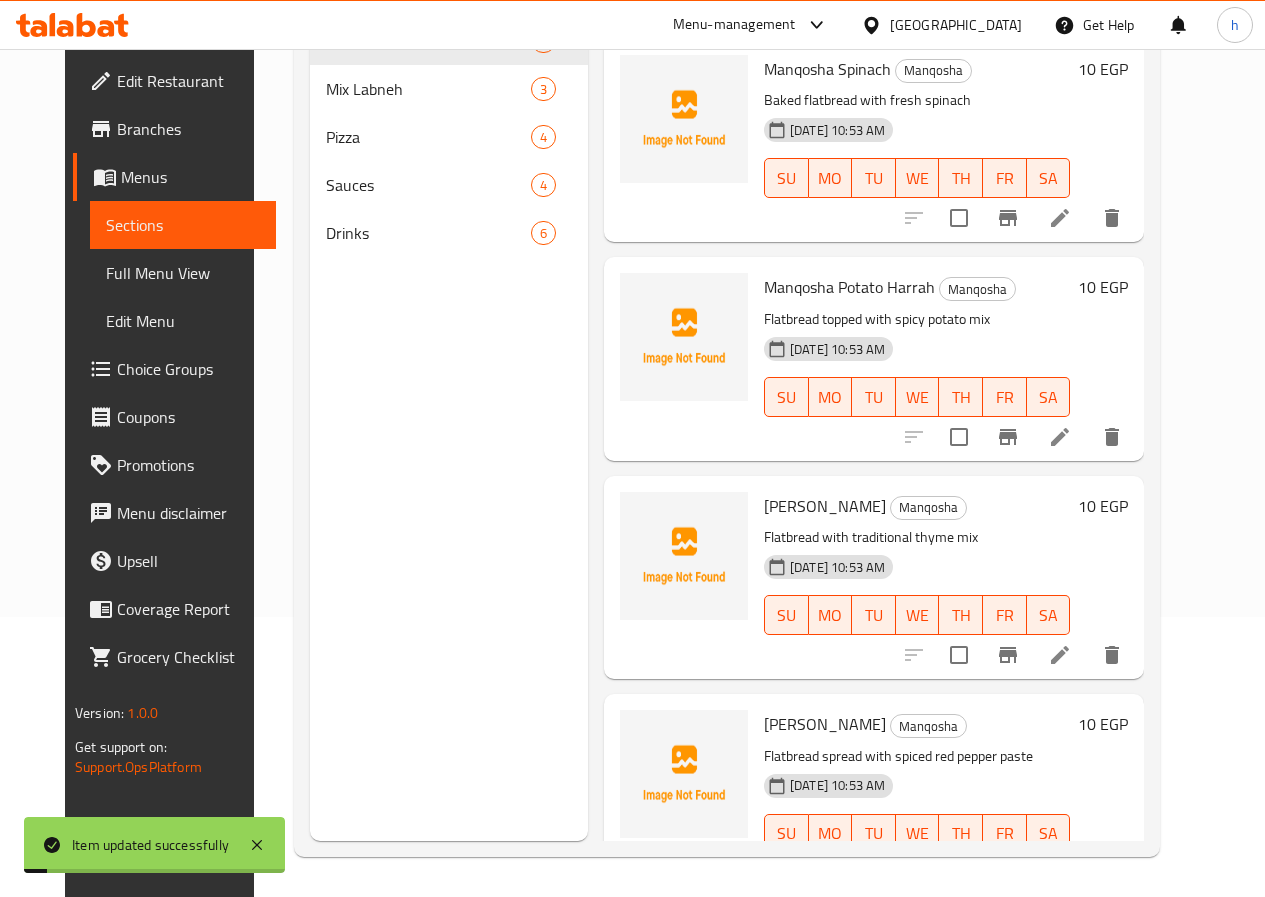 scroll, scrollTop: 280, scrollLeft: 0, axis: vertical 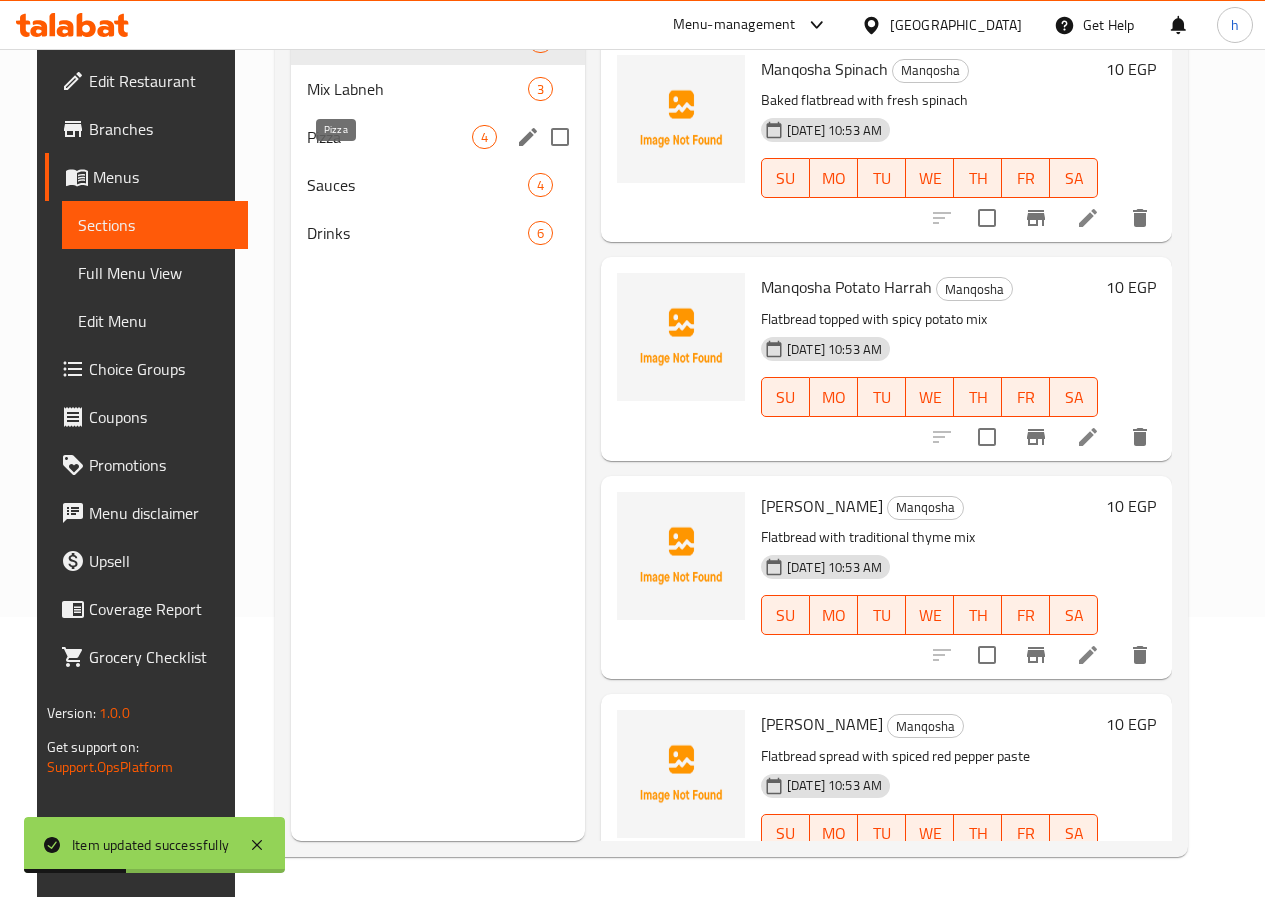 click on "Pizza" at bounding box center (389, 137) 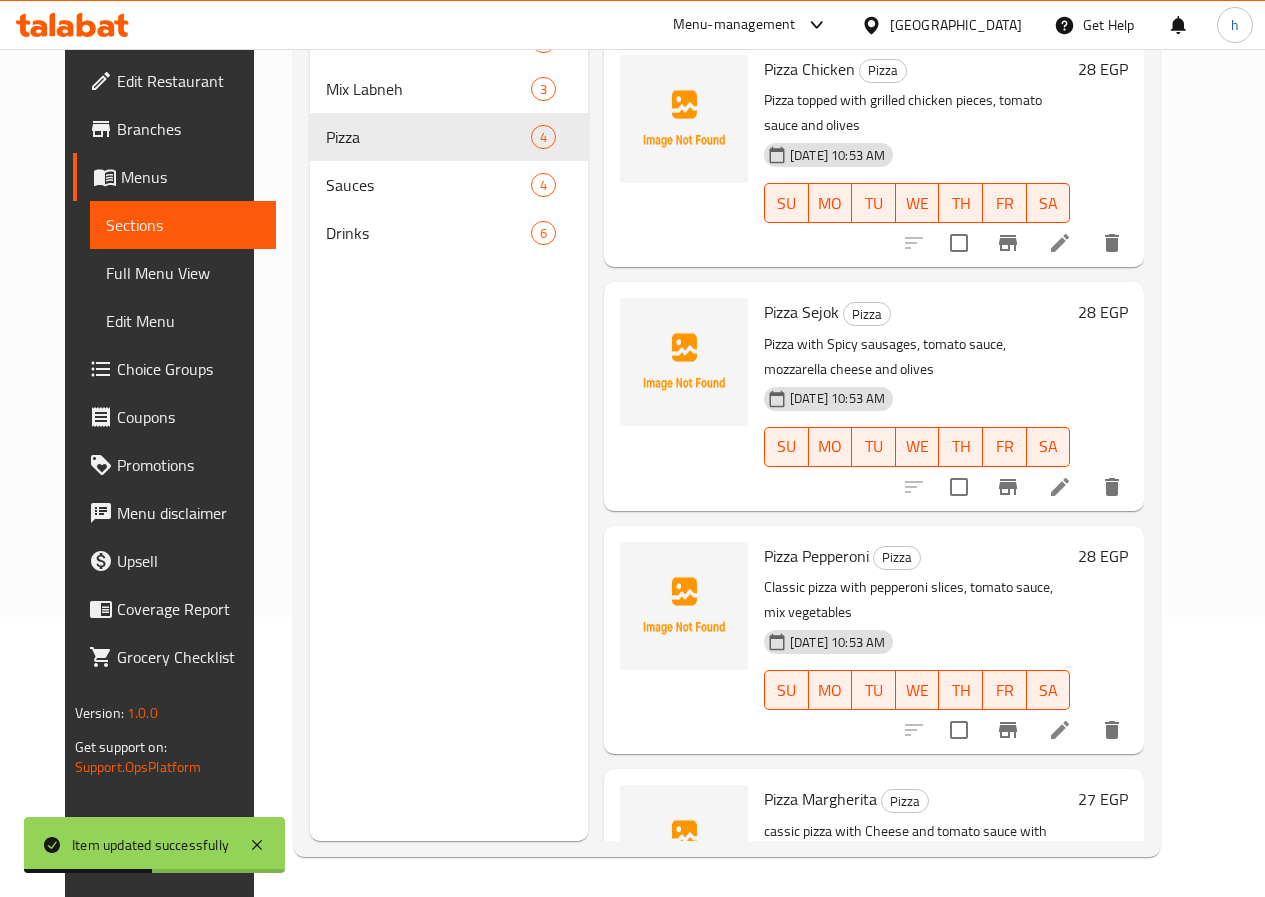 scroll, scrollTop: 57, scrollLeft: 0, axis: vertical 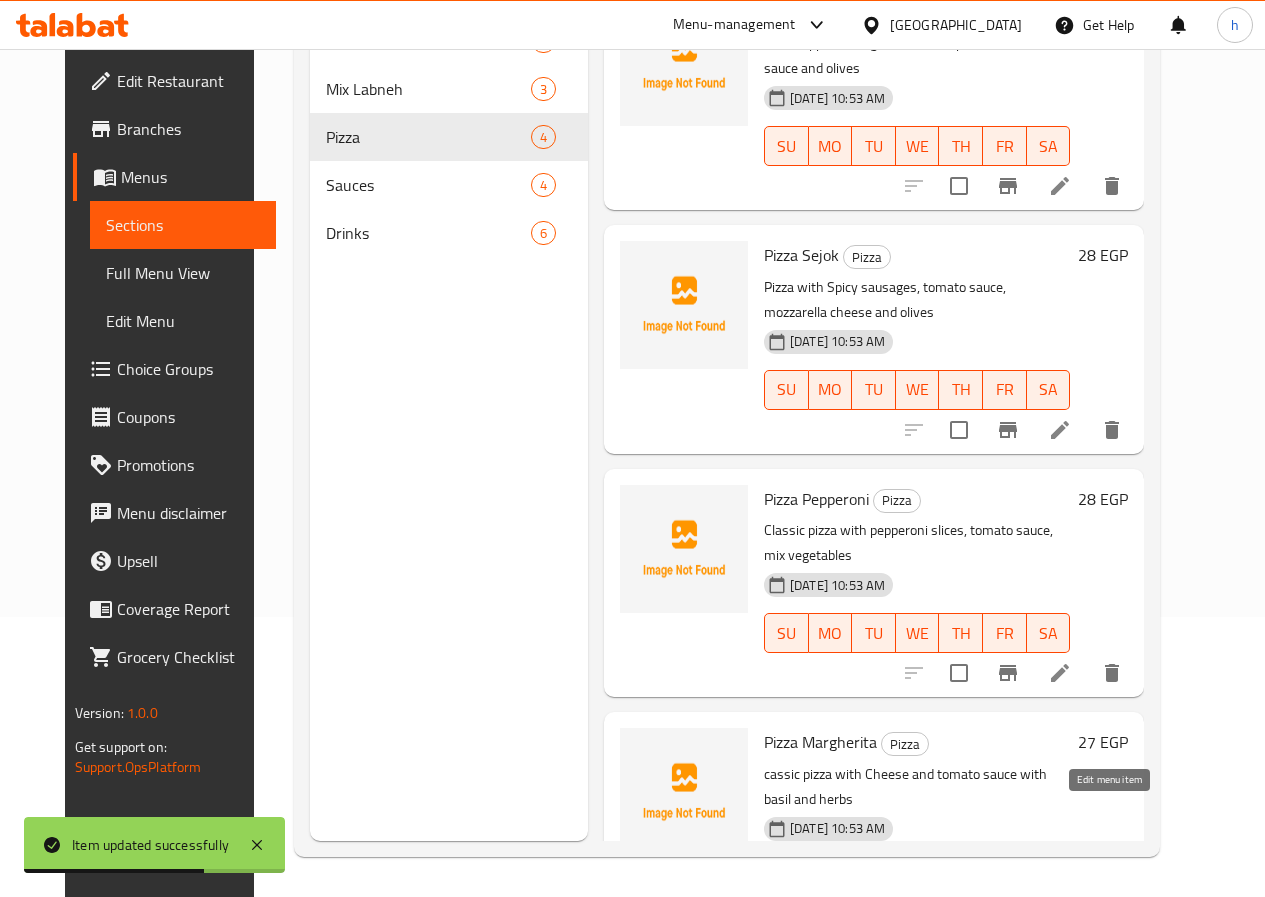 click 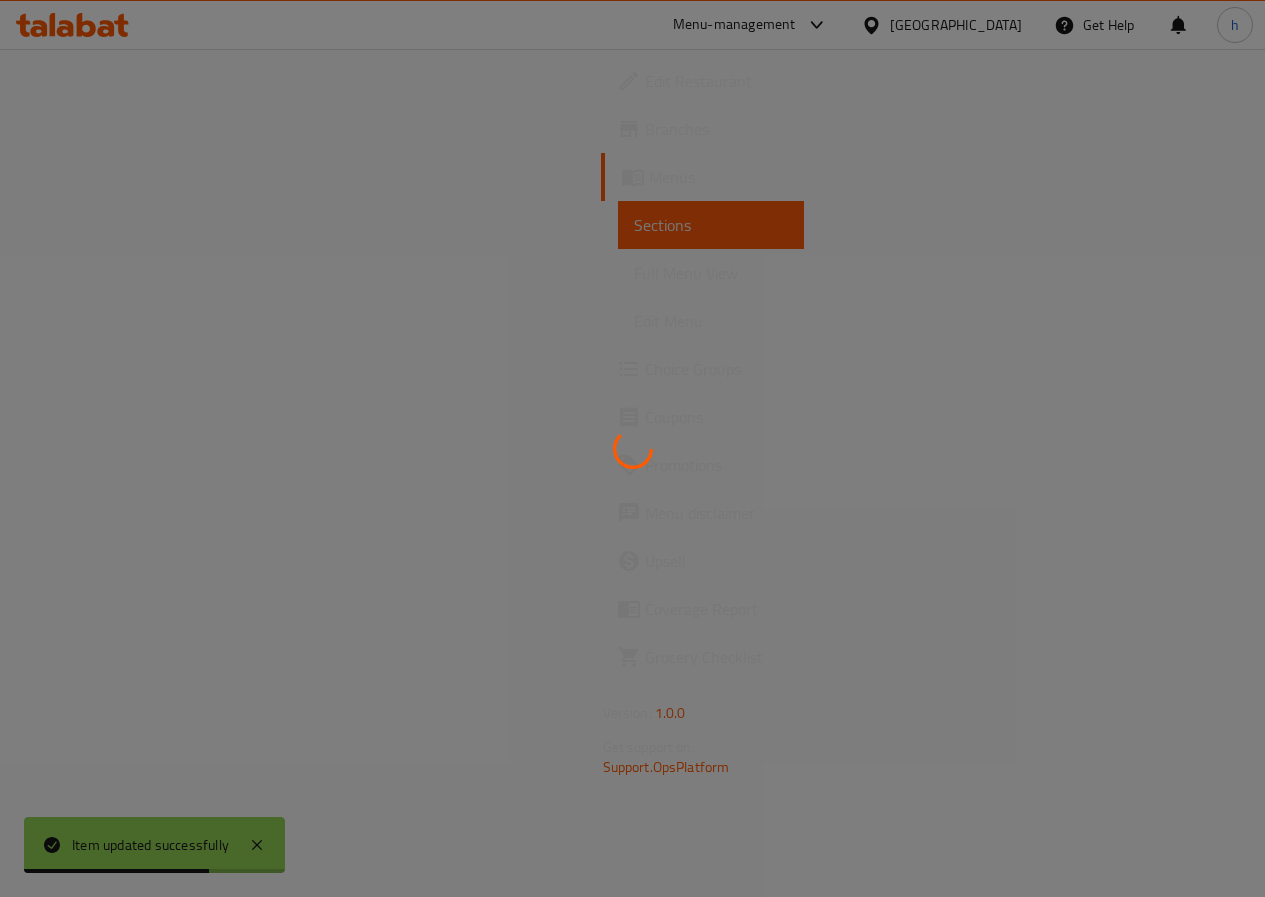 scroll, scrollTop: 0, scrollLeft: 0, axis: both 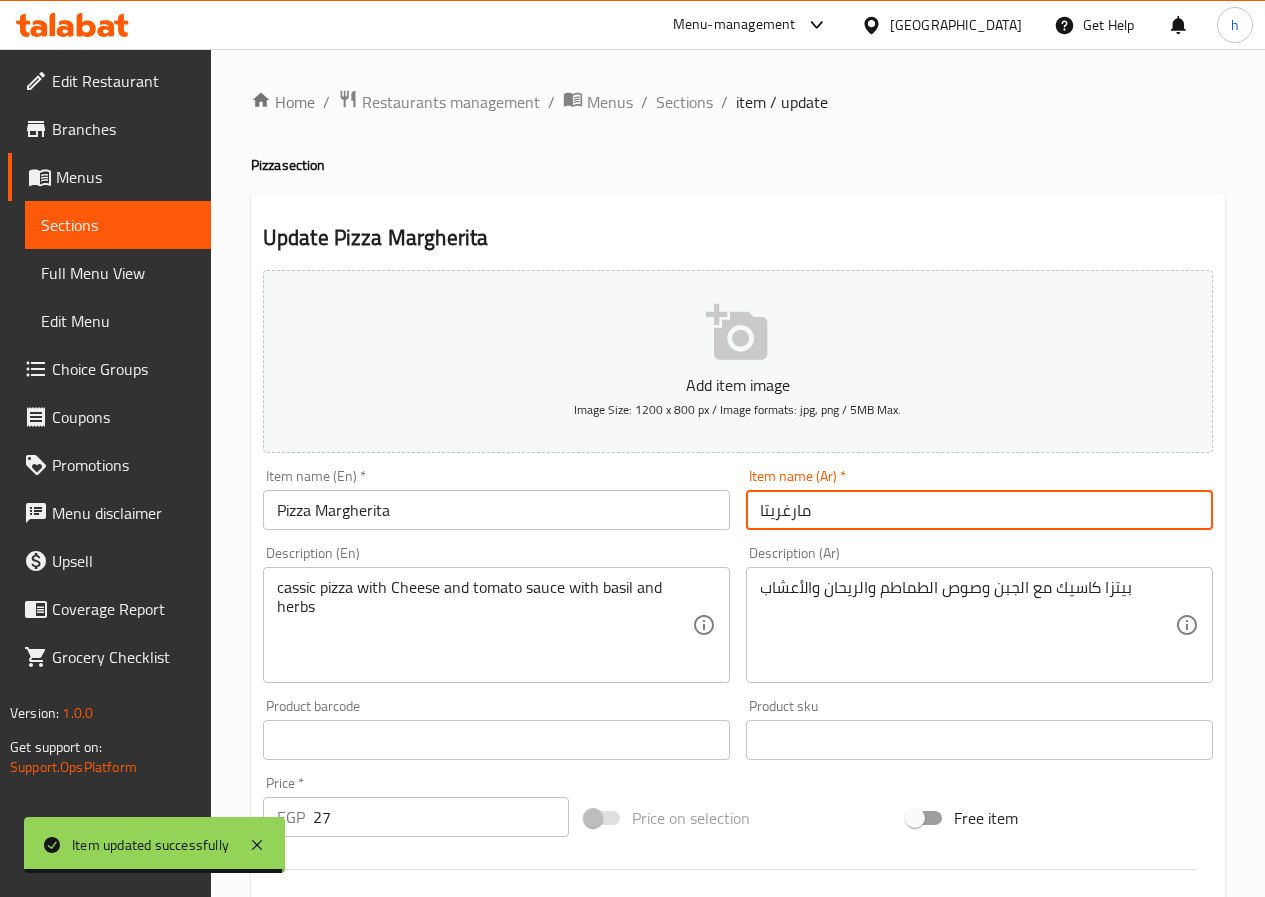 click on "مارغريتا" at bounding box center (979, 510) 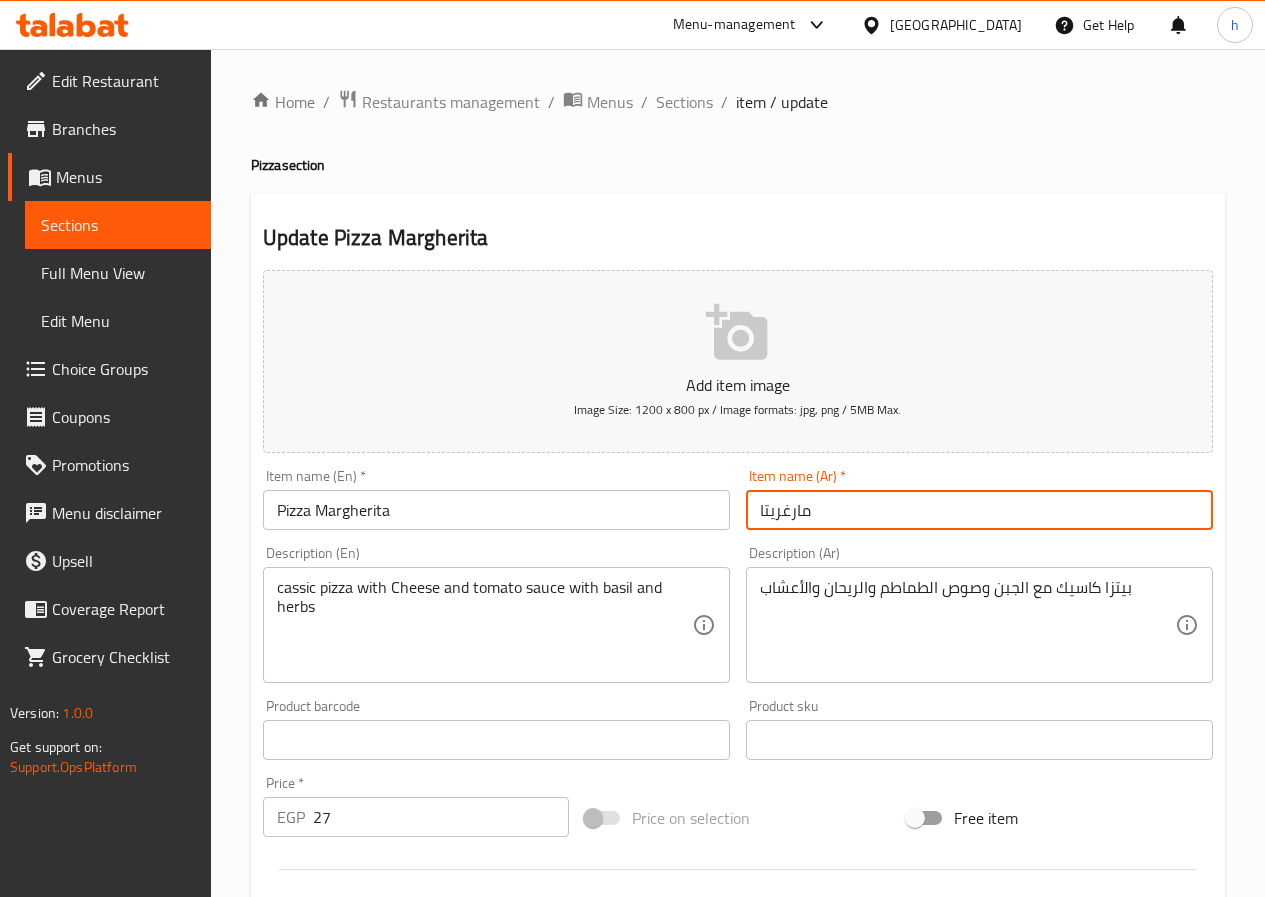 click on "مارغريتا" at bounding box center (979, 510) 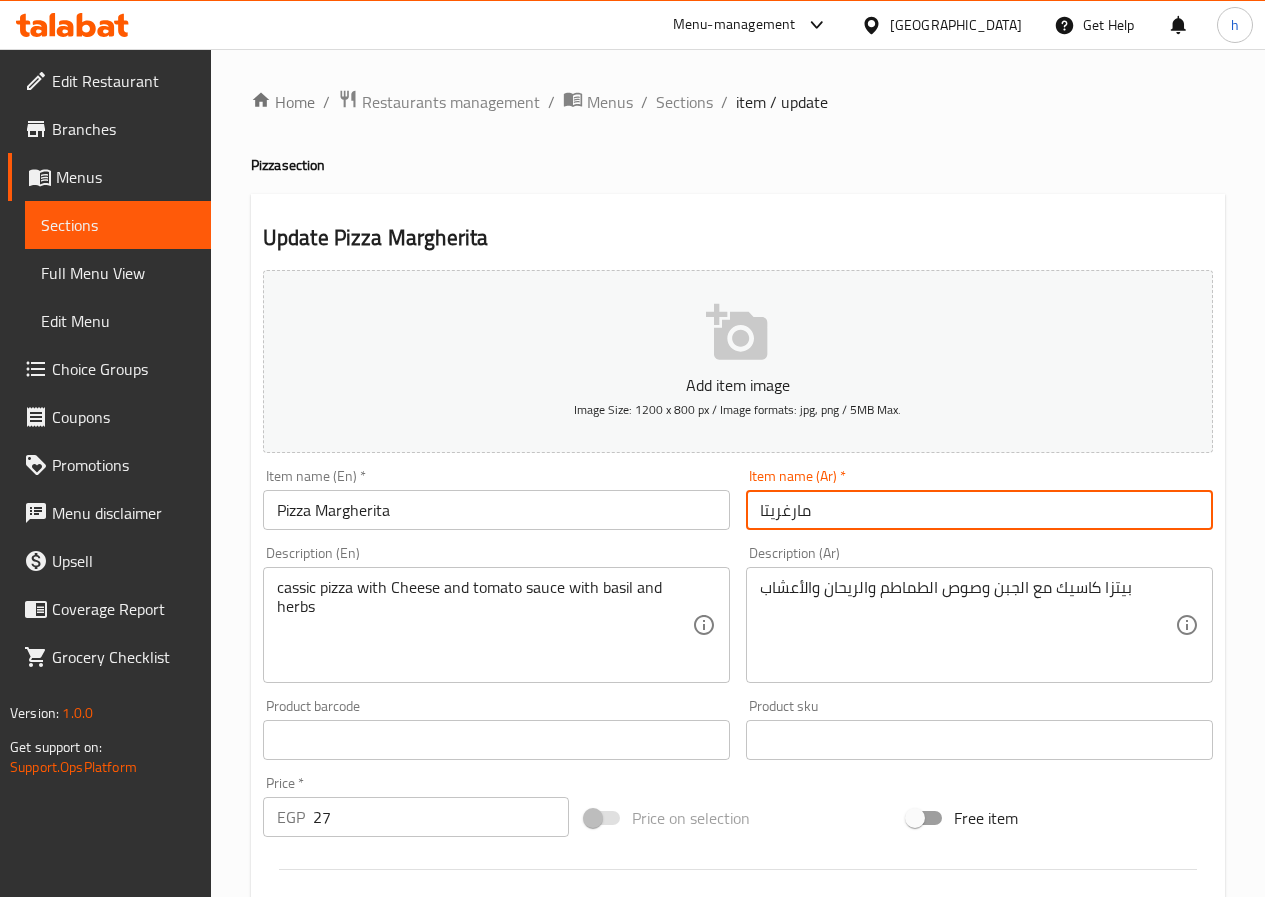 paste on "[PERSON_NAME]" 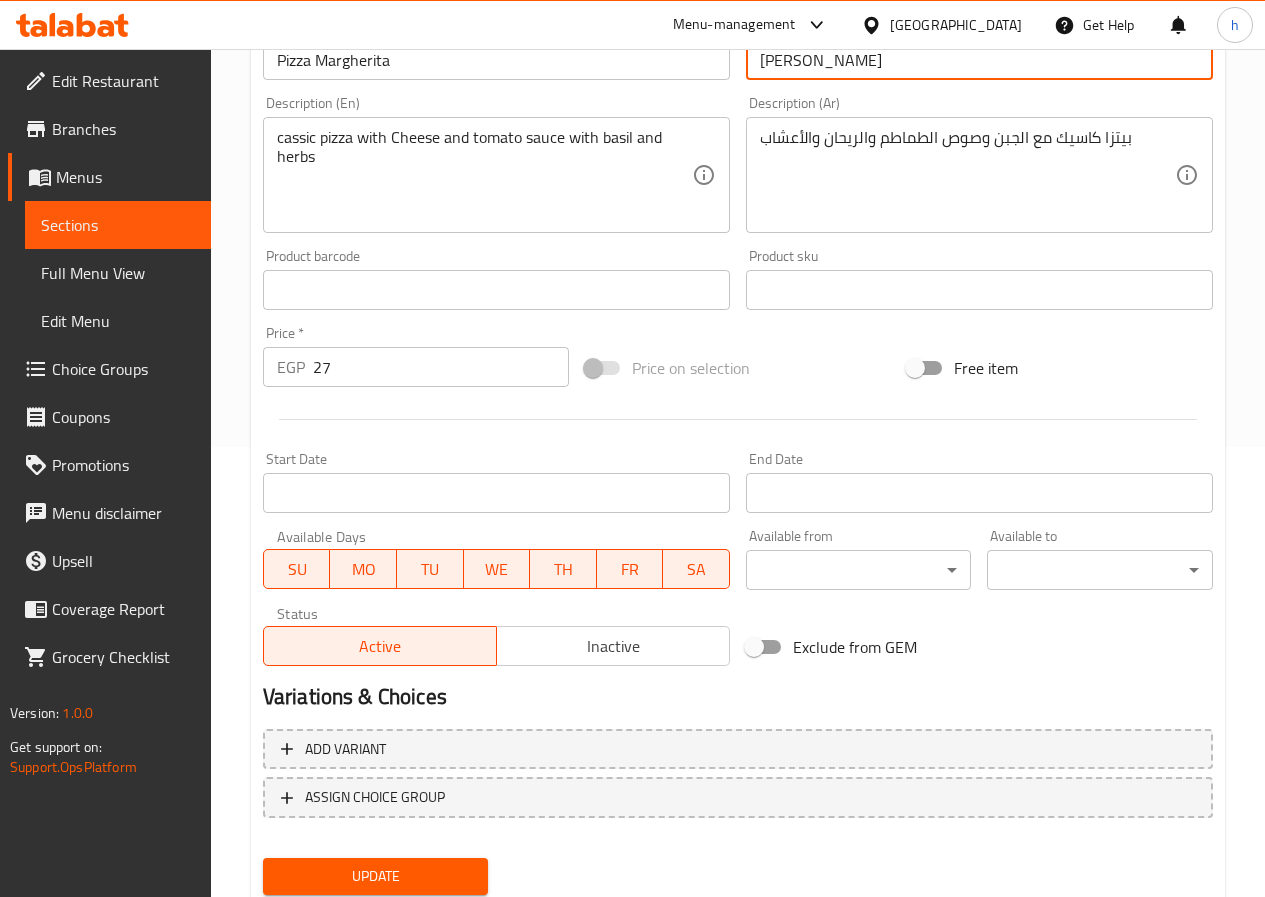scroll, scrollTop: 516, scrollLeft: 0, axis: vertical 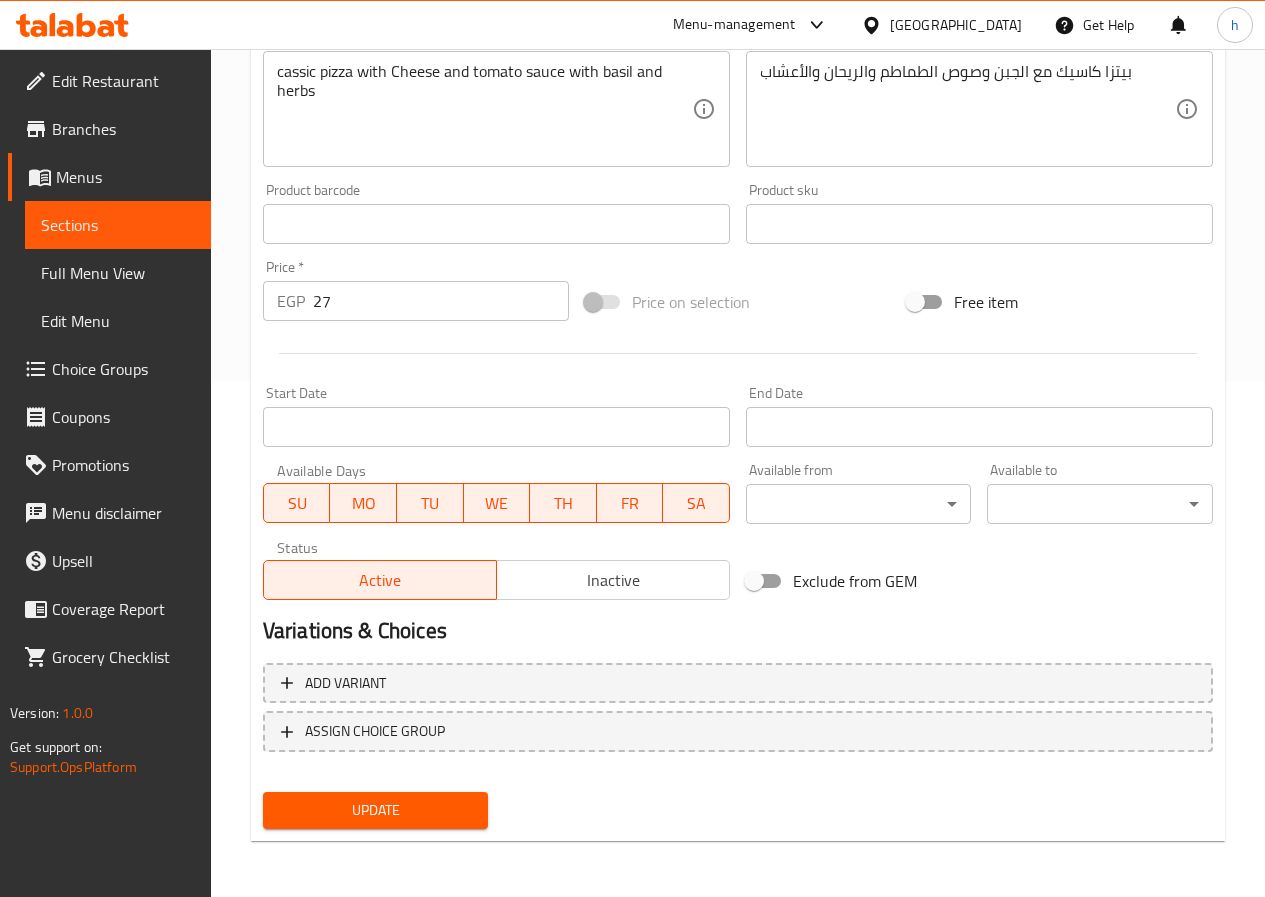 type on "[PERSON_NAME]" 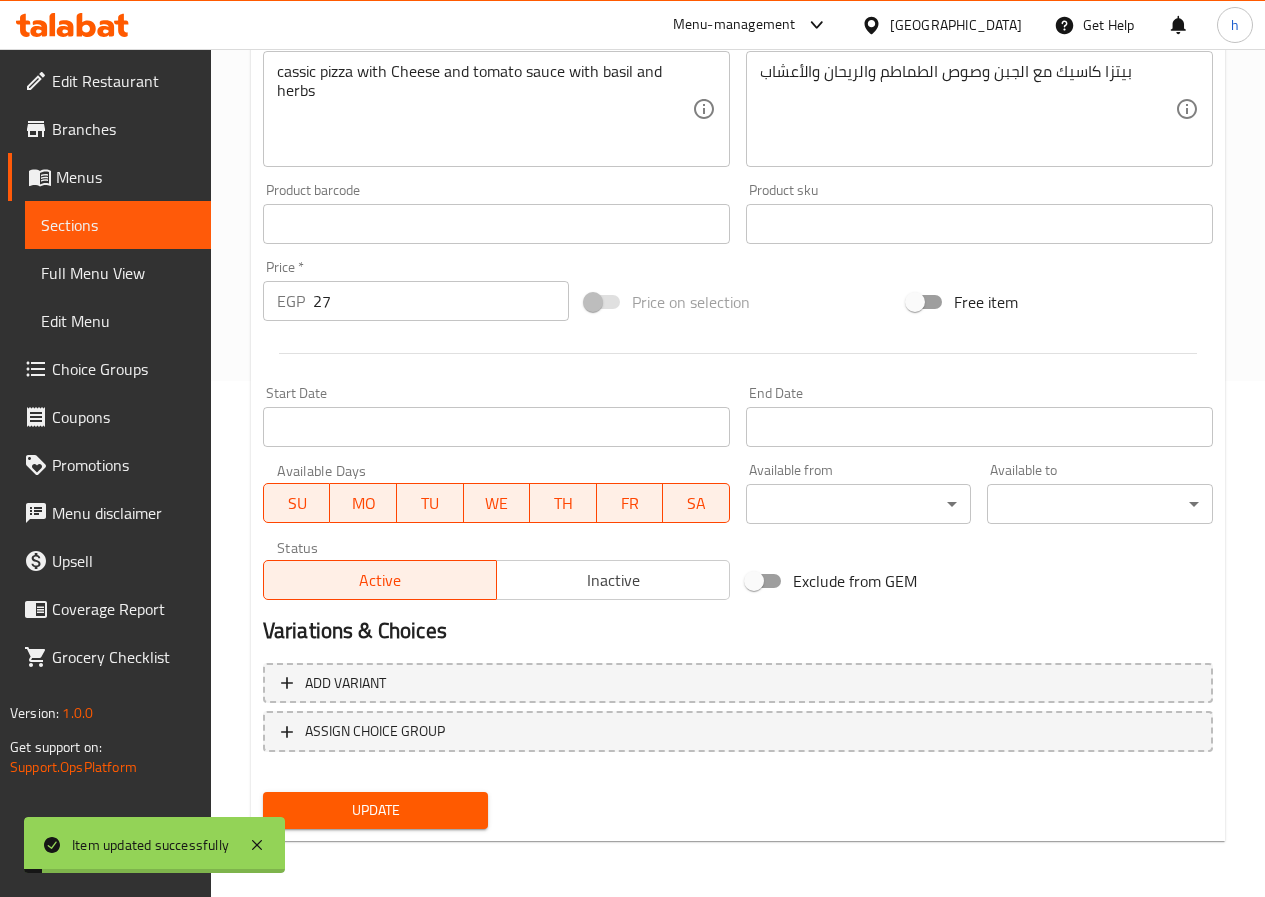 click on "Sections" at bounding box center [118, 225] 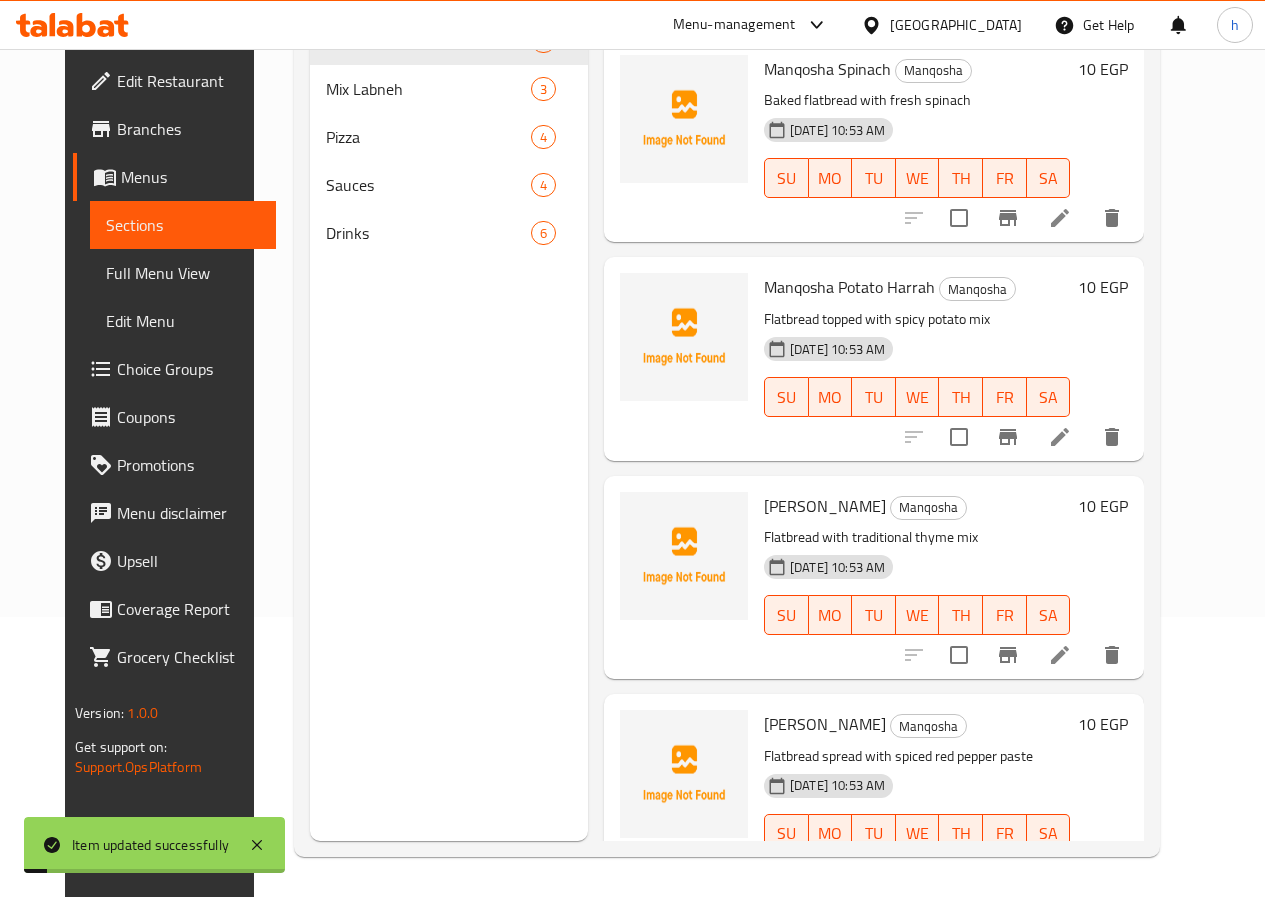 scroll, scrollTop: 280, scrollLeft: 0, axis: vertical 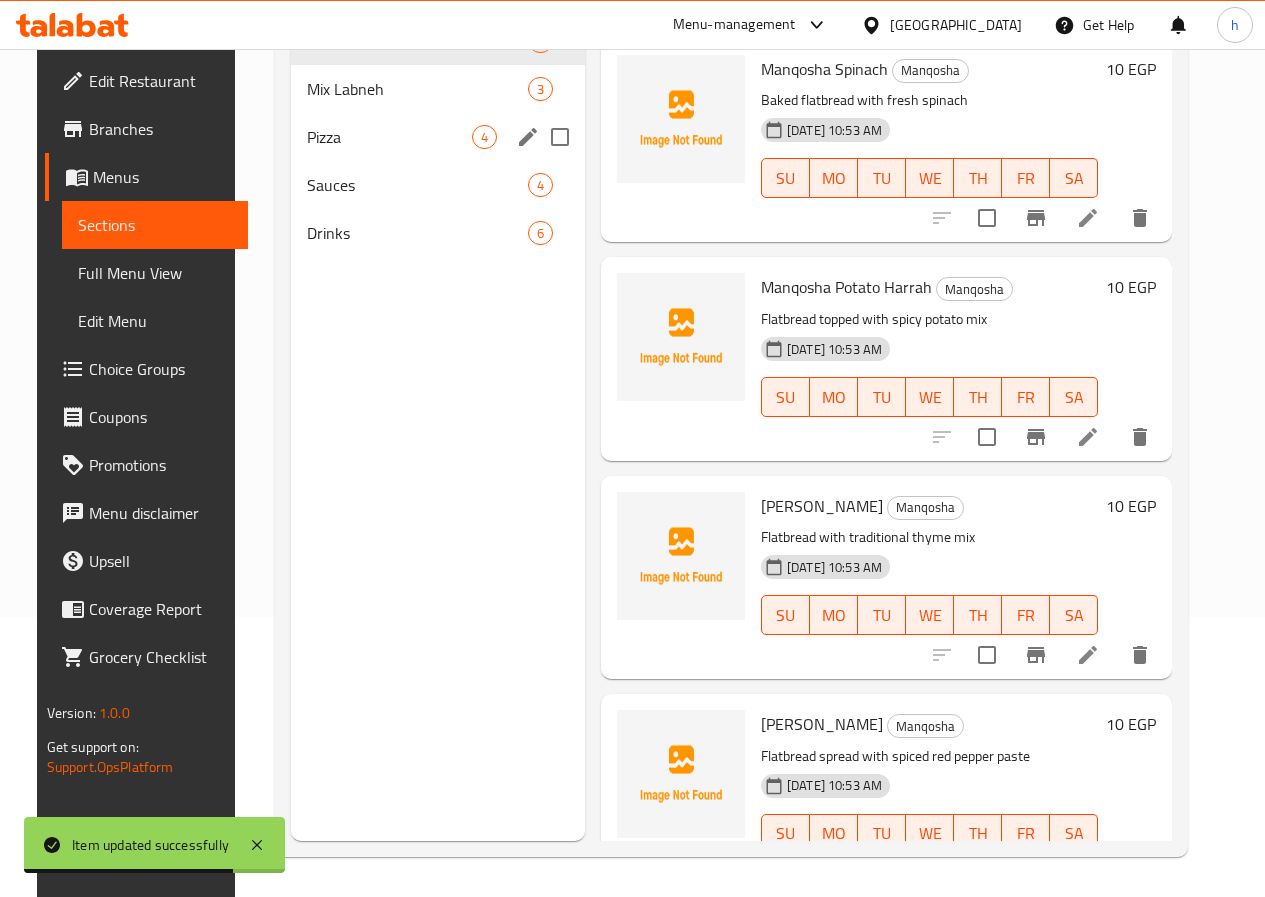 click on "Pizza" at bounding box center (389, 137) 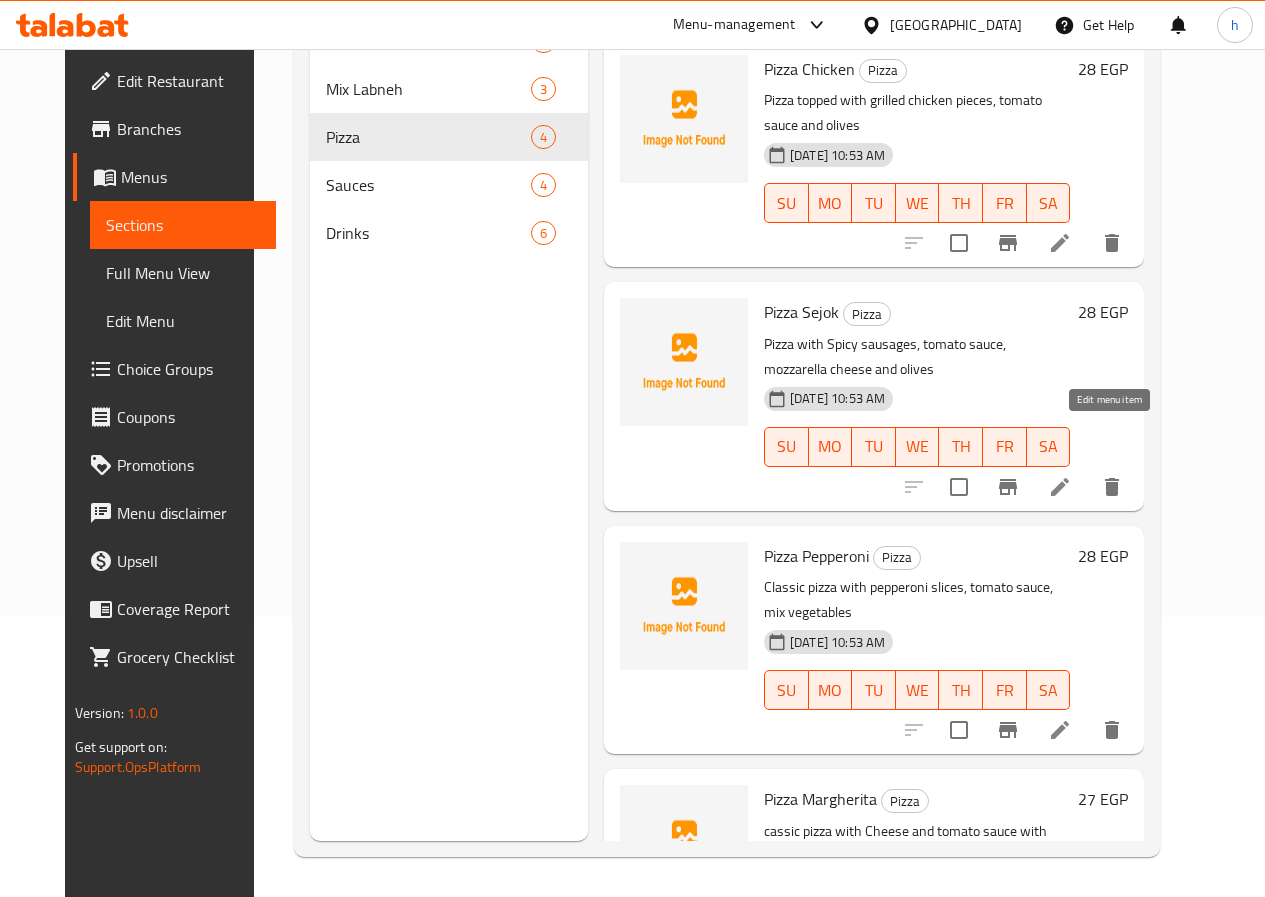 click 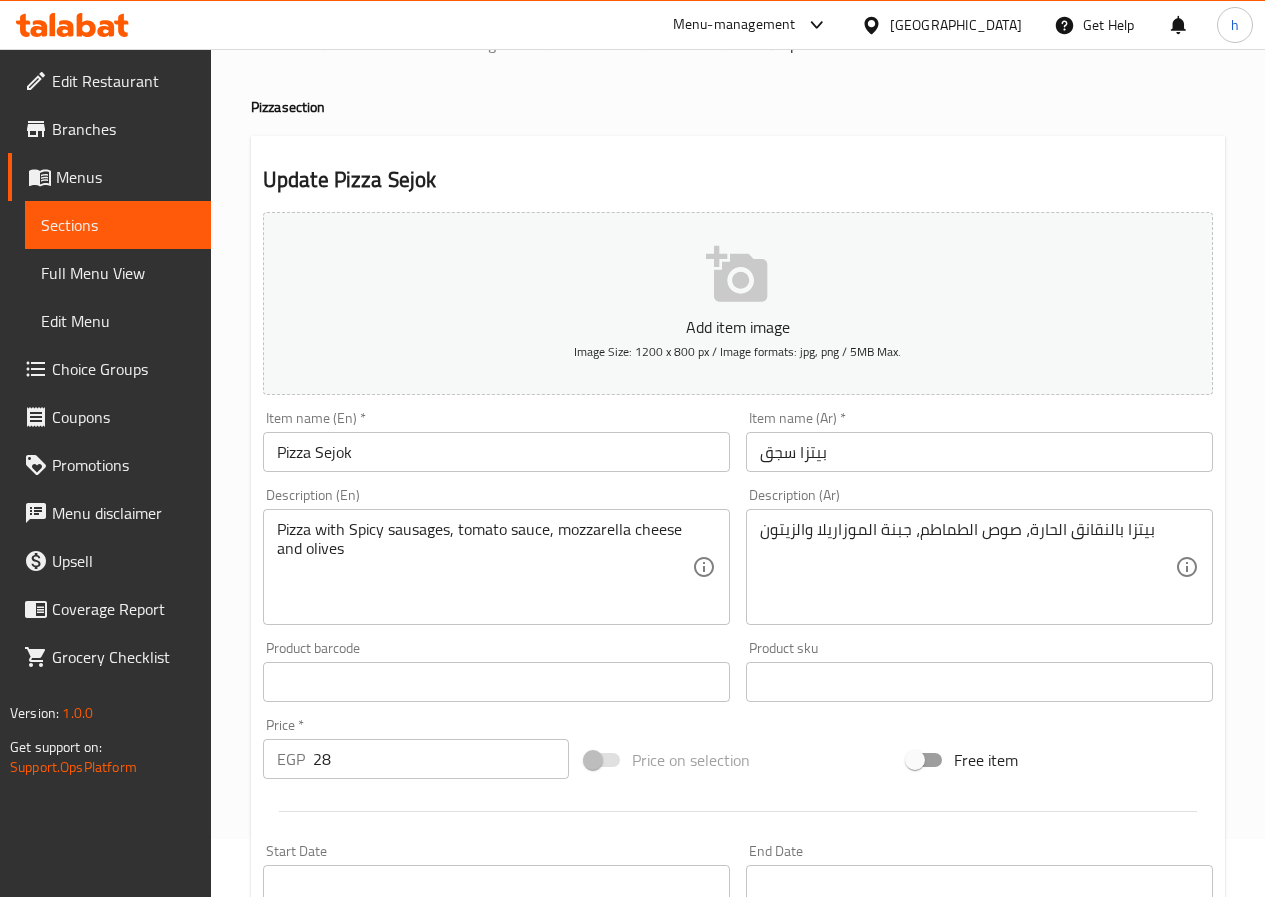 scroll, scrollTop: 100, scrollLeft: 0, axis: vertical 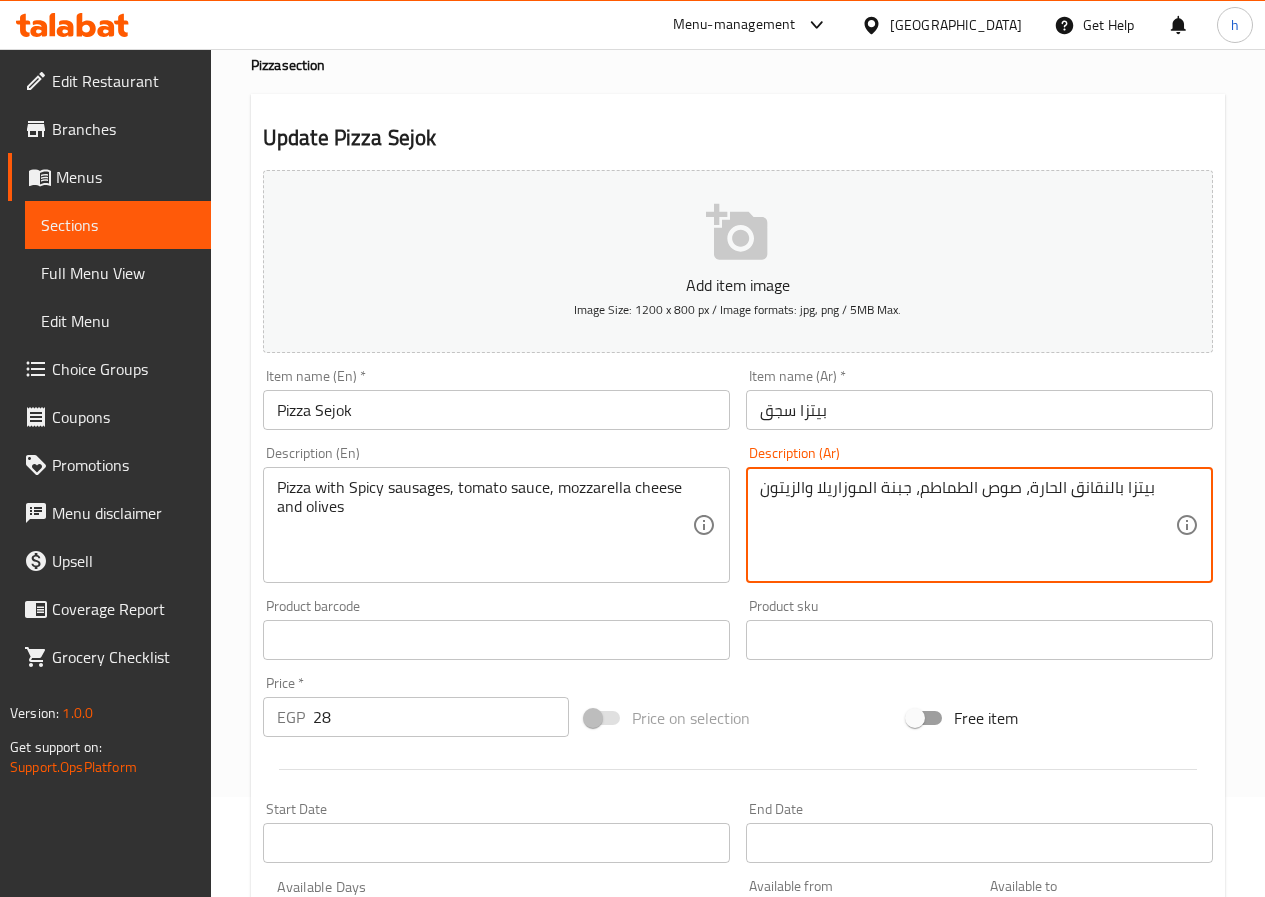 click on "بيتزا بالنقانق الحارة، صوص الطماطم، جبنة الموزاريلا والزيتون" at bounding box center (967, 525) 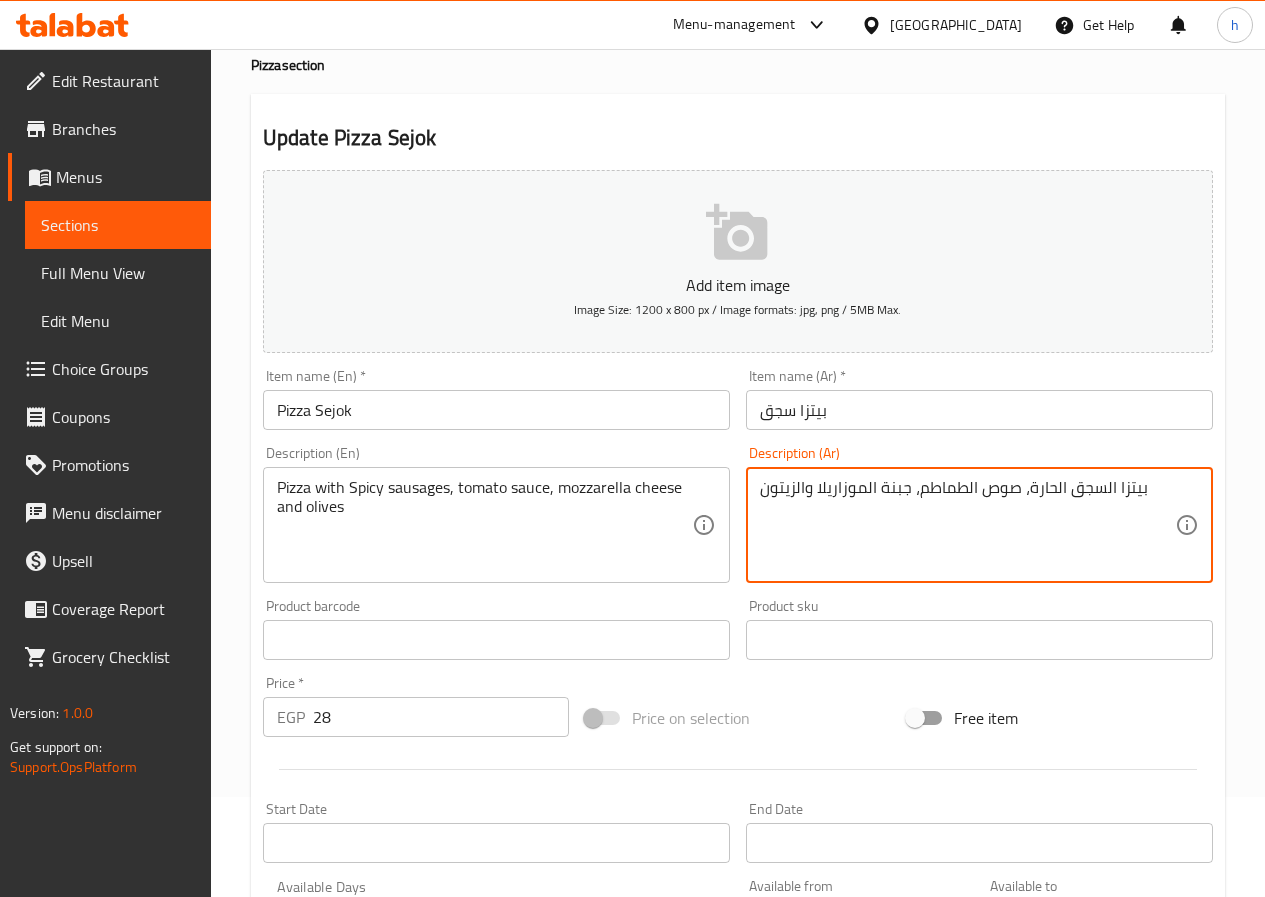 click on "بيتزا السجق الحارة، صوص الطماطم، جبنة الموزاريلا والزيتون" at bounding box center (967, 525) 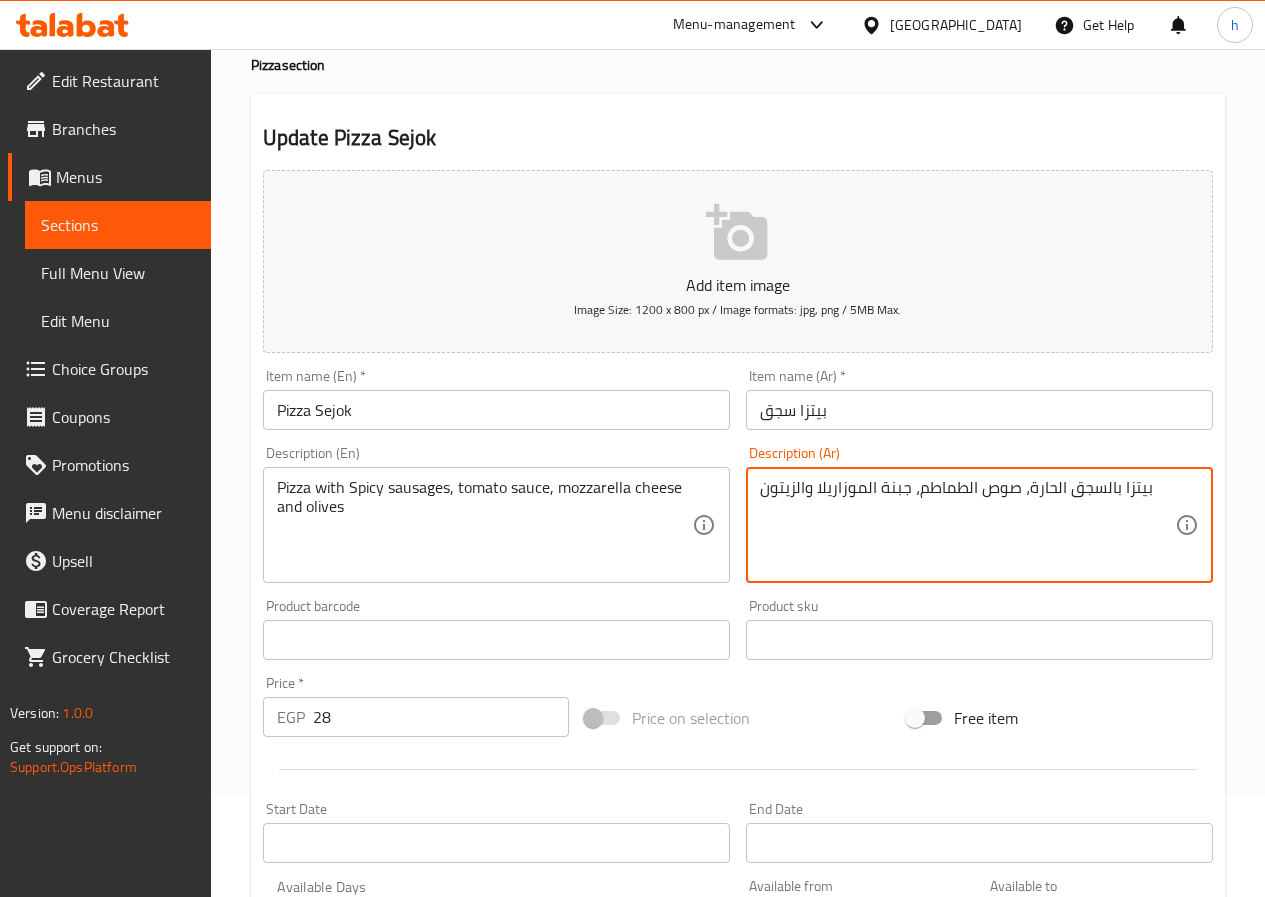 click on "بيتزا بالسجق الحارة، صوص الطماطم، جبنة الموزاريلا والزيتون" at bounding box center (967, 525) 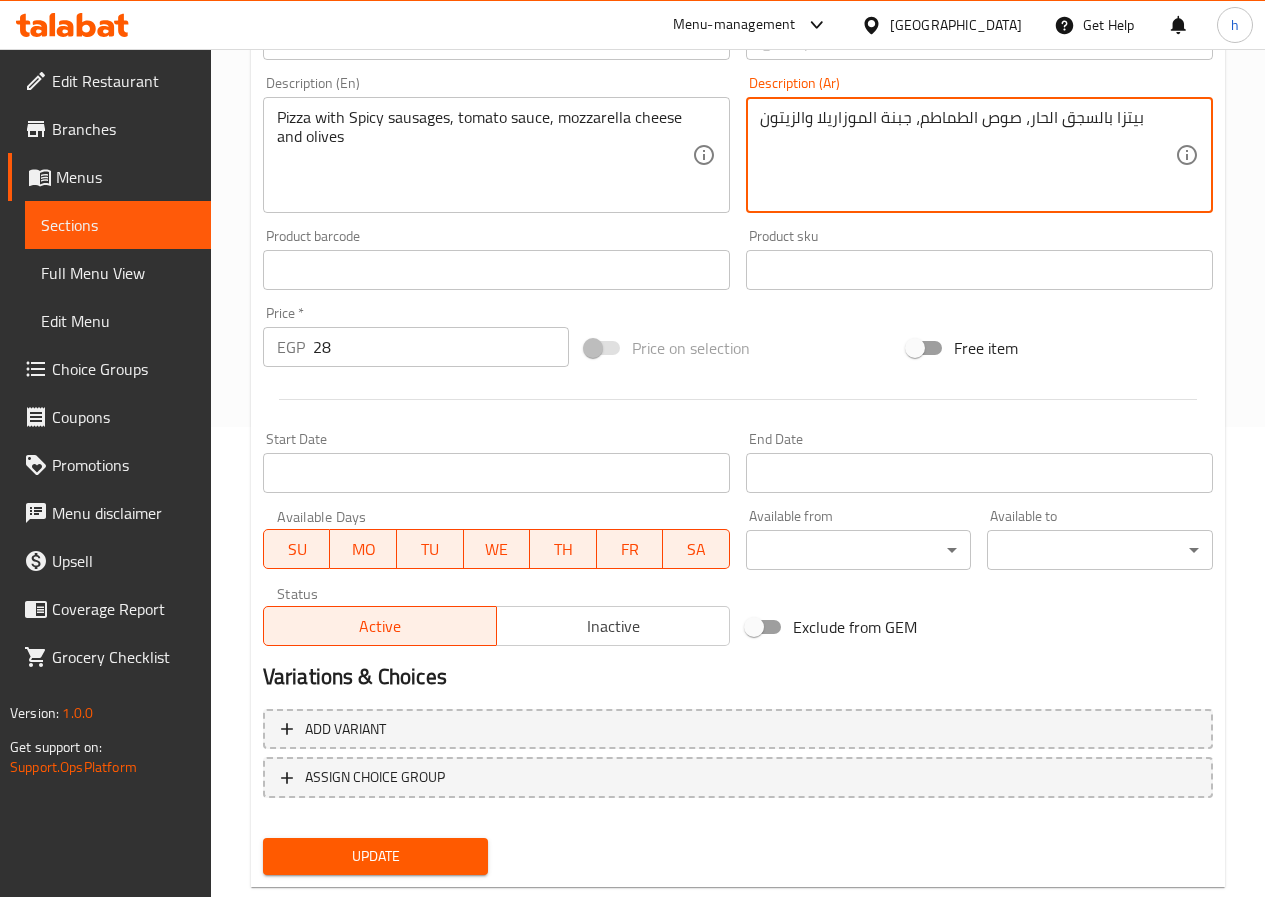 scroll, scrollTop: 516, scrollLeft: 0, axis: vertical 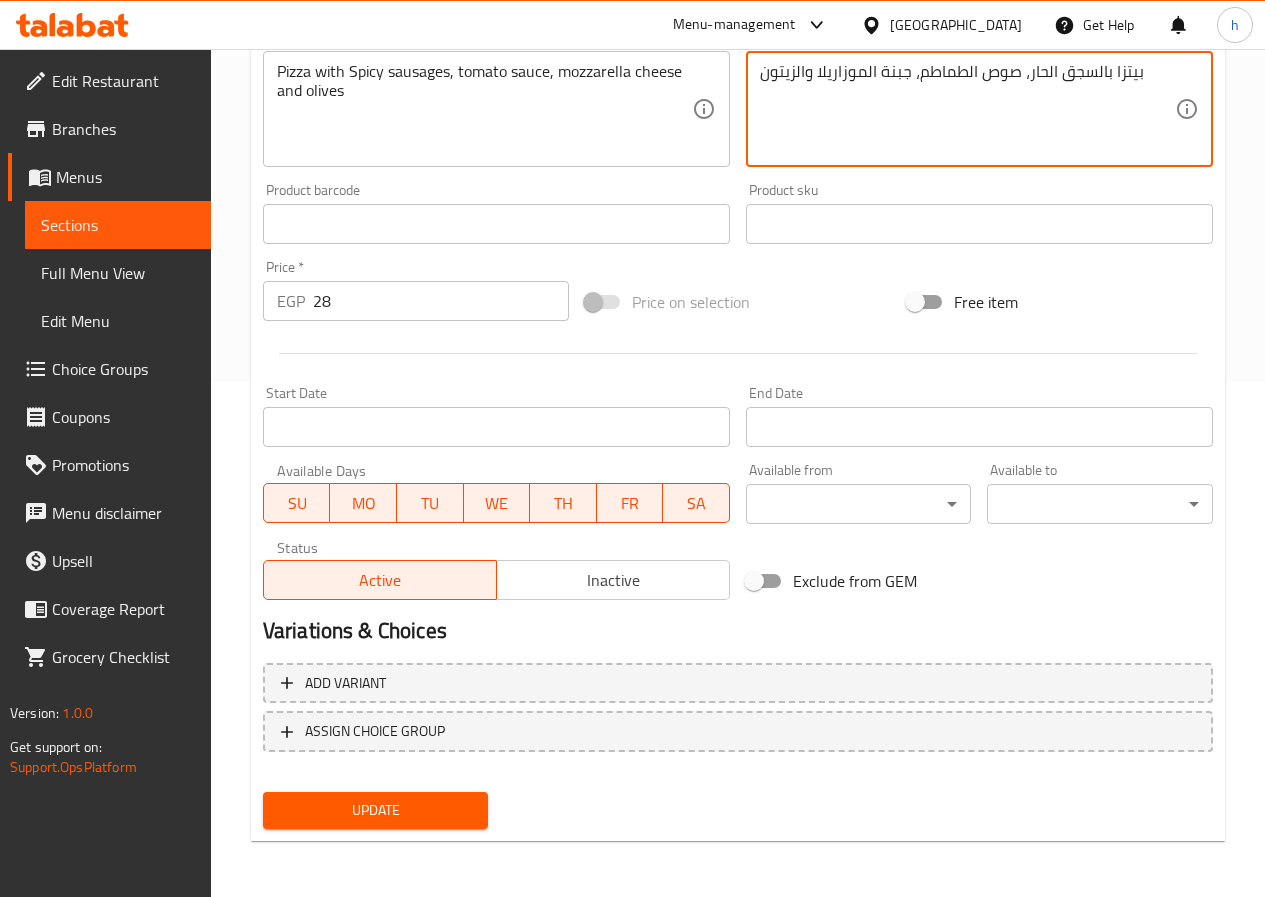 type on "بيتزا بالسجق الحار، صوص الطماطم، جبنة الموزاريلا والزيتون" 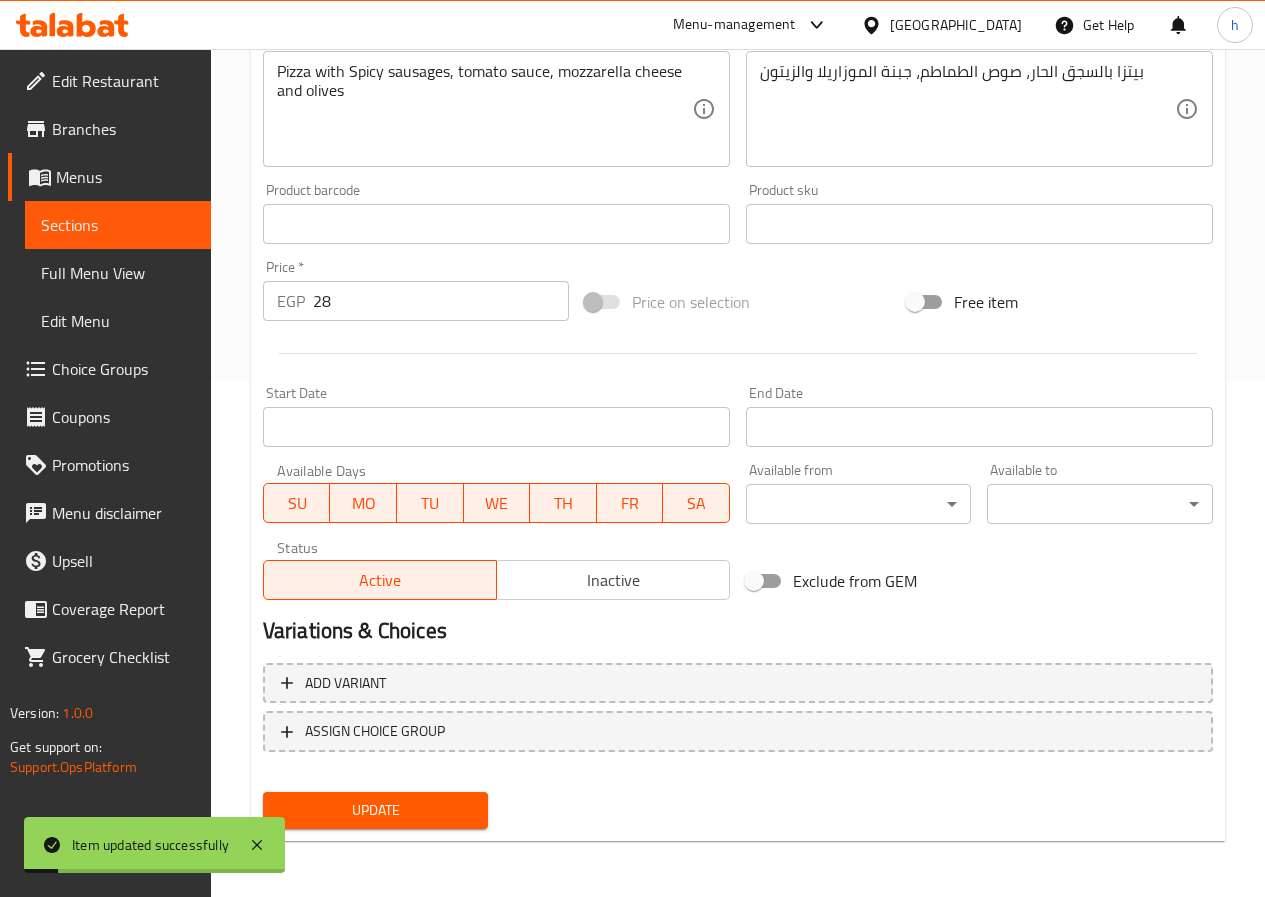 click on "Sections" at bounding box center (118, 225) 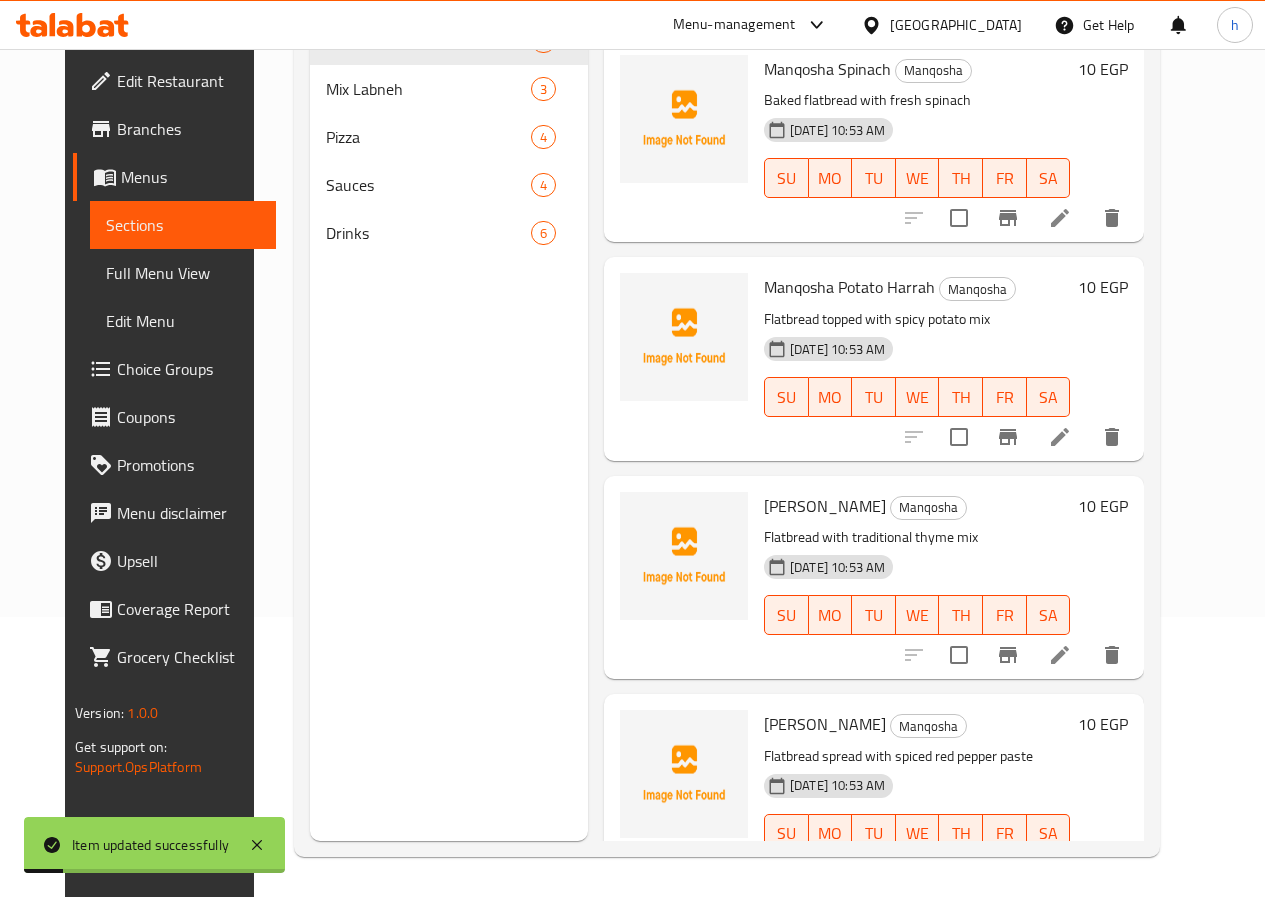 scroll, scrollTop: 280, scrollLeft: 0, axis: vertical 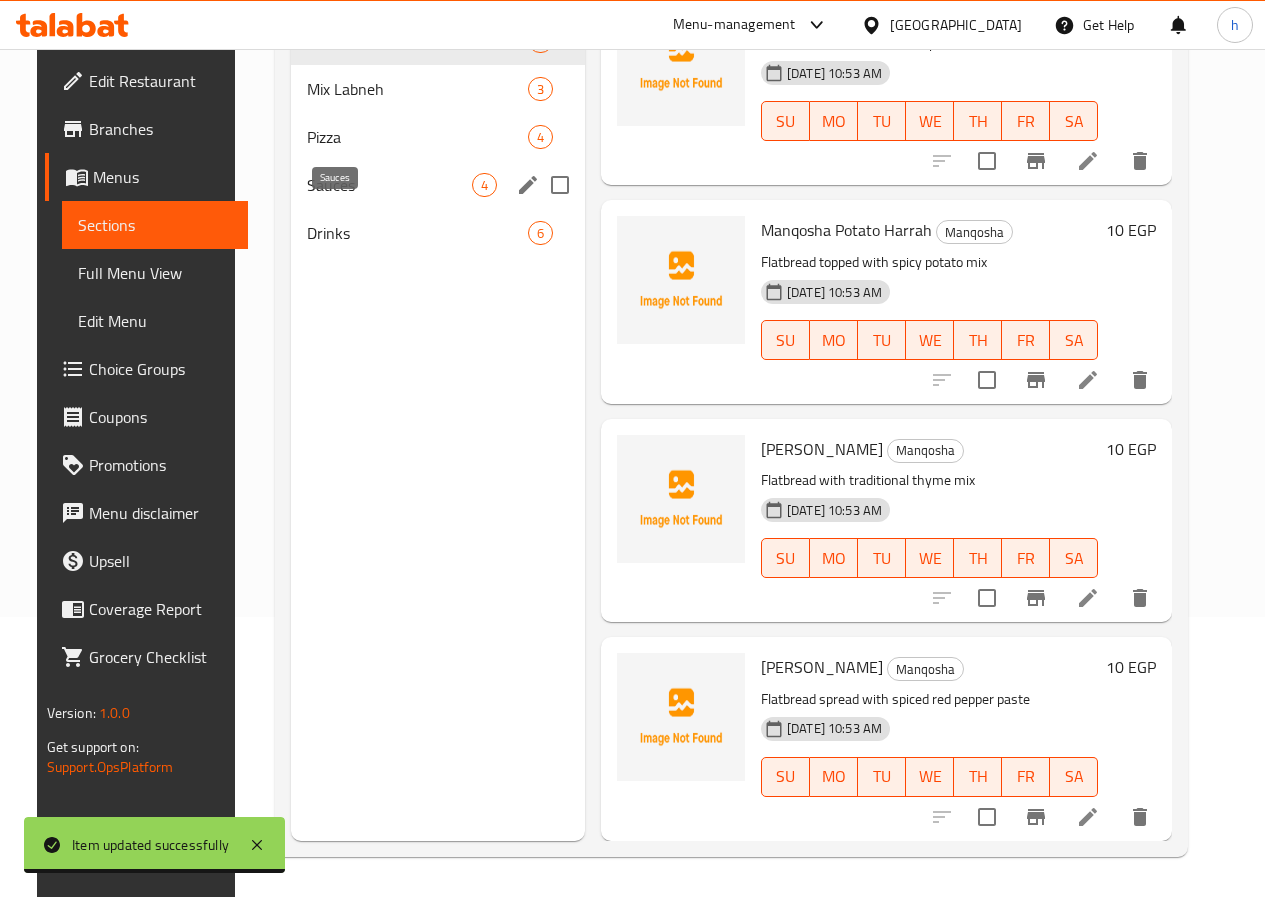 click on "Sauces" at bounding box center [389, 185] 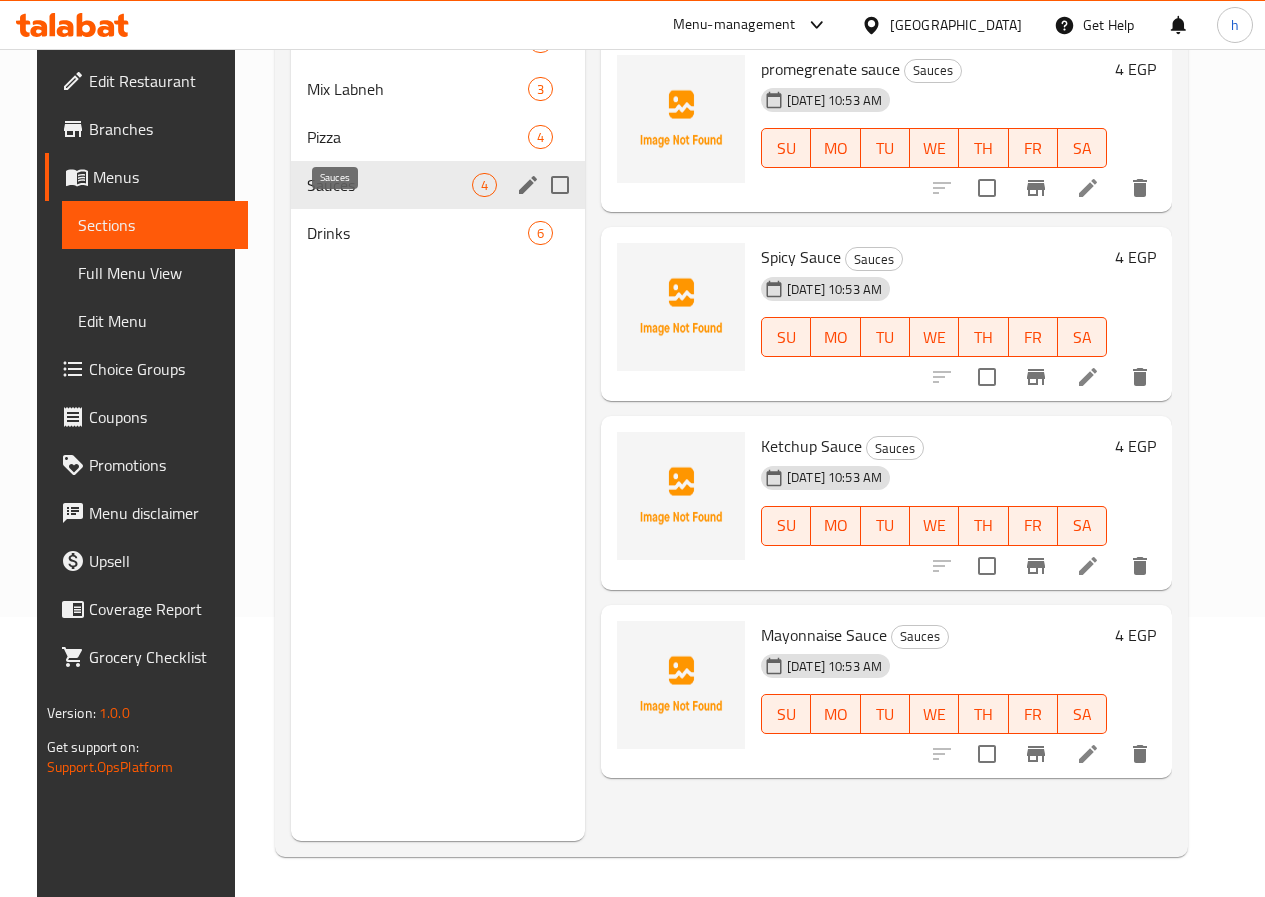 scroll, scrollTop: 0, scrollLeft: 0, axis: both 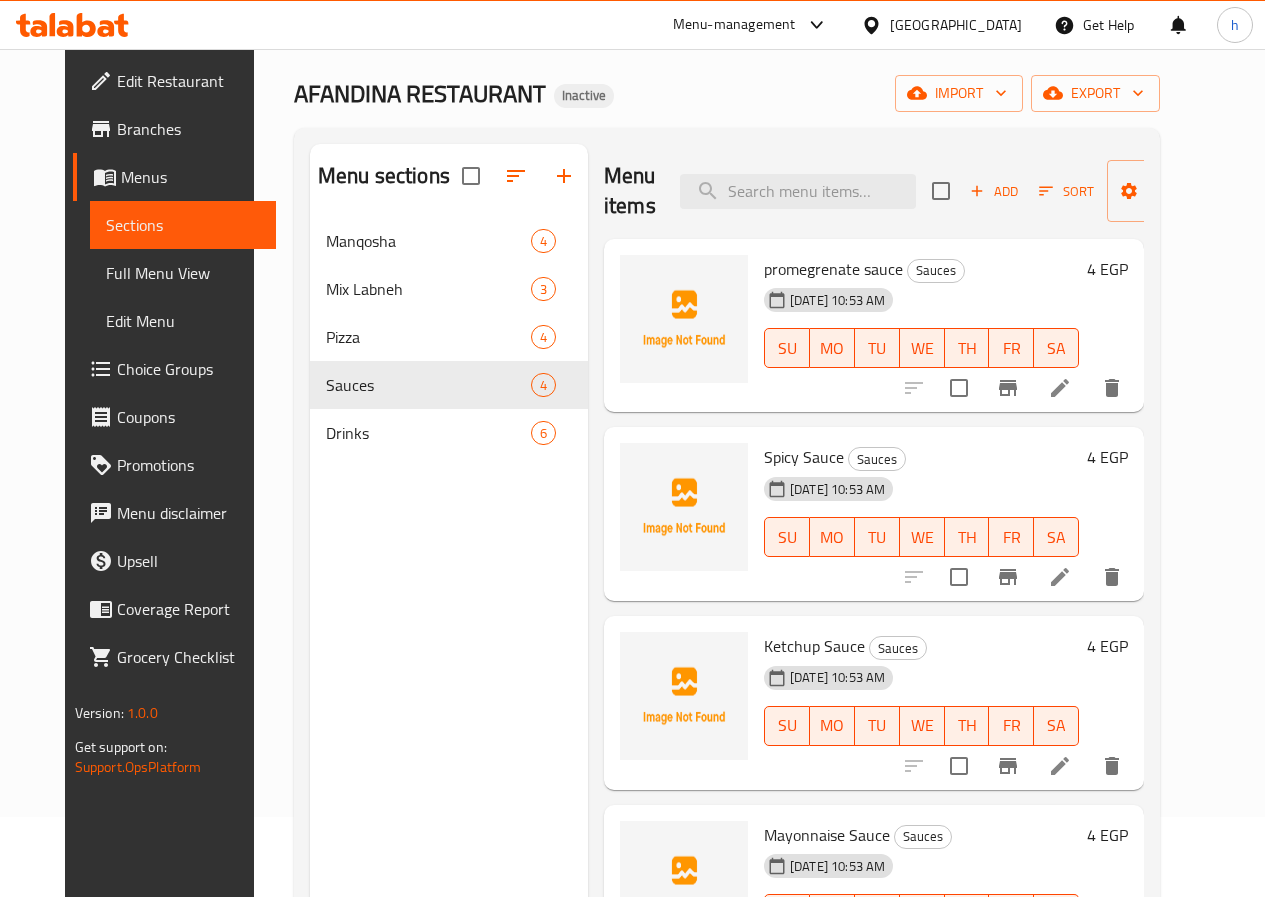 click at bounding box center [1060, 577] 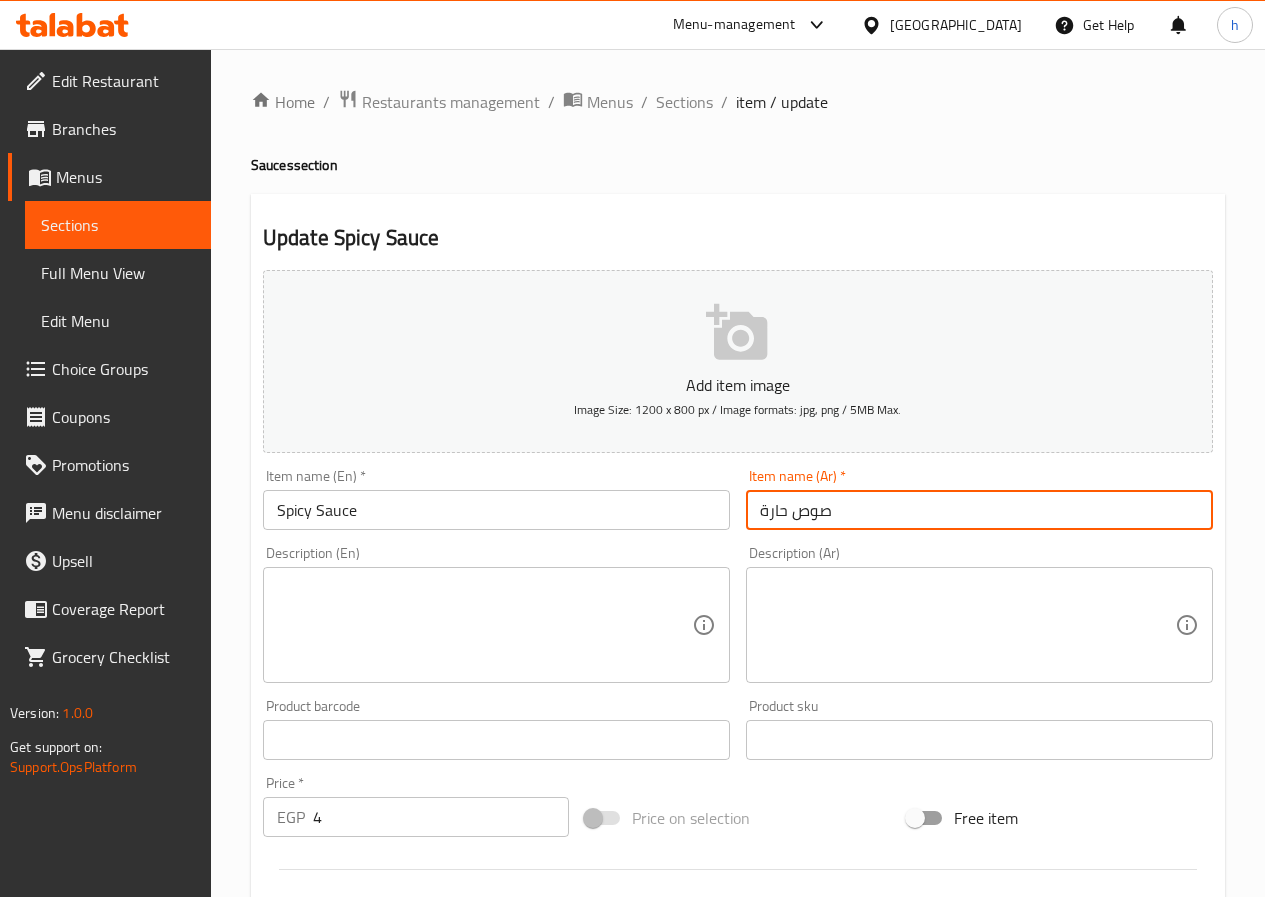 click on "صوص حارة" at bounding box center (979, 510) 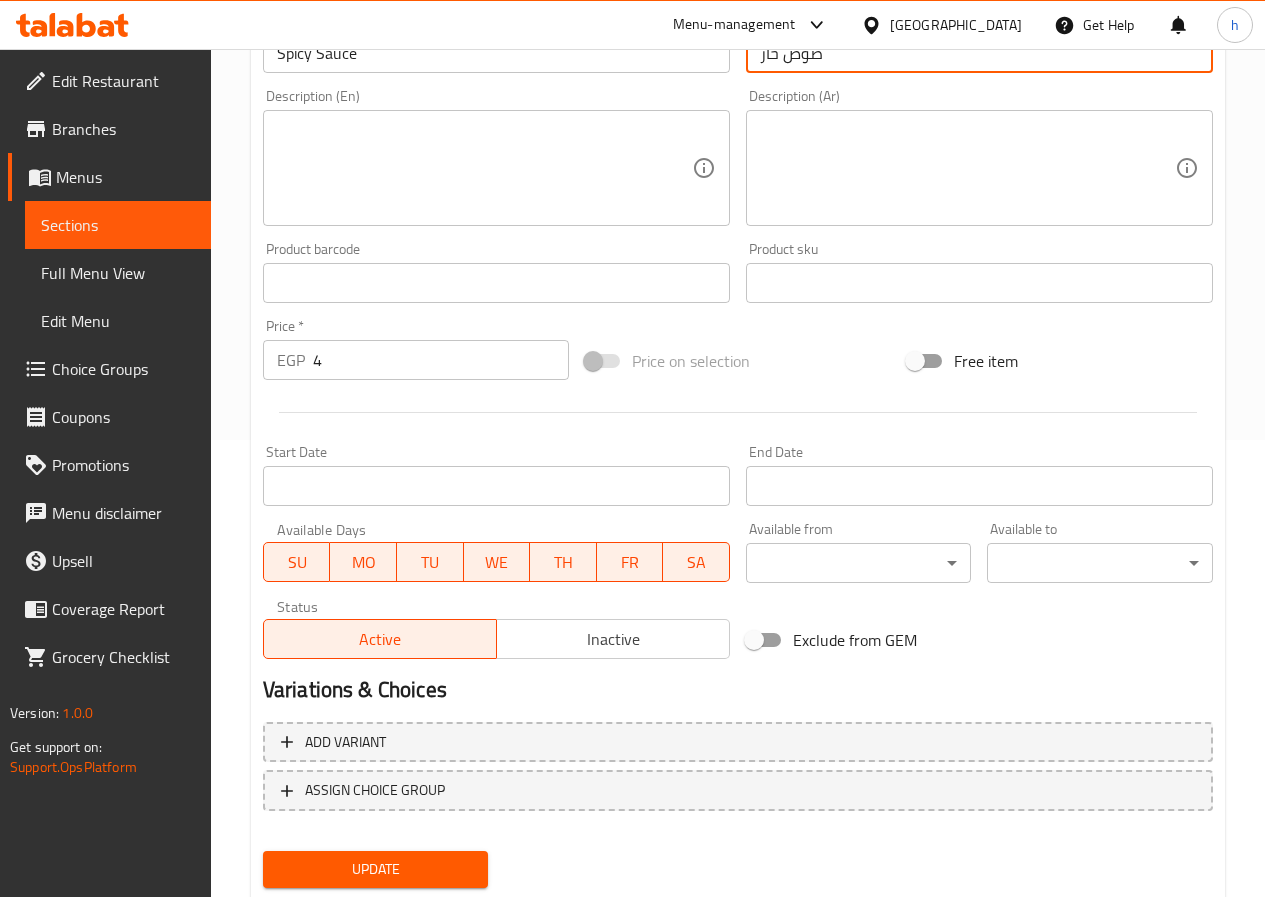 scroll, scrollTop: 500, scrollLeft: 0, axis: vertical 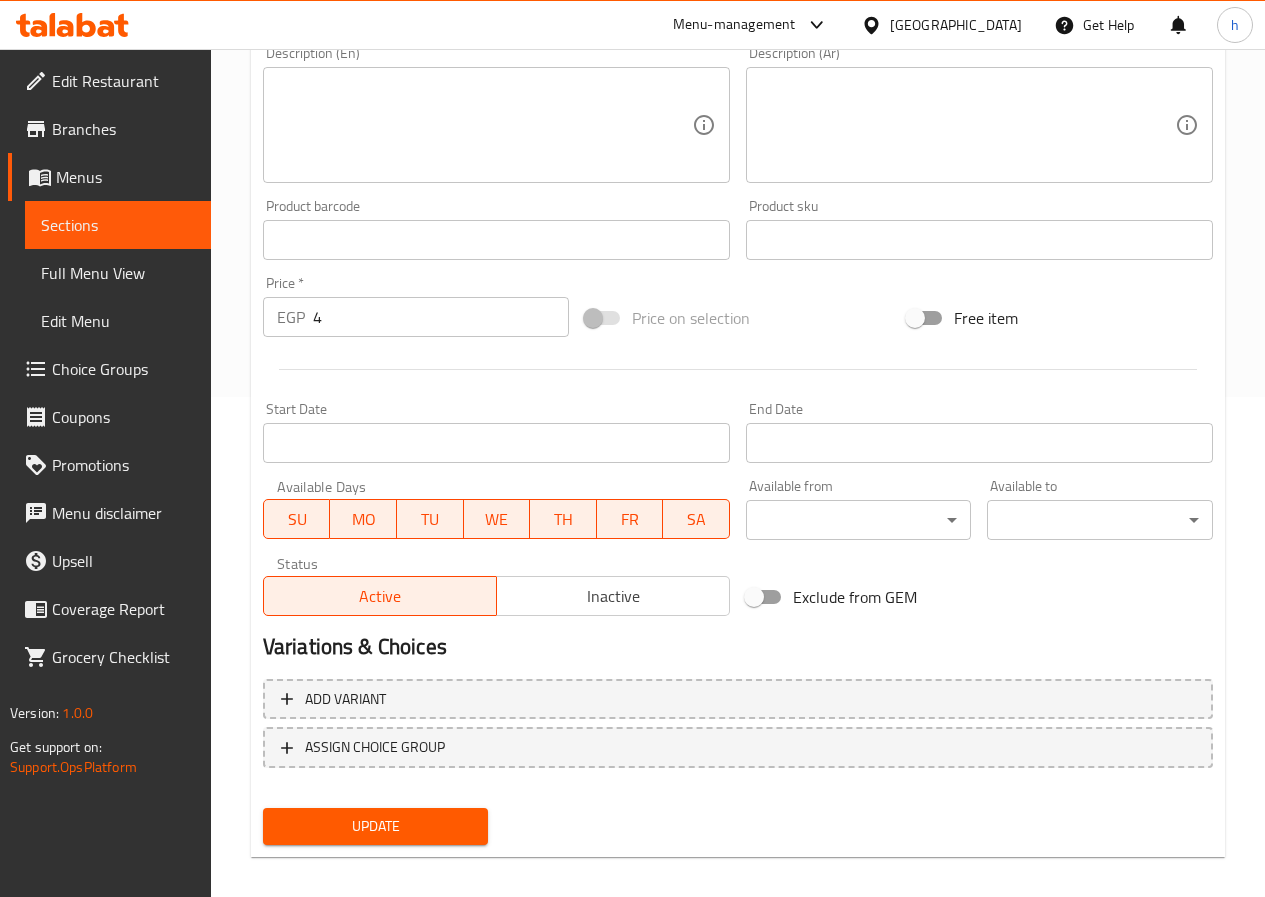 type on "صوص حار" 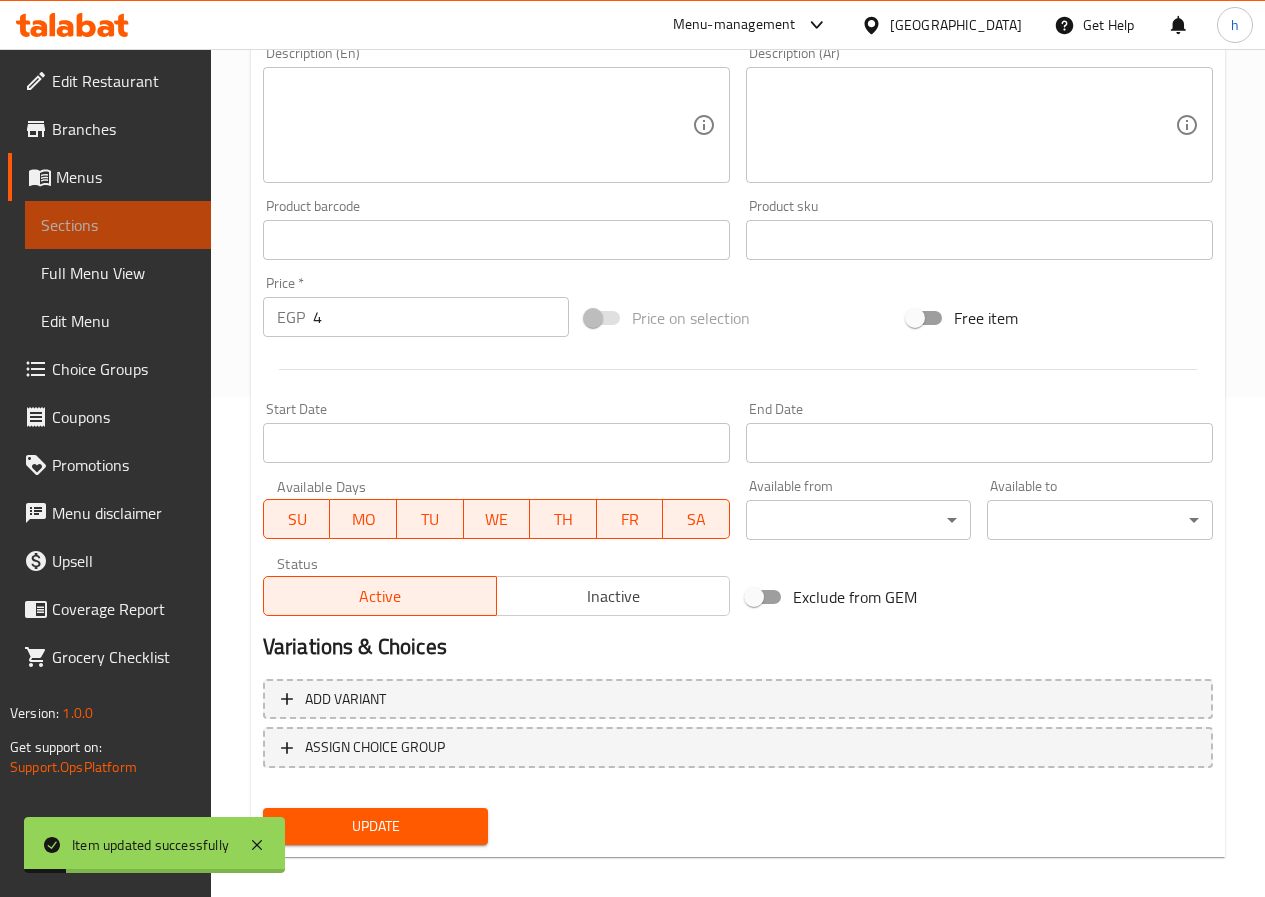 click on "Sections" at bounding box center (118, 225) 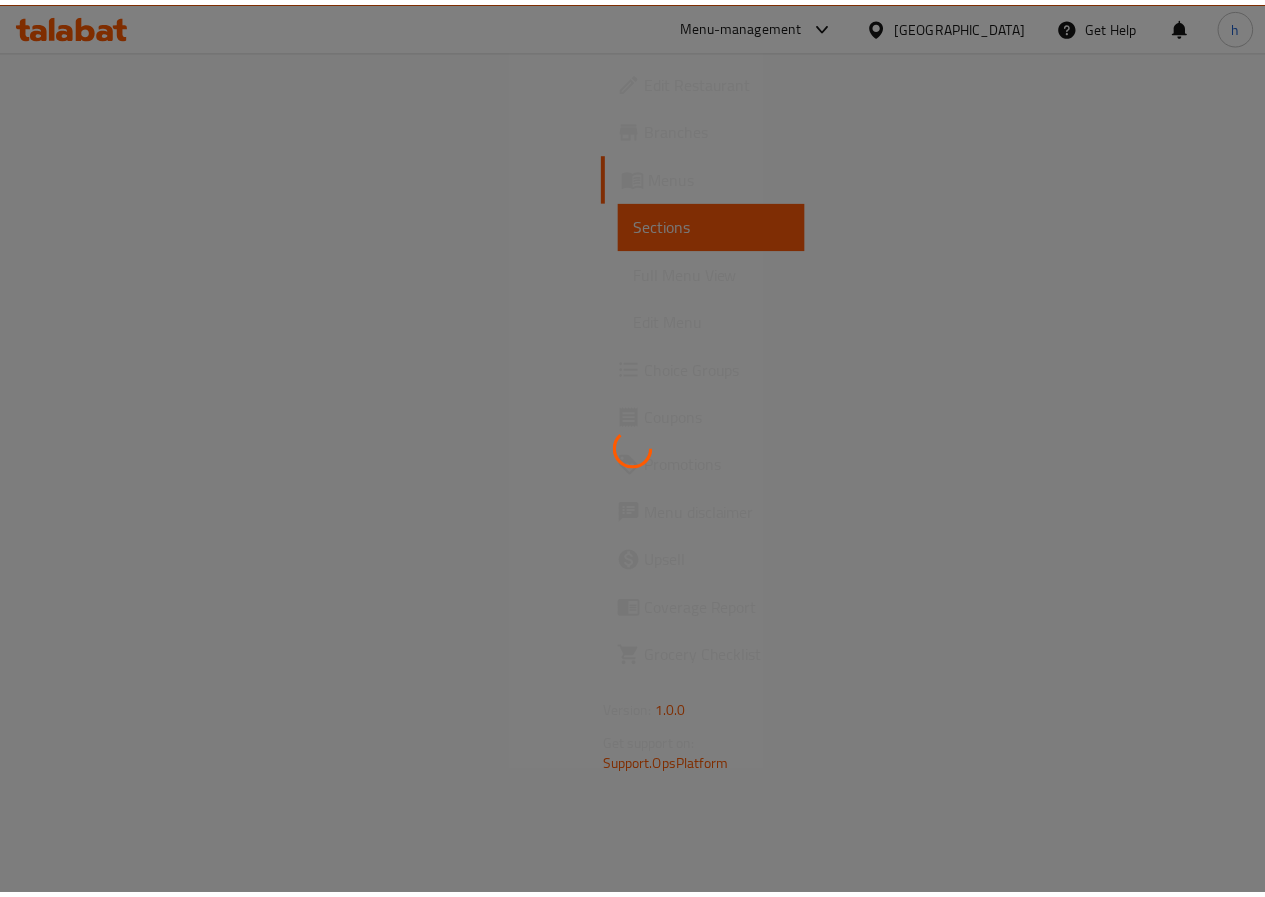 scroll, scrollTop: 0, scrollLeft: 0, axis: both 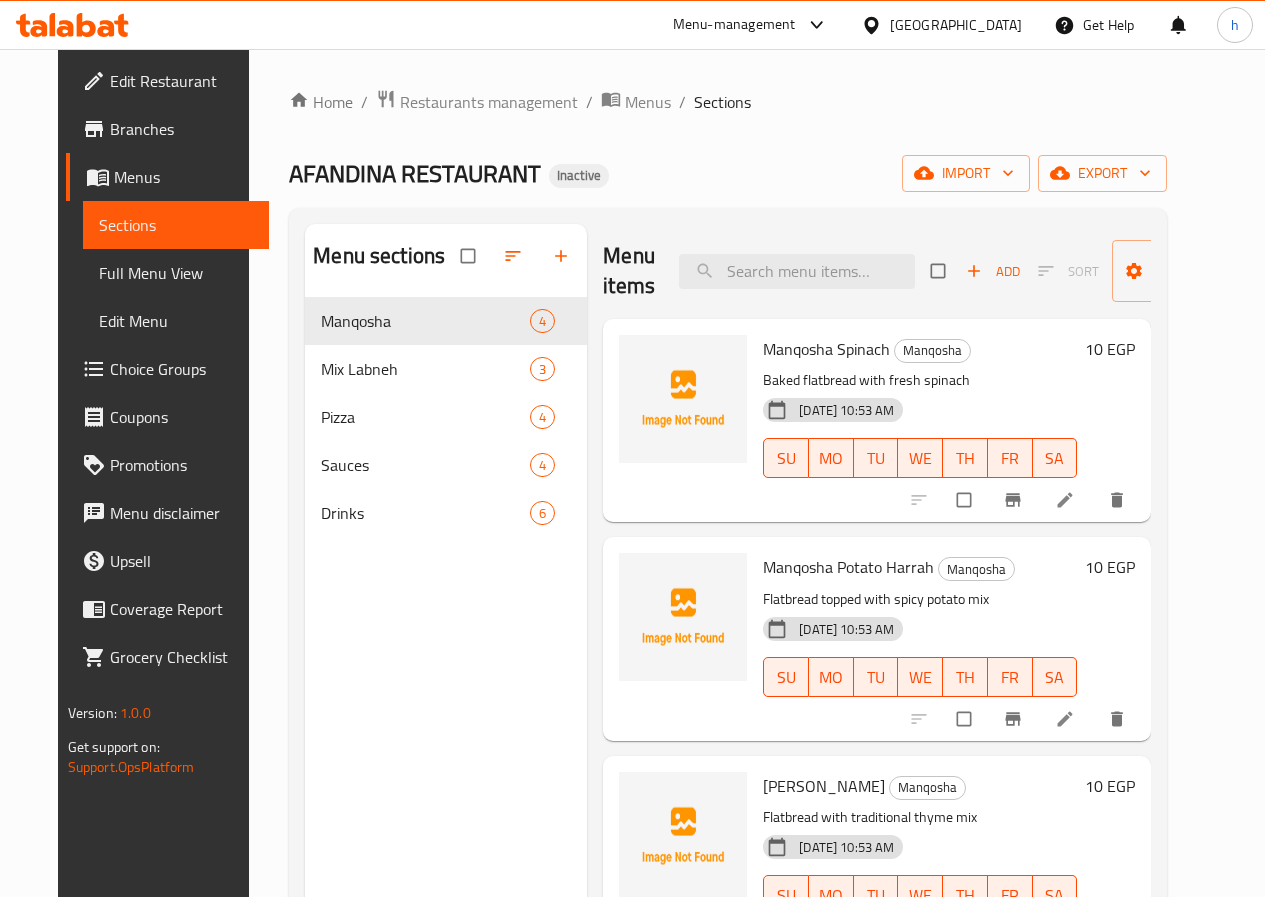 click on "Full Menu View" at bounding box center (176, 273) 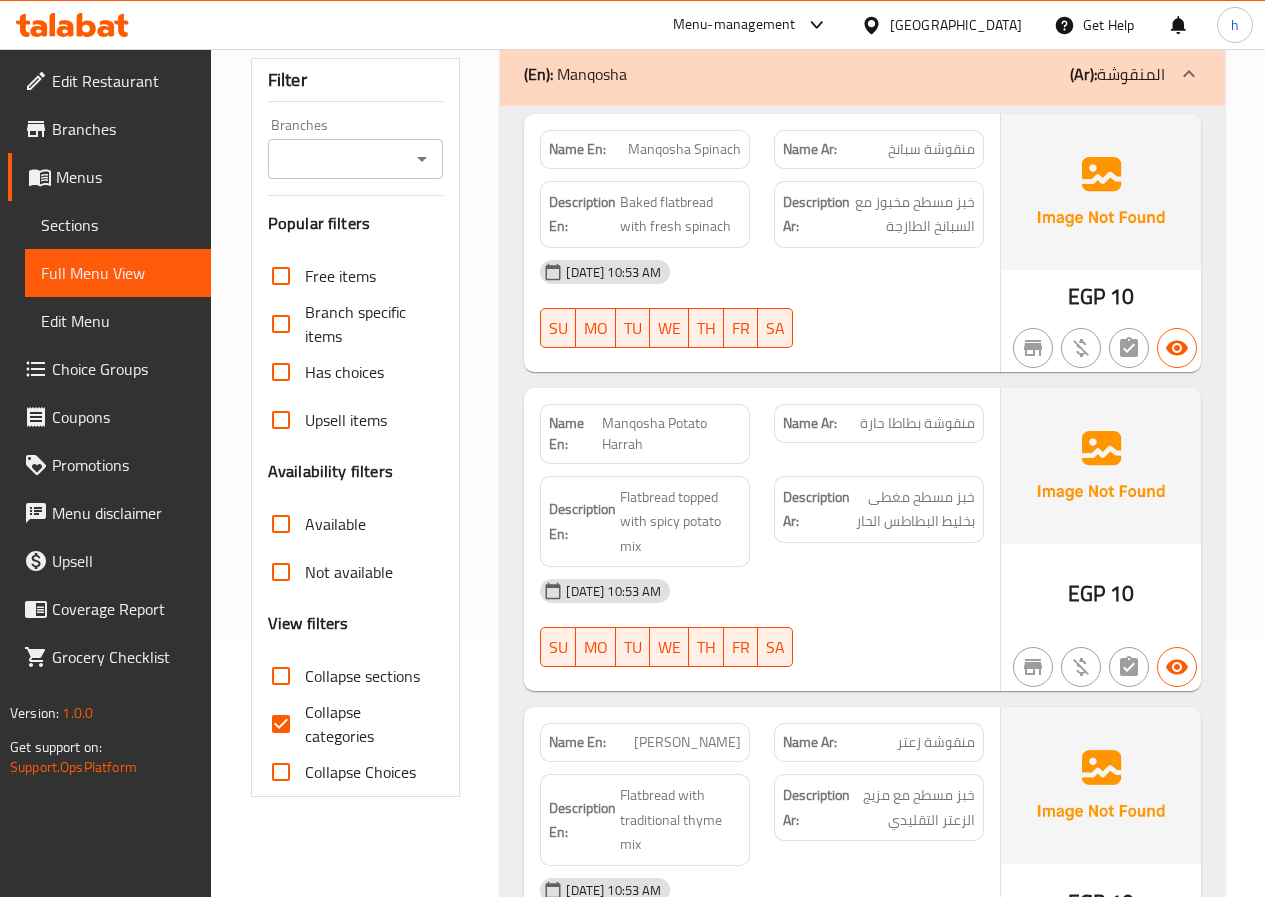 scroll, scrollTop: 300, scrollLeft: 0, axis: vertical 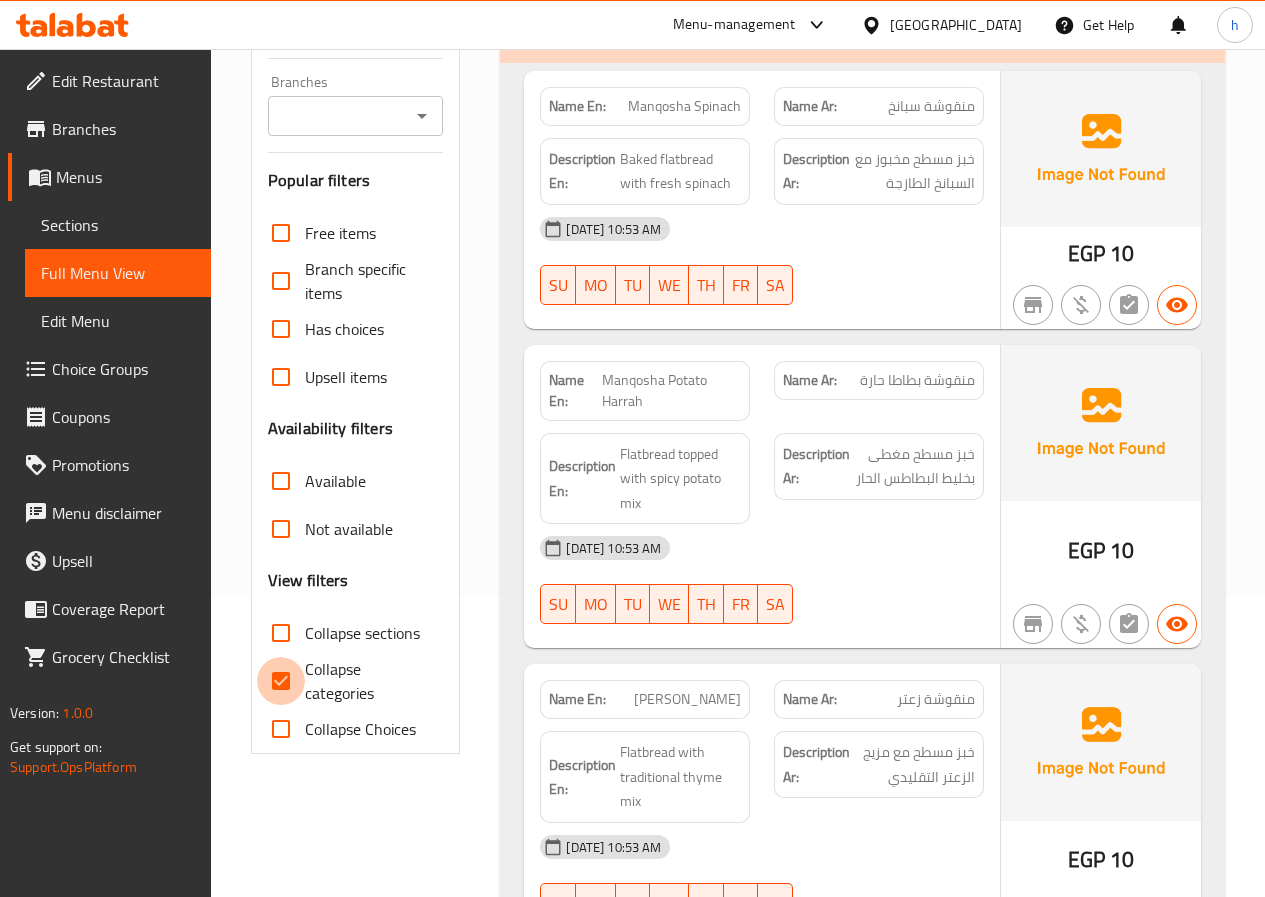 click on "Collapse categories" at bounding box center (281, 681) 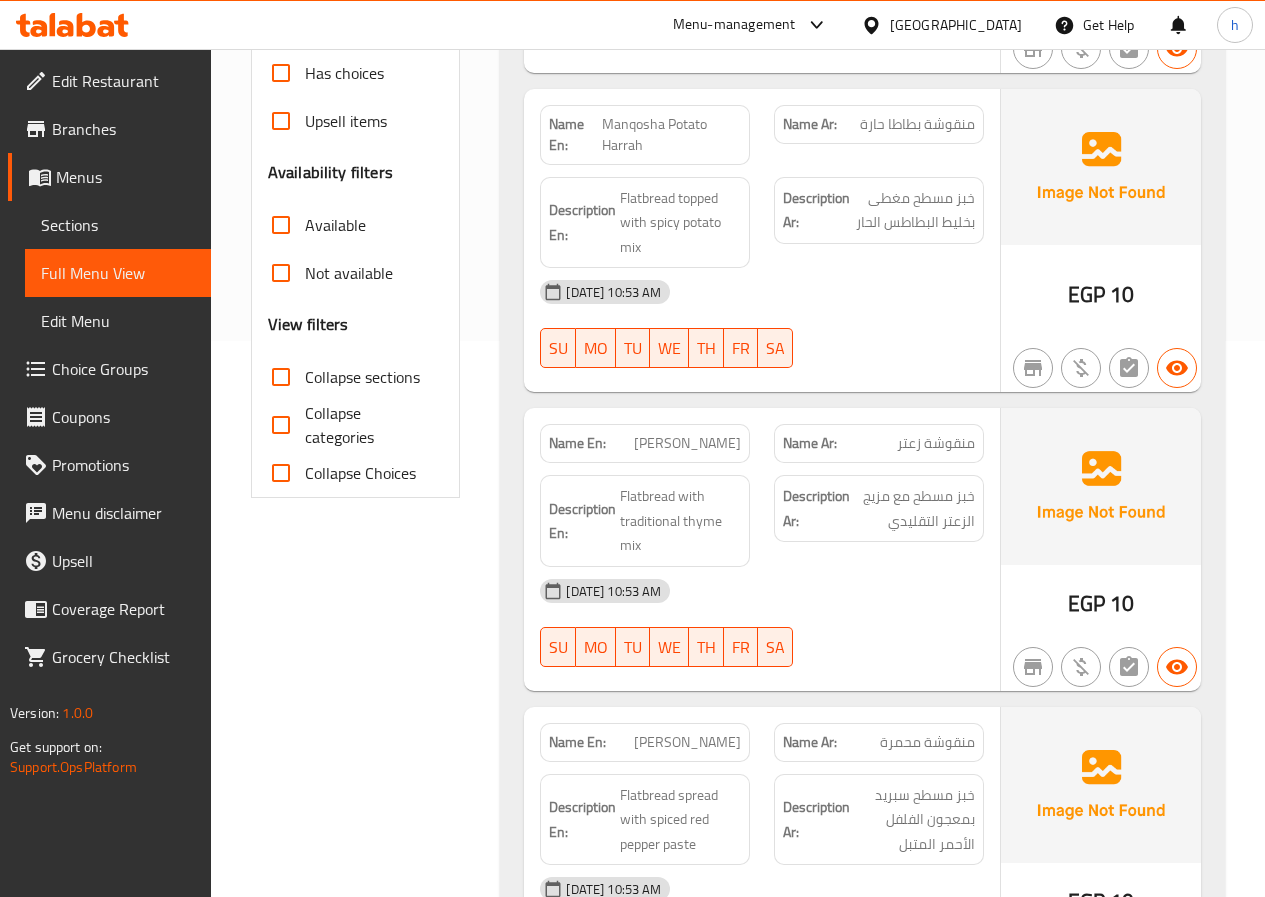 scroll, scrollTop: 600, scrollLeft: 0, axis: vertical 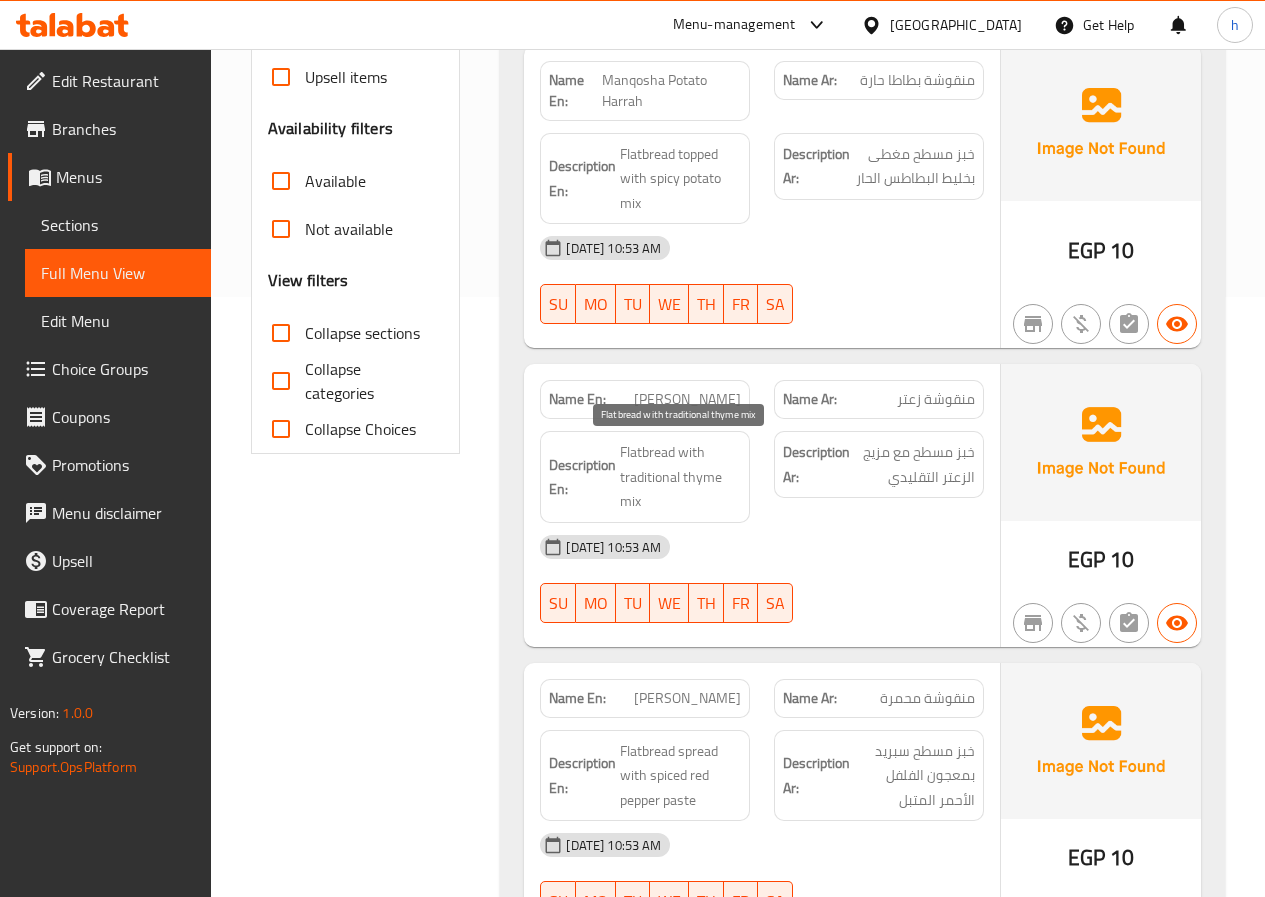 click on "Flatbread with traditional thyme mix" at bounding box center [680, 477] 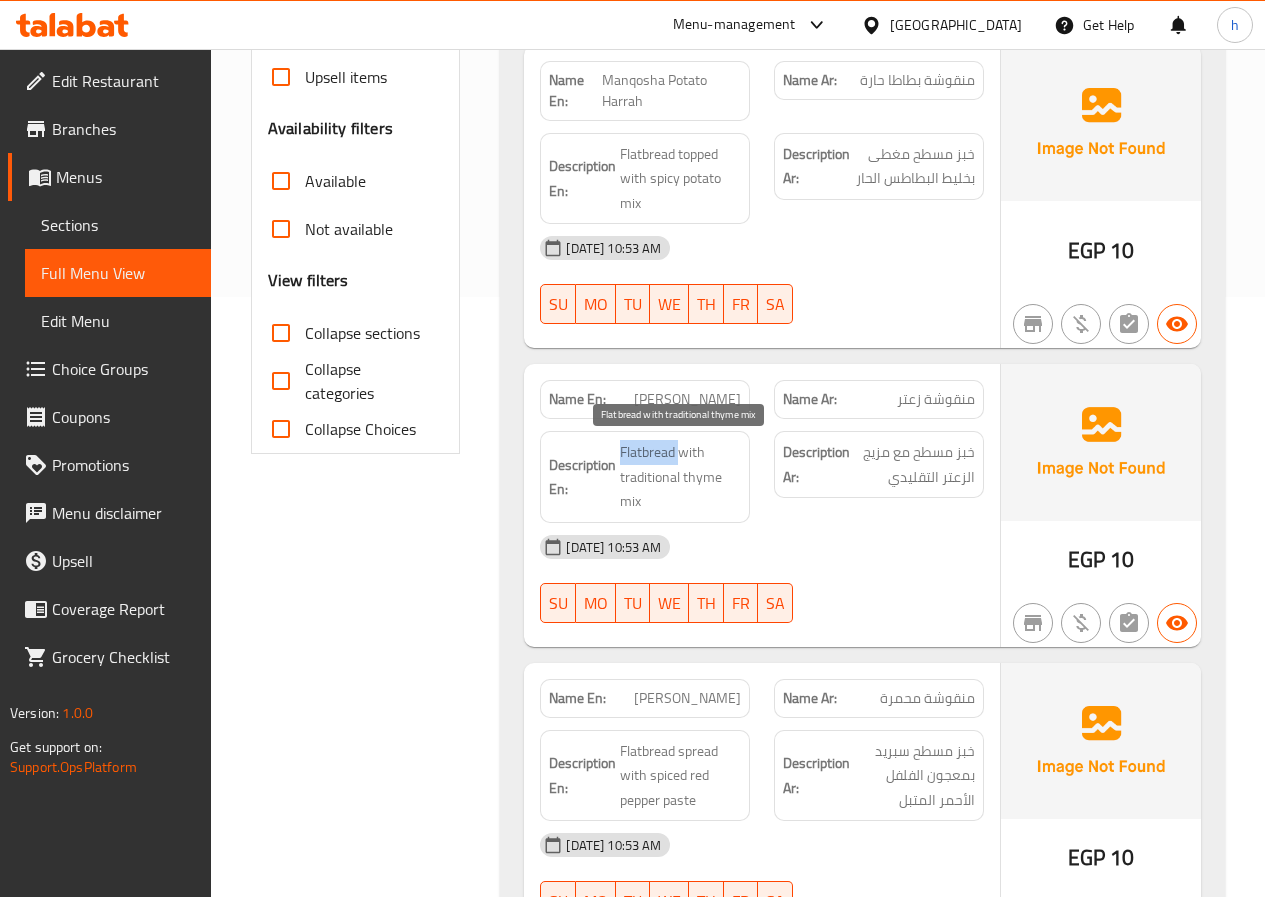 click on "Flatbread with traditional thyme mix" at bounding box center (680, 477) 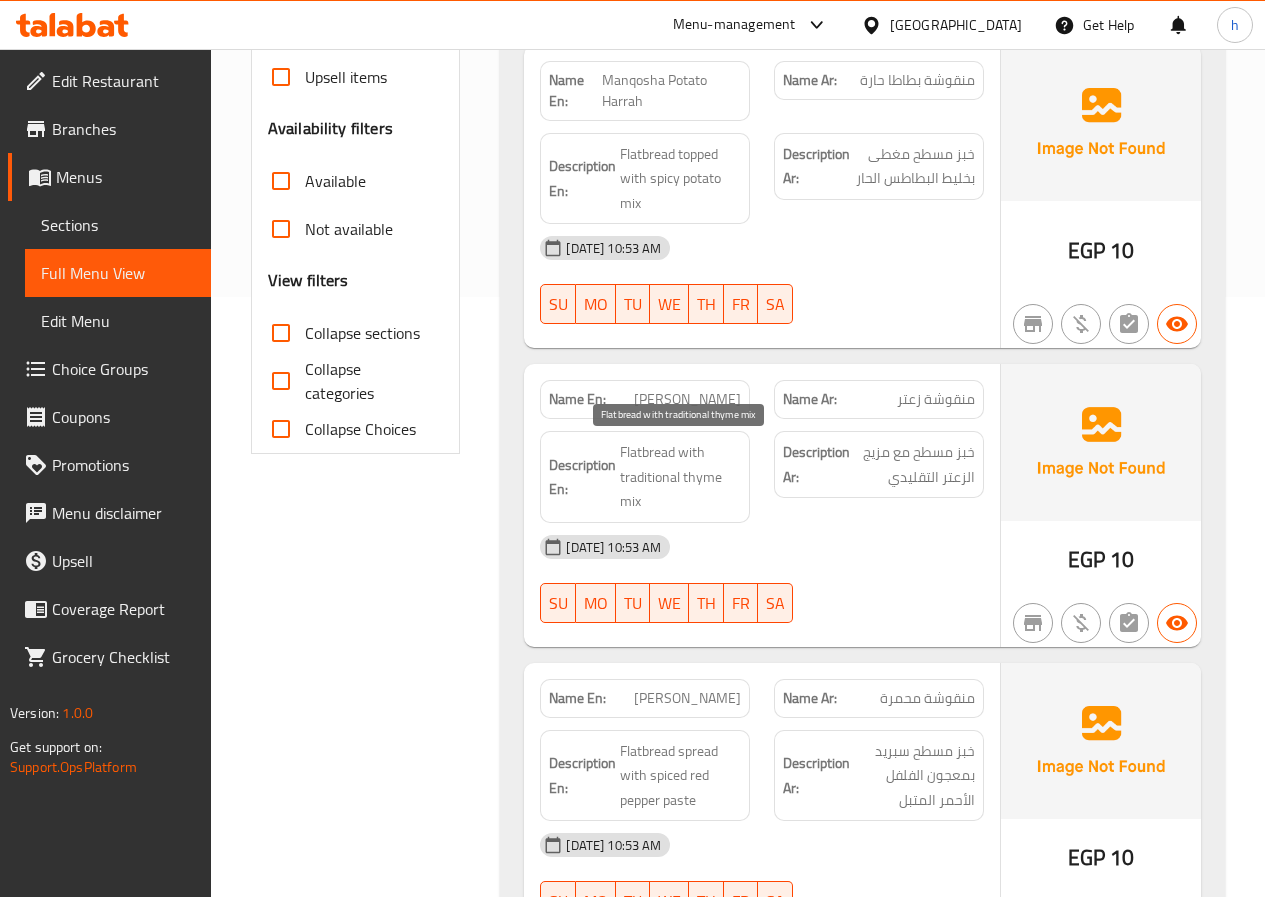 click on "Flatbread with traditional thyme mix" at bounding box center [680, 477] 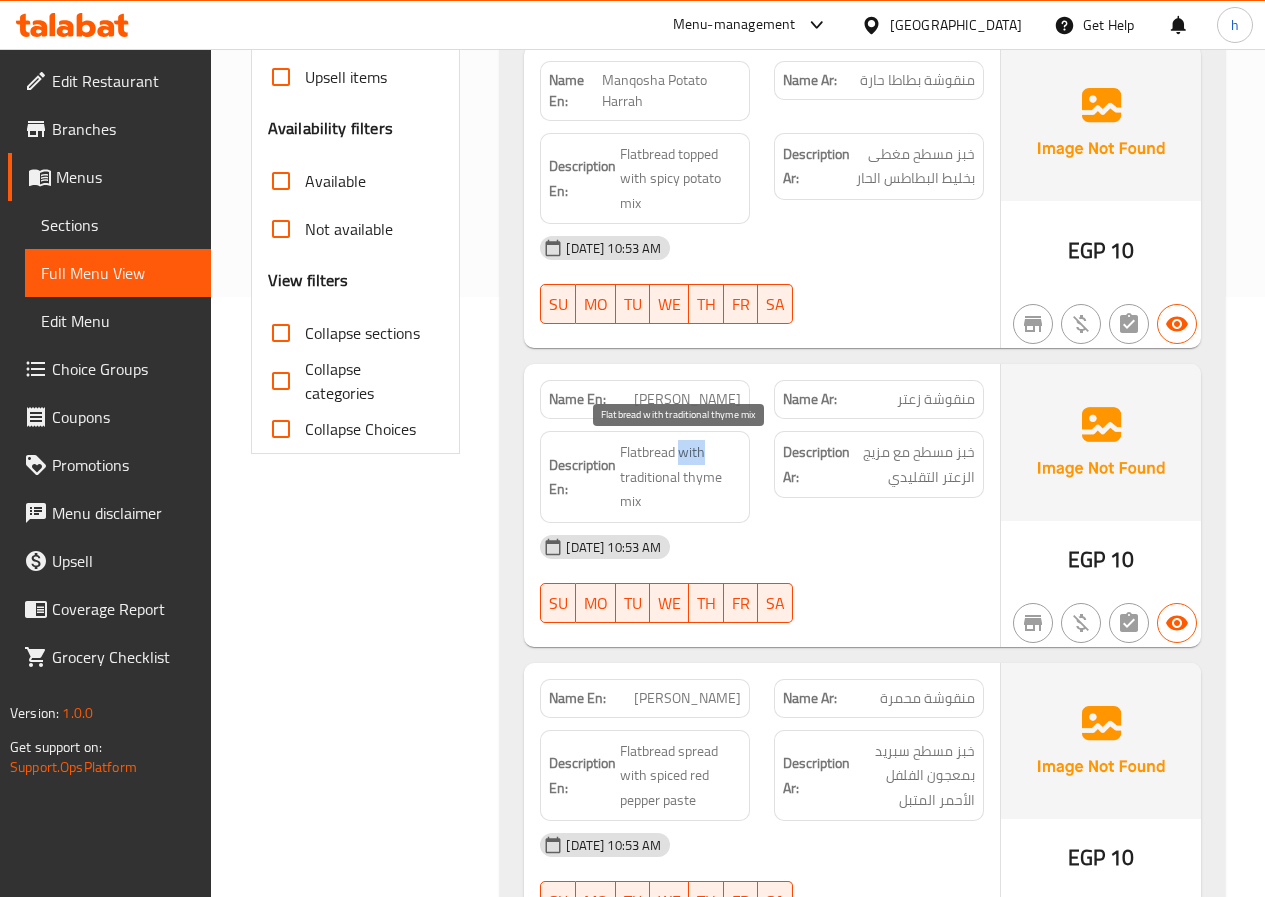 click on "Flatbread with traditional thyme mix" at bounding box center (680, 477) 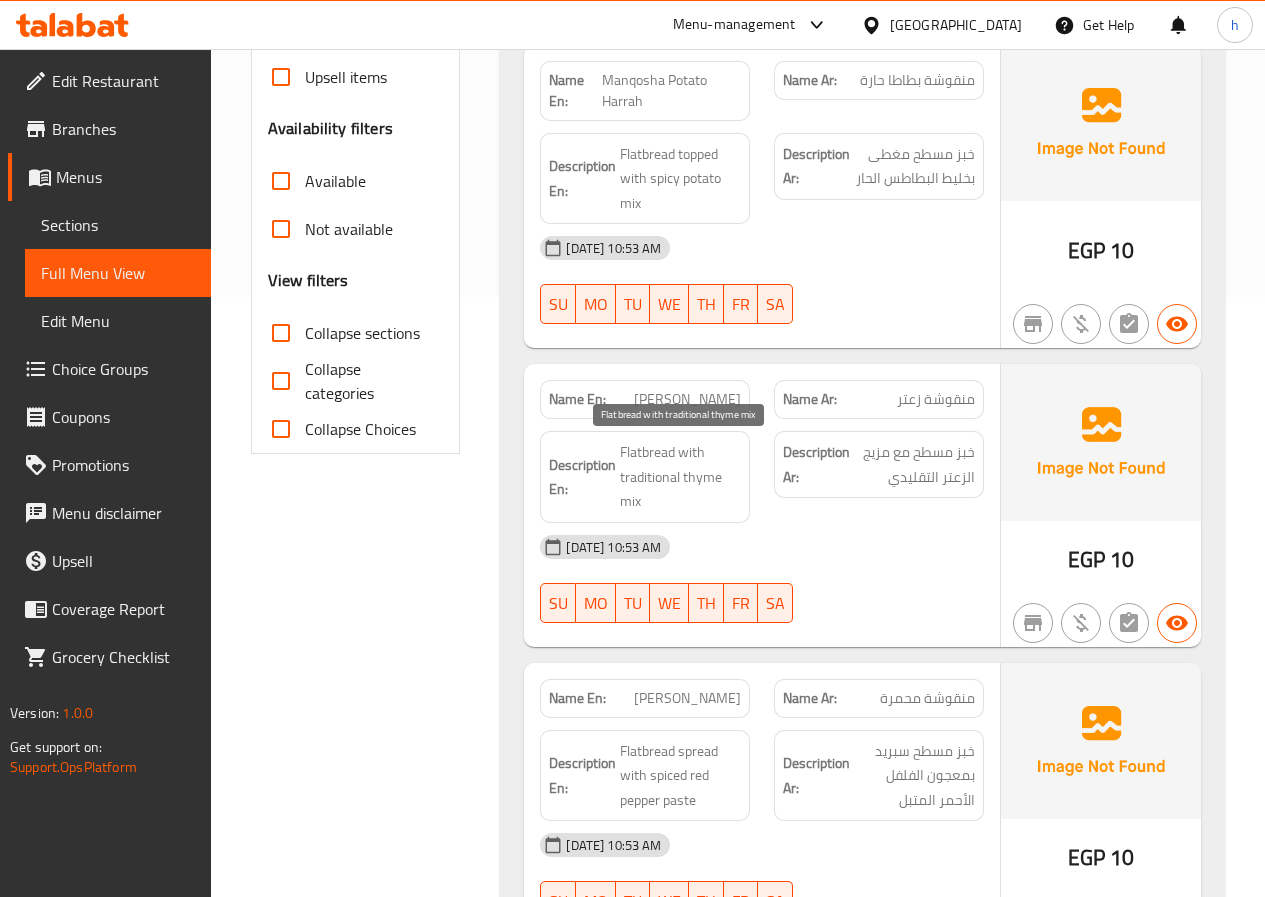 click on "Flatbread with traditional thyme mix" at bounding box center (680, 477) 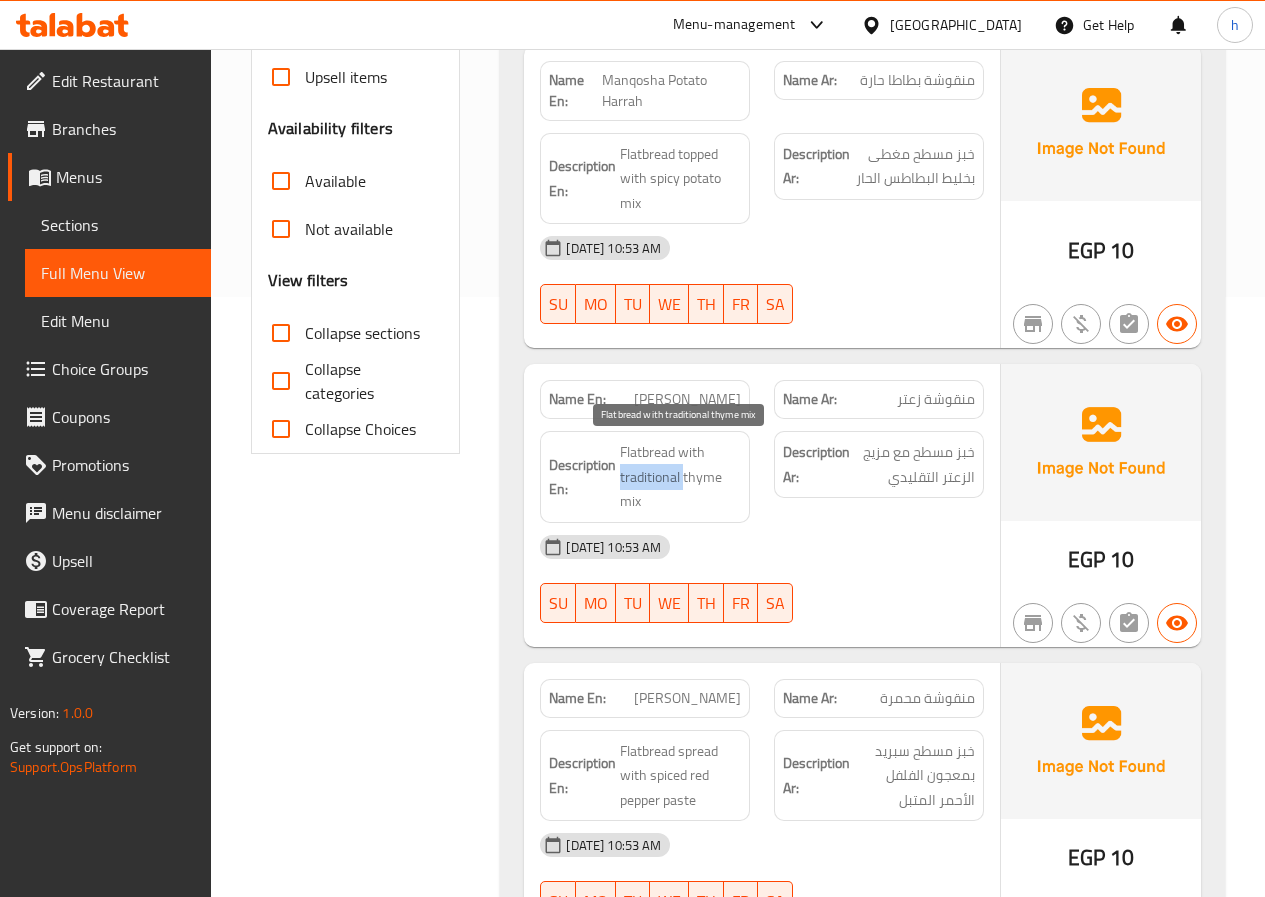 click on "Flatbread with traditional thyme mix" at bounding box center [680, 477] 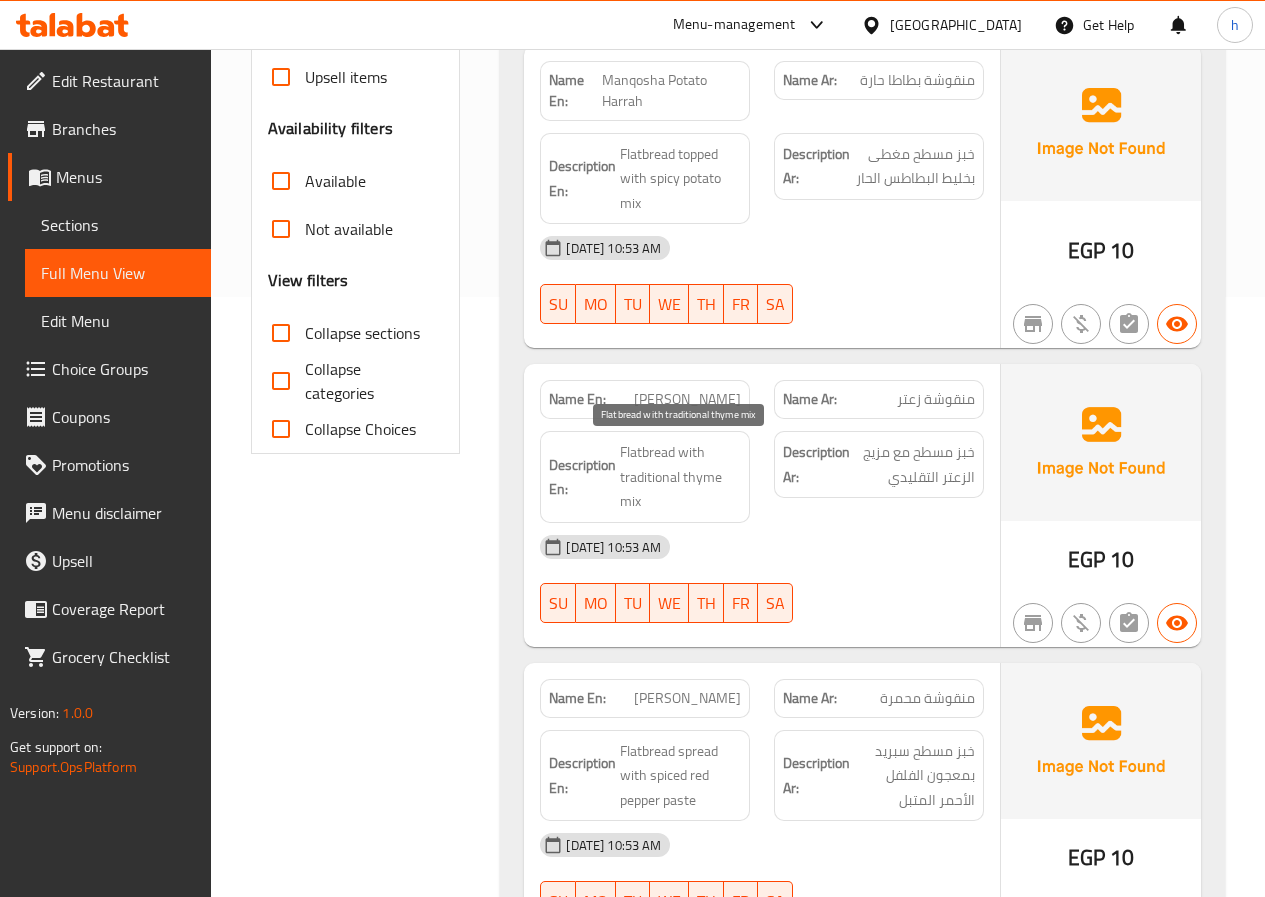 click on "Flatbread with traditional thyme mix" at bounding box center [680, 477] 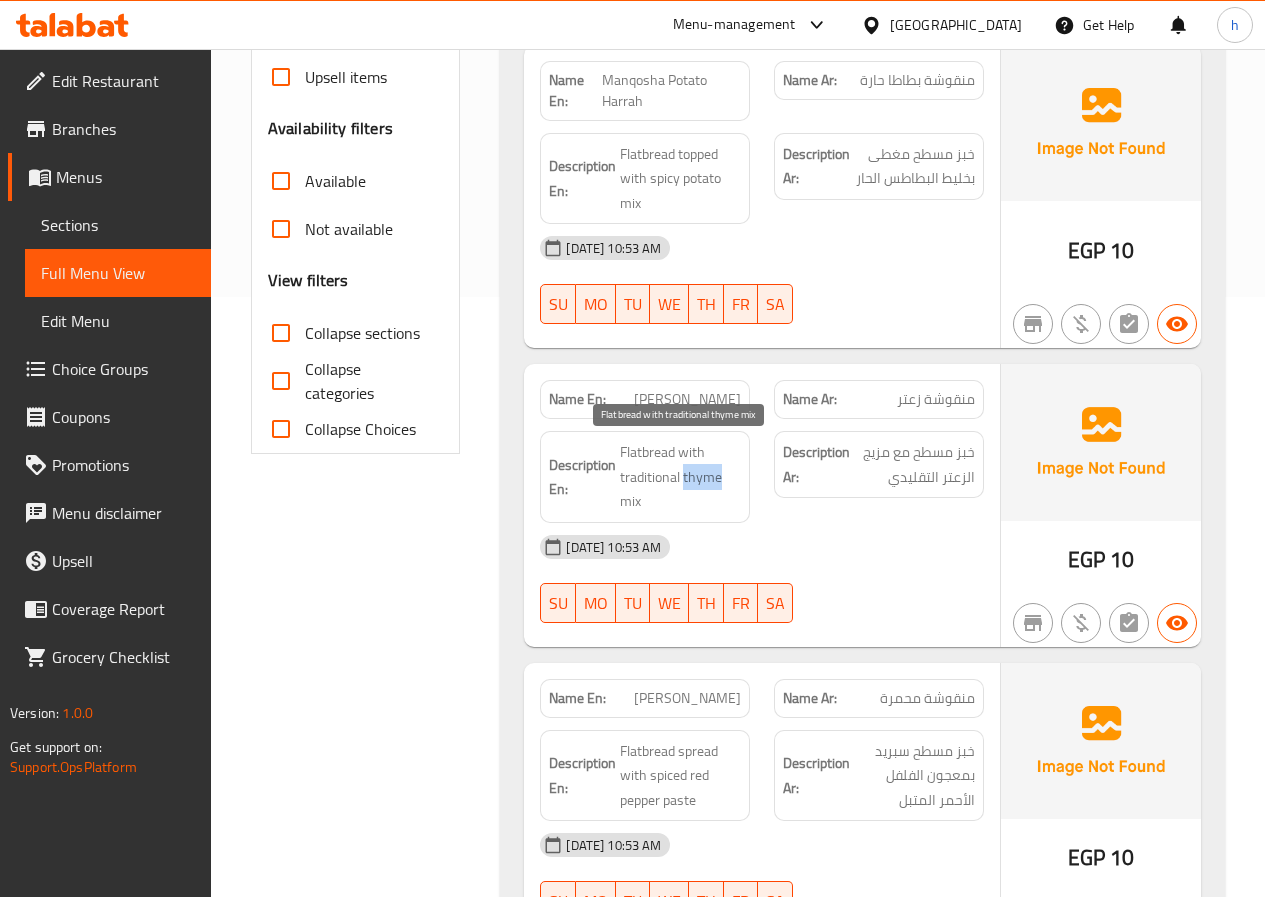 click on "Flatbread with traditional thyme mix" at bounding box center [680, 477] 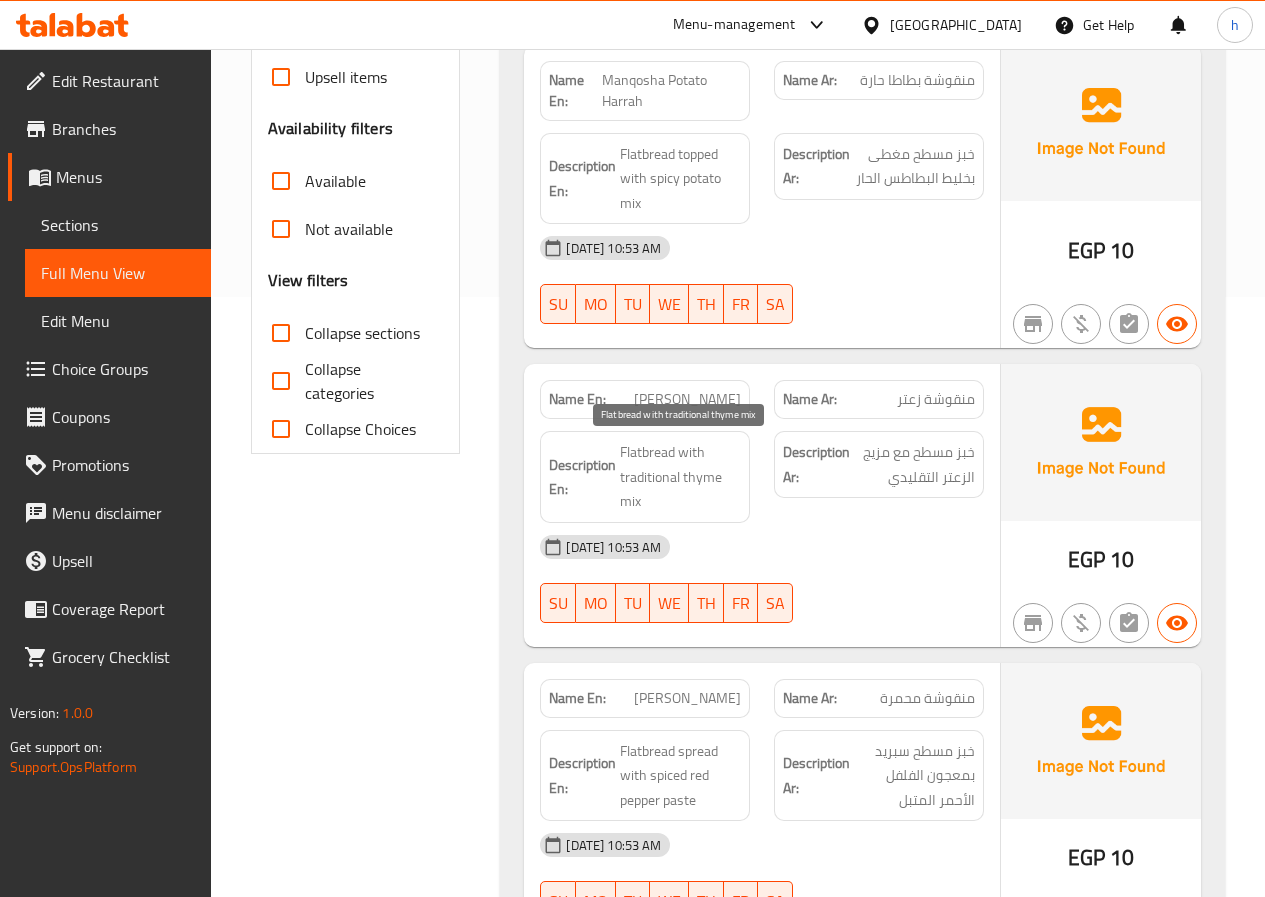 click on "Flatbread with traditional thyme mix" at bounding box center (680, 477) 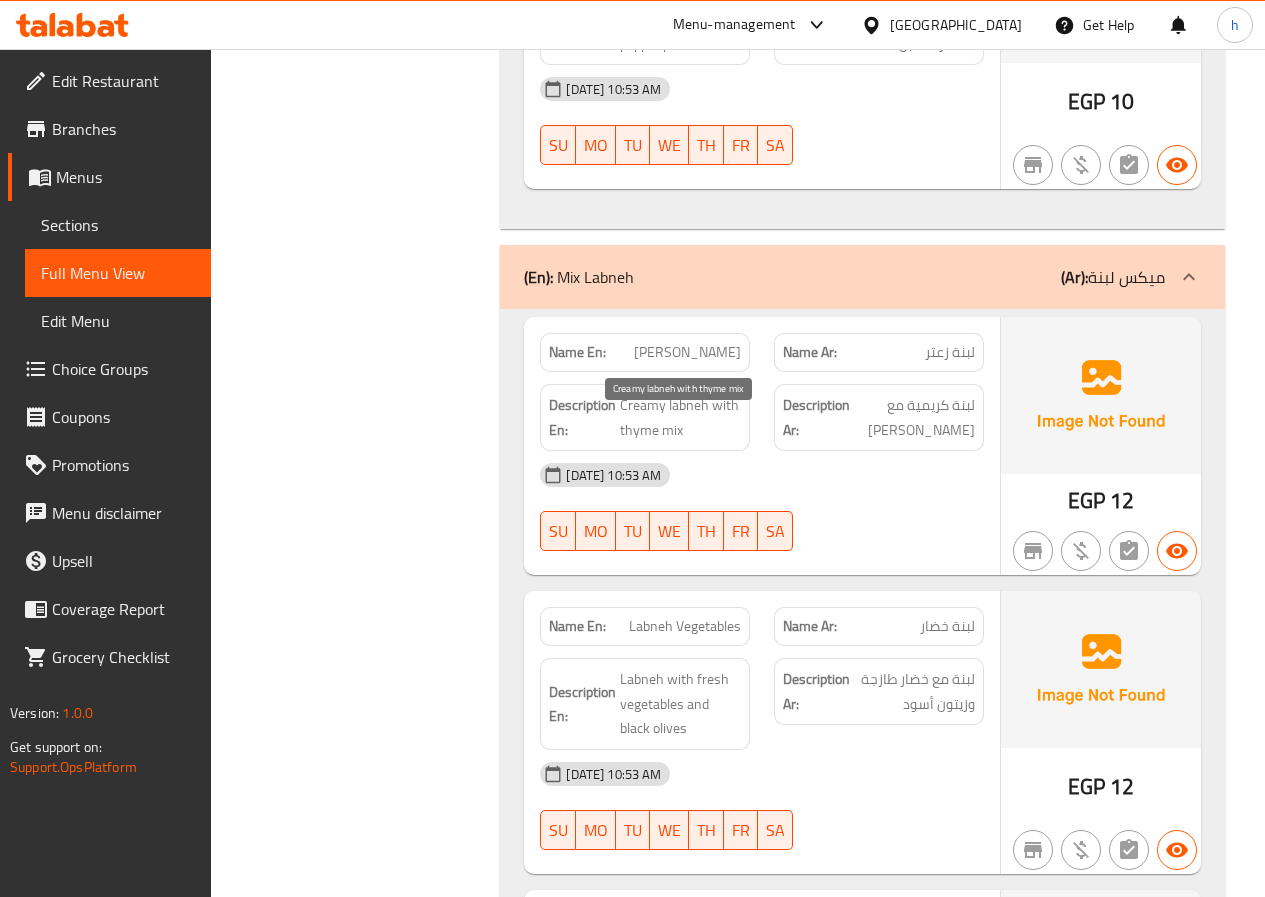 scroll, scrollTop: 1400, scrollLeft: 0, axis: vertical 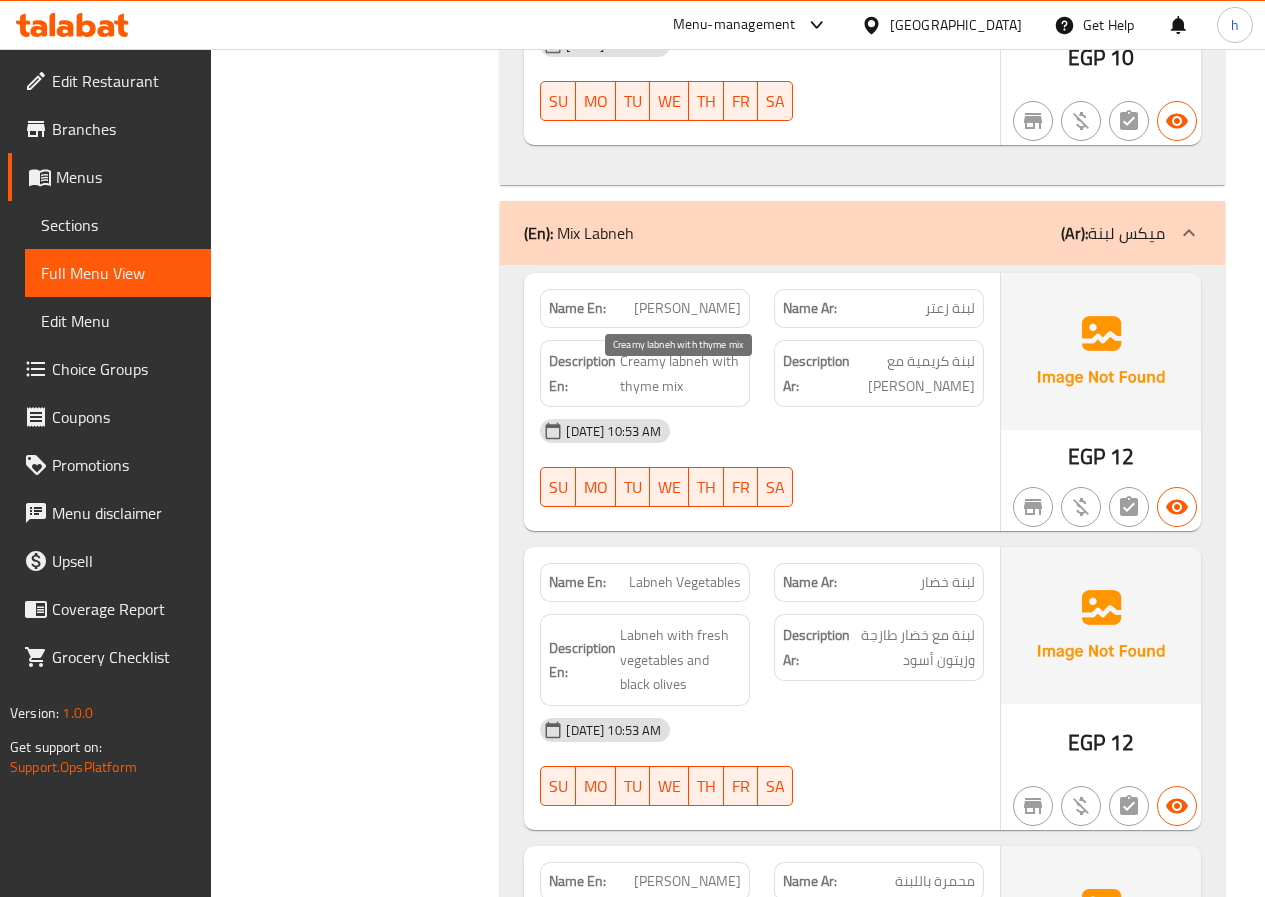 click on "Creamy labneh with thyme mix" at bounding box center (680, 373) 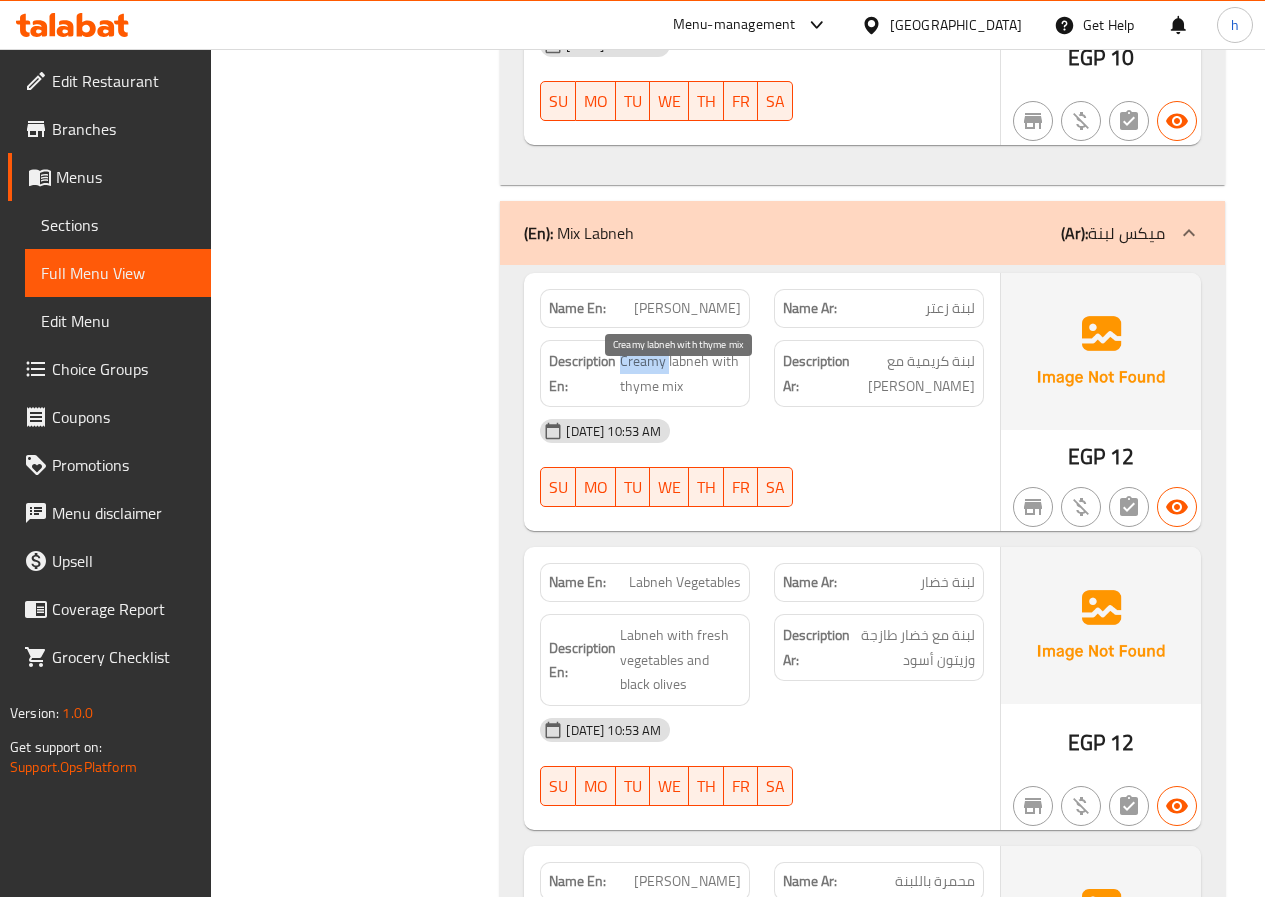 click on "Creamy labneh with thyme mix" at bounding box center [680, 373] 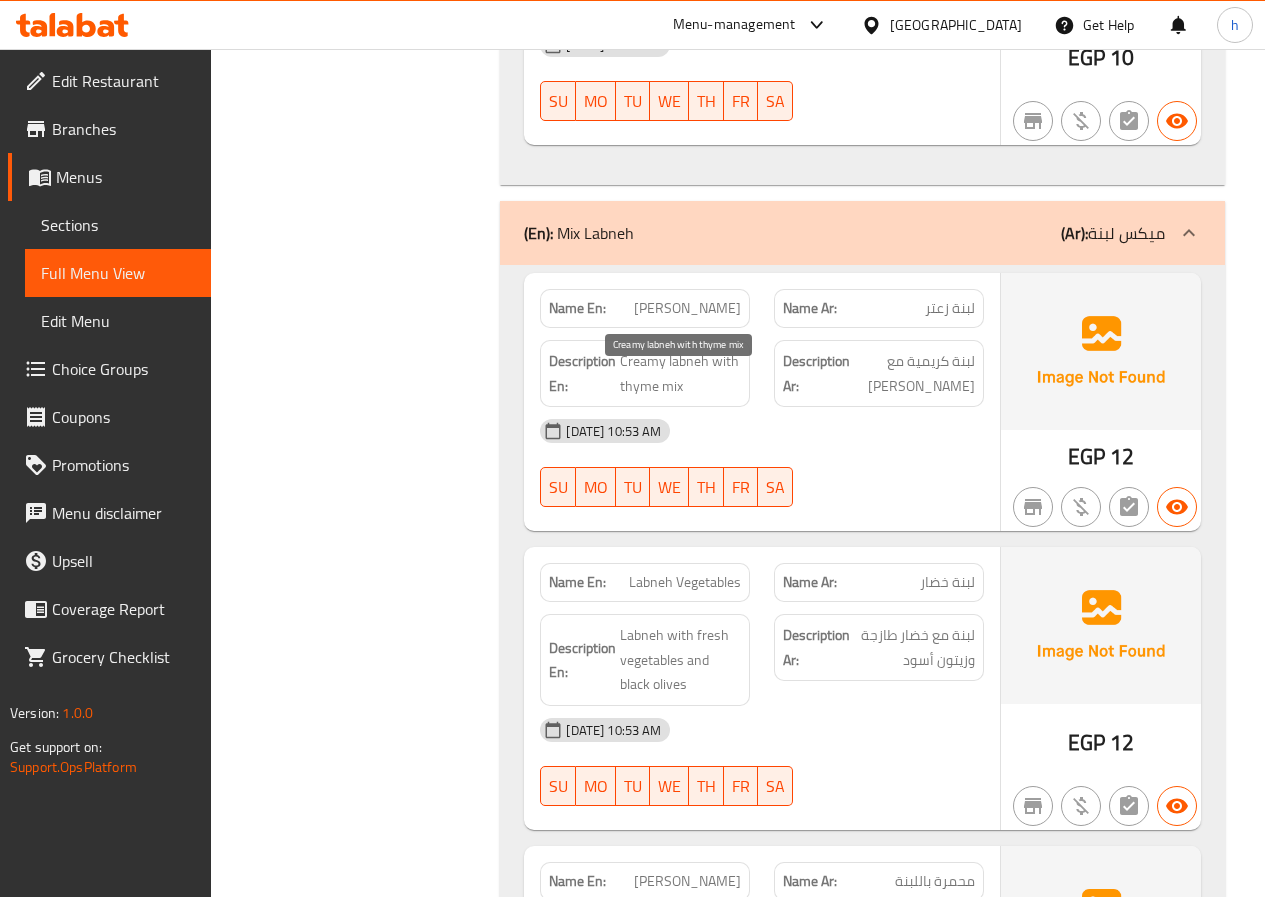 click on "Creamy labneh with thyme mix" at bounding box center (680, 373) 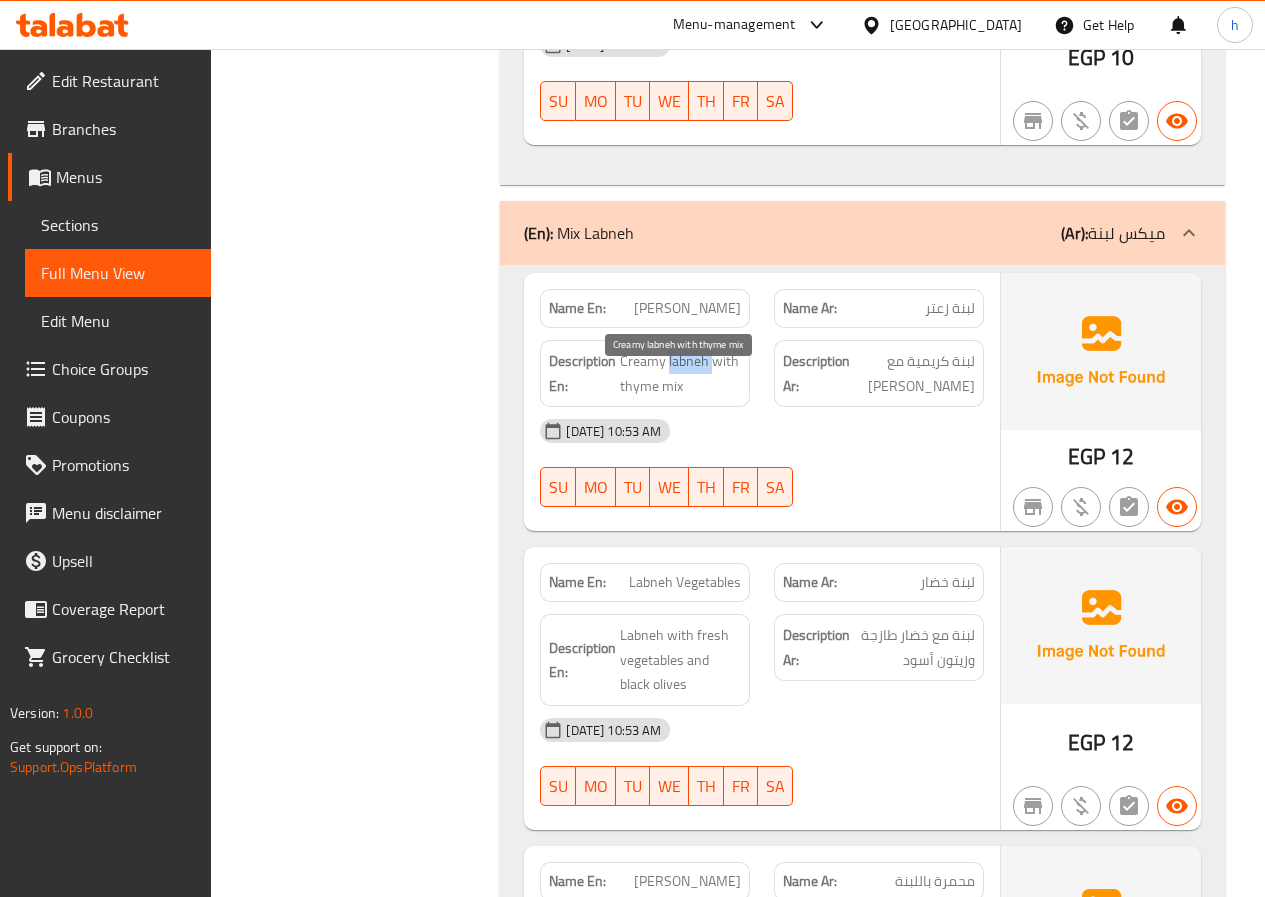 click on "Creamy labneh with thyme mix" at bounding box center (680, 373) 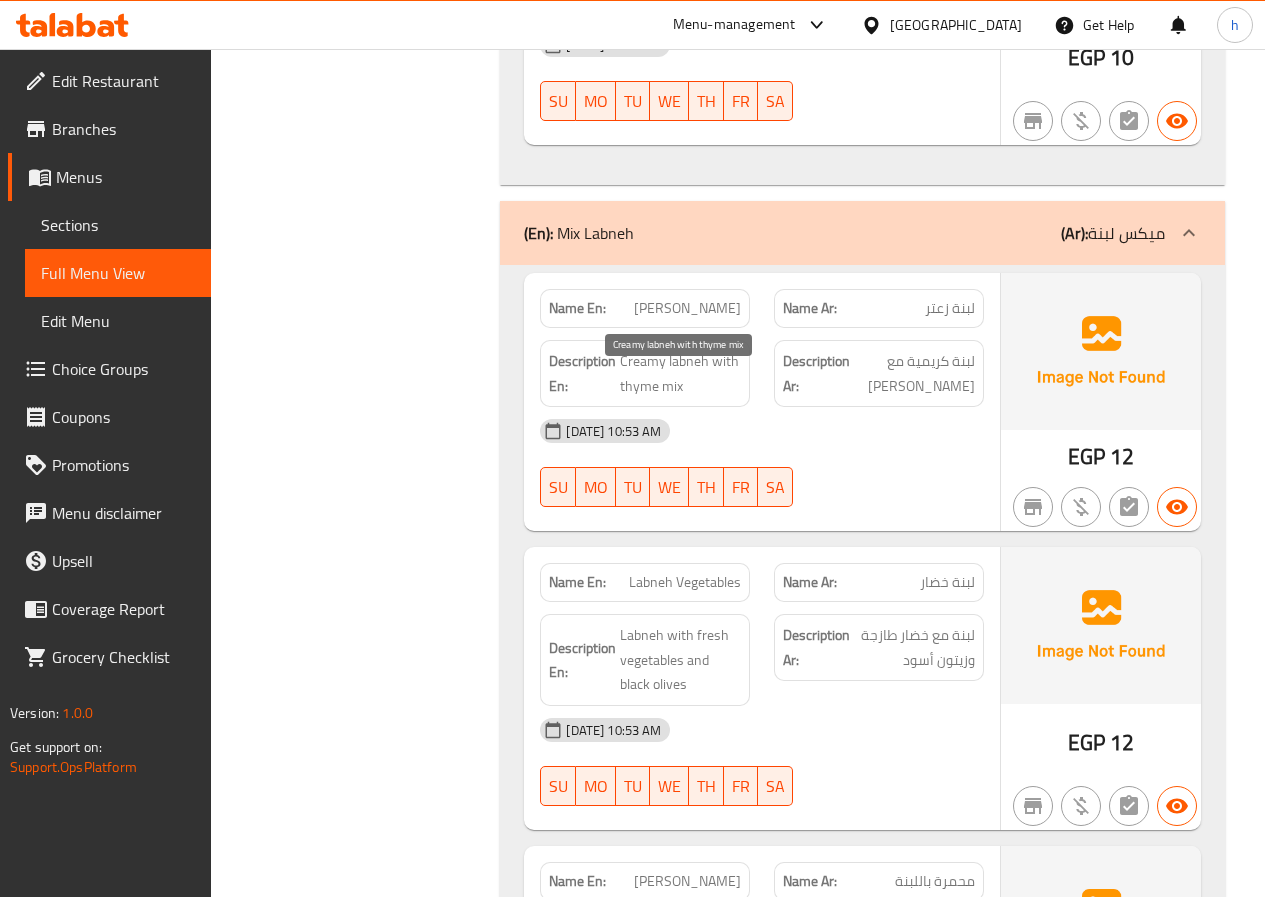 click on "Creamy labneh with thyme mix" at bounding box center (680, 373) 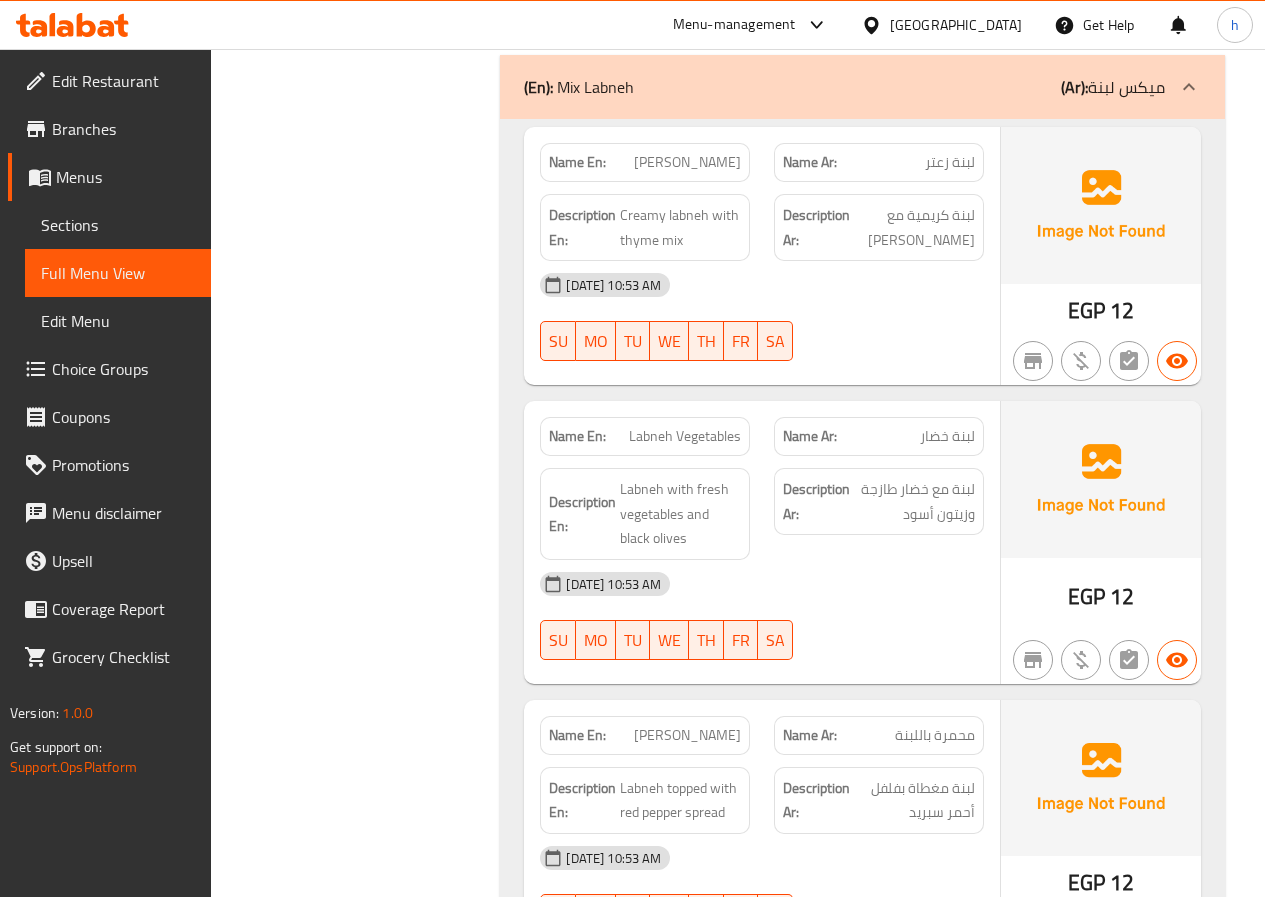 scroll, scrollTop: 1800, scrollLeft: 0, axis: vertical 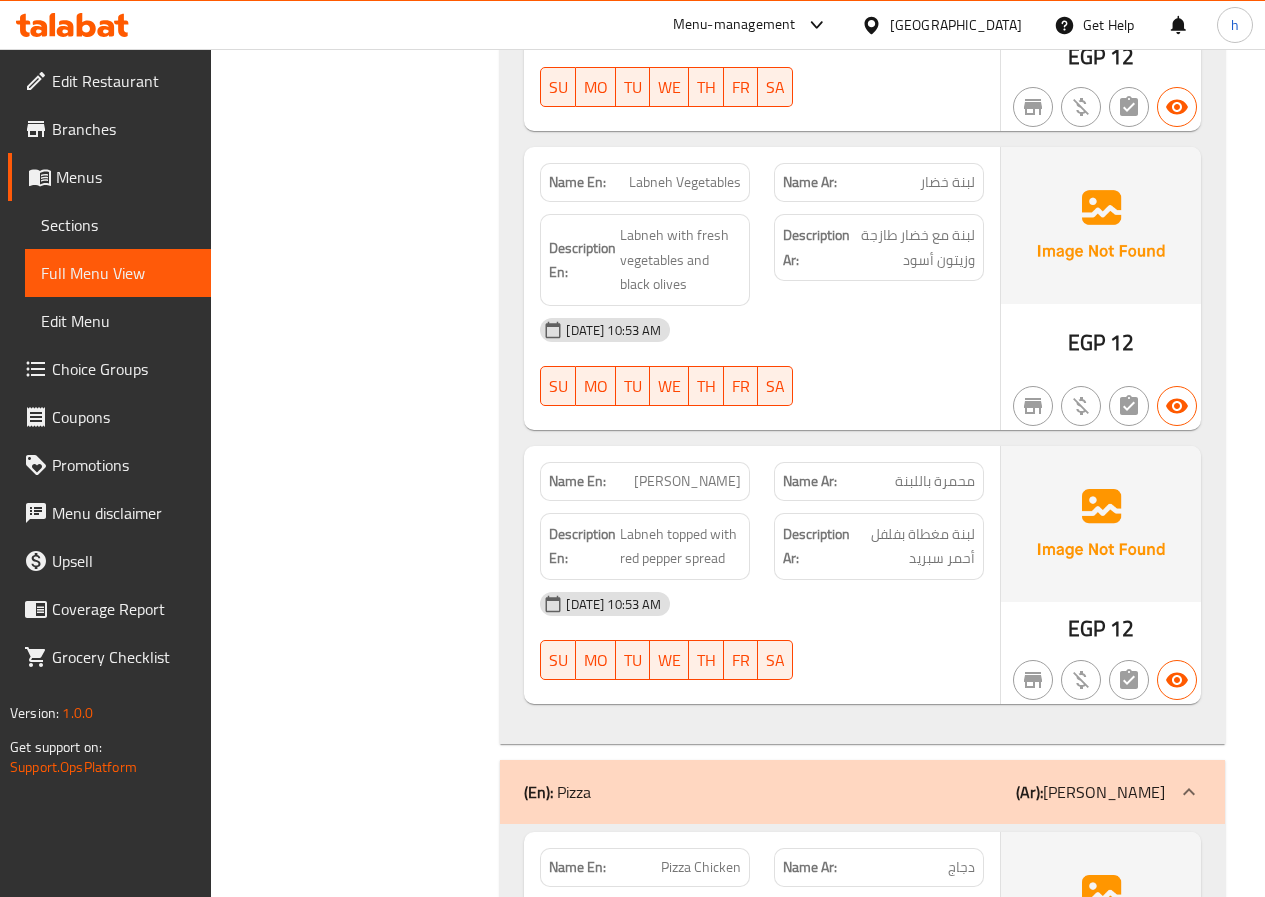 click on "[PERSON_NAME]" at bounding box center (687, -801) 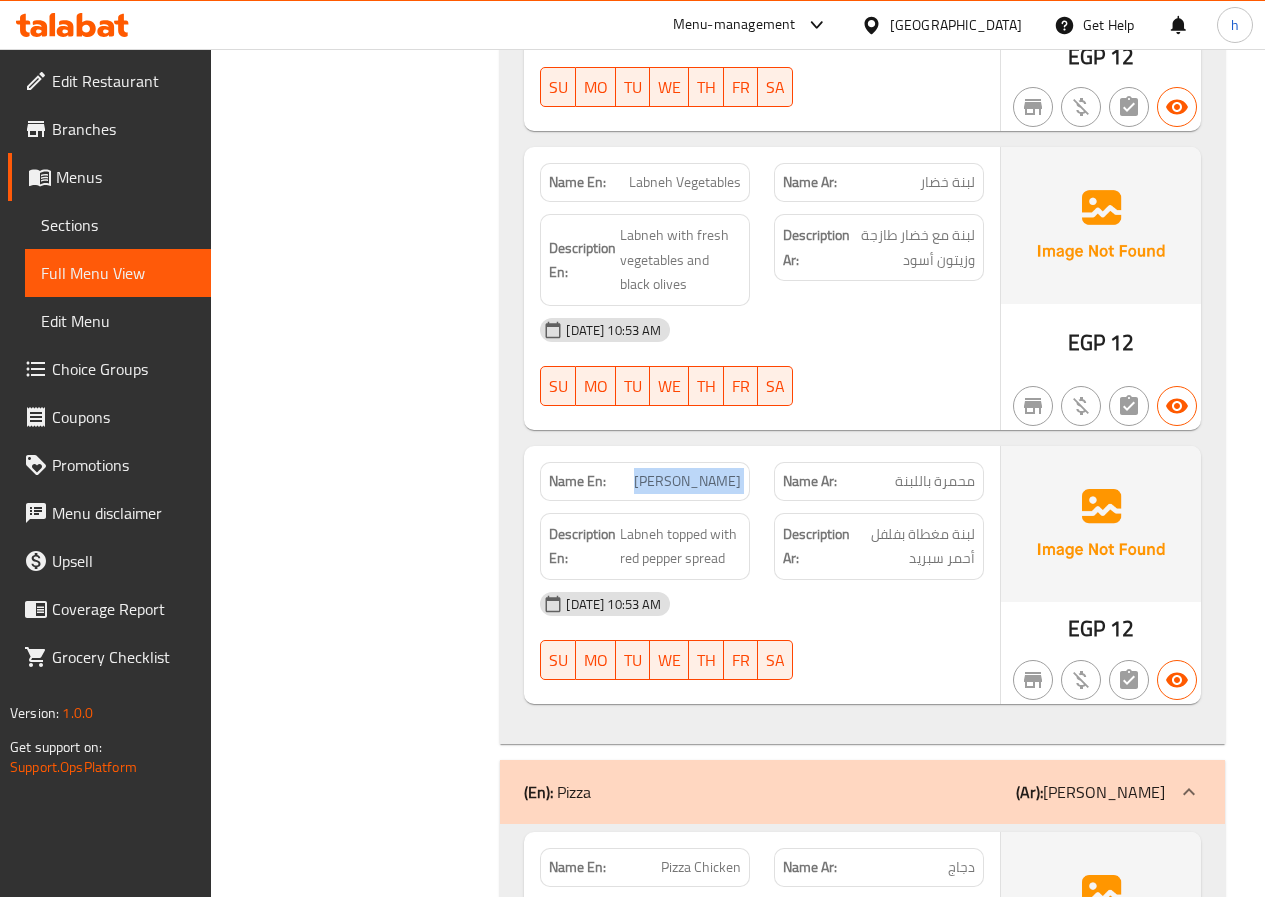 click on "[PERSON_NAME]" at bounding box center (687, -801) 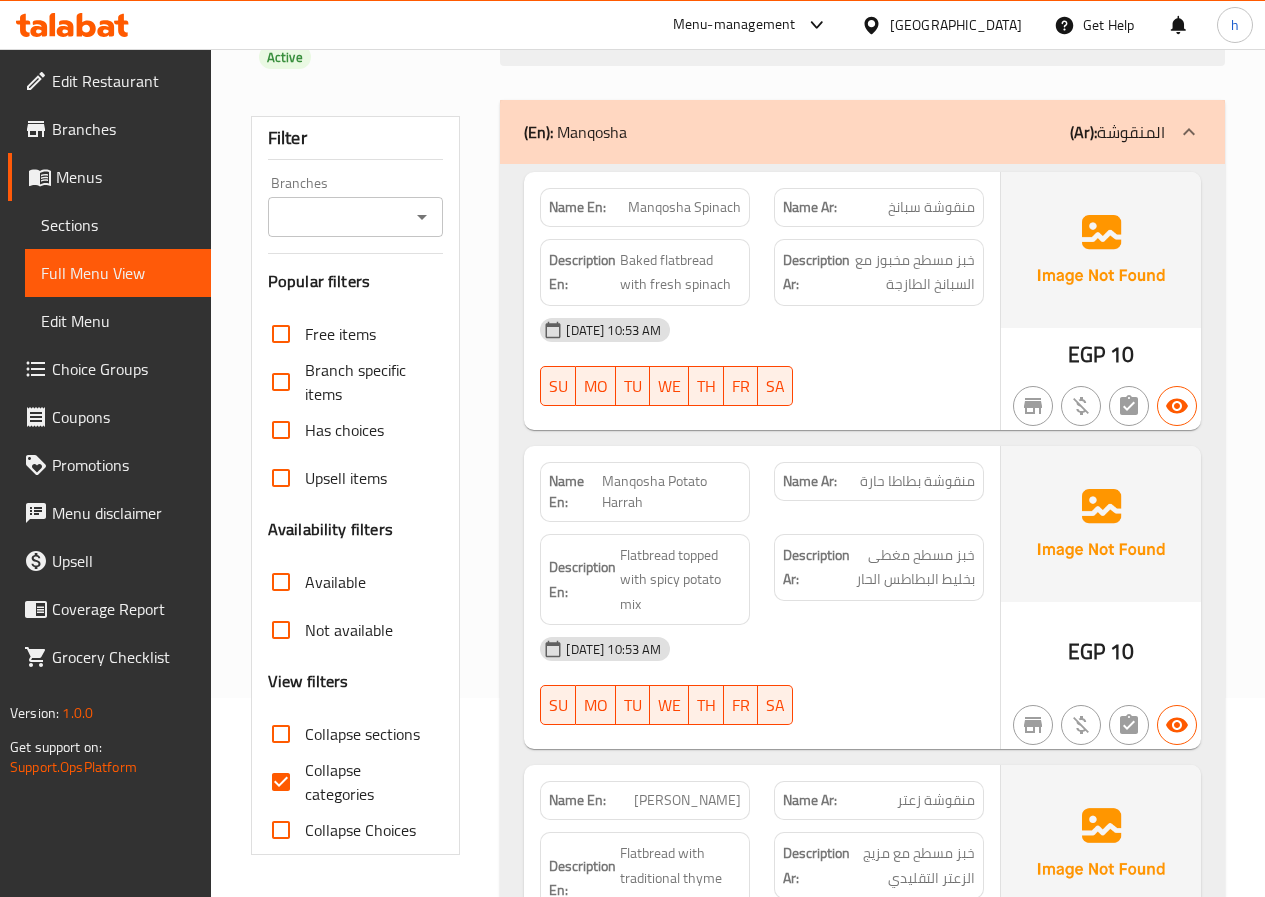 scroll, scrollTop: 300, scrollLeft: 0, axis: vertical 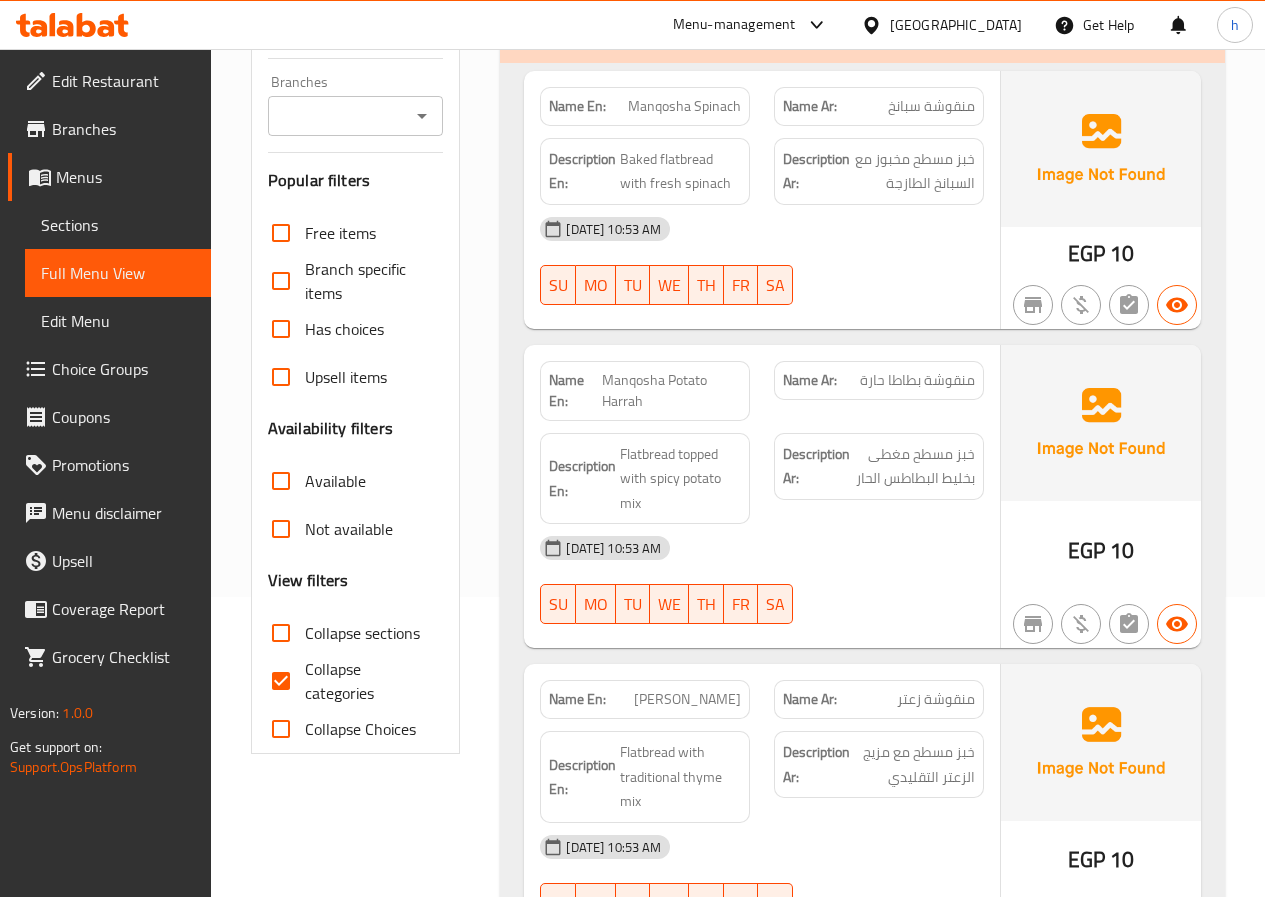 click on "Collapse categories" at bounding box center [281, 681] 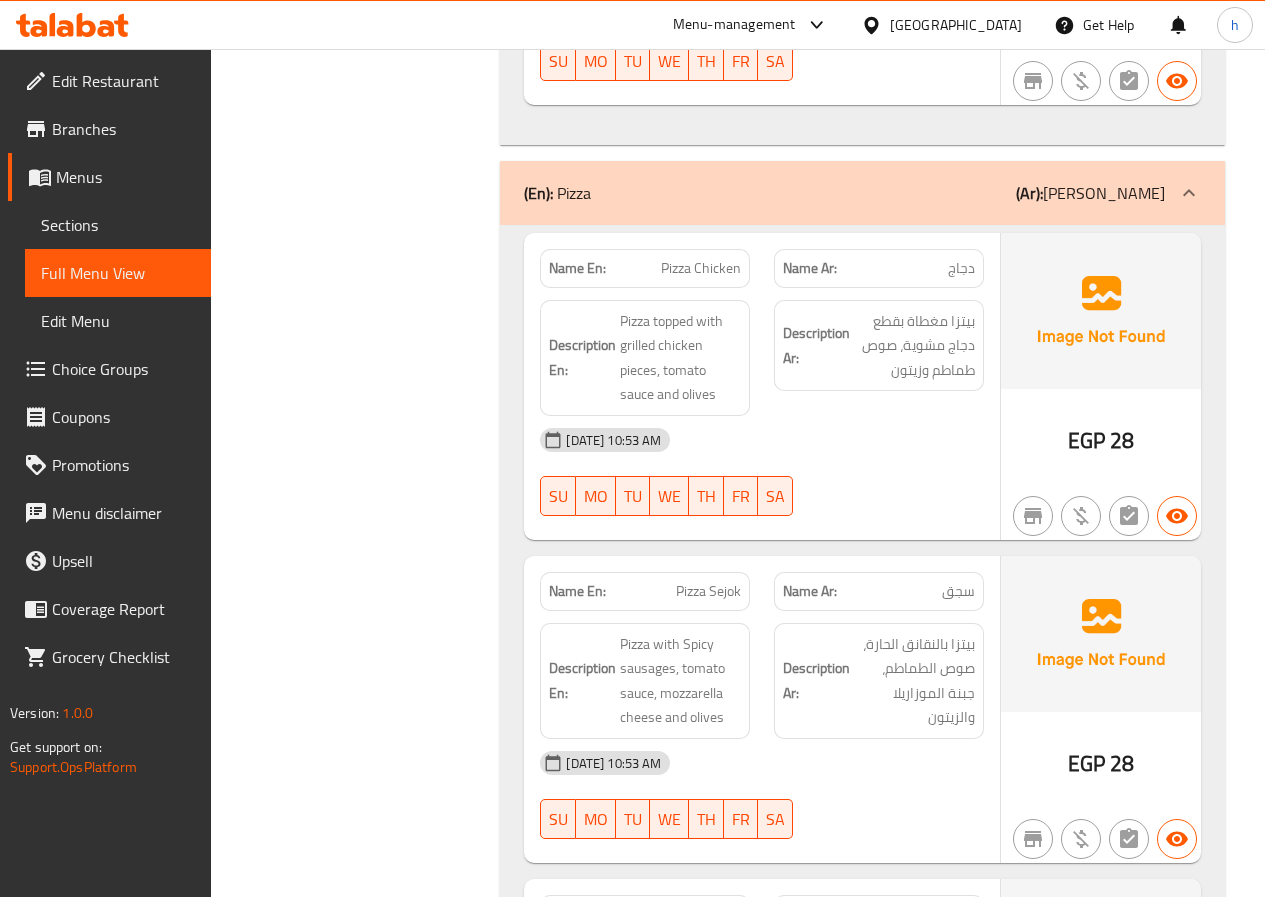 scroll, scrollTop: 2400, scrollLeft: 0, axis: vertical 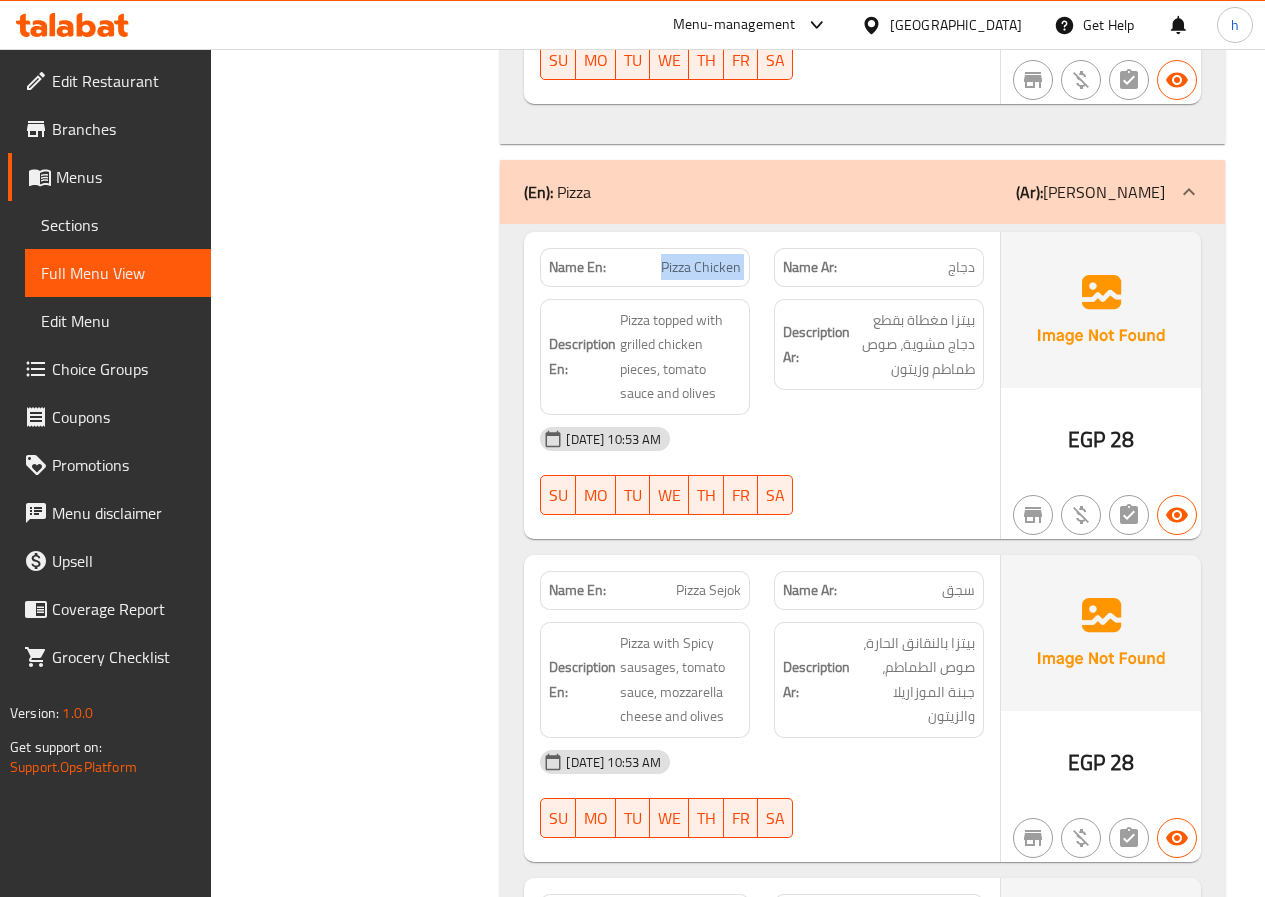 drag, startPoint x: 658, startPoint y: 291, endPoint x: 801, endPoint y: 300, distance: 143.28294 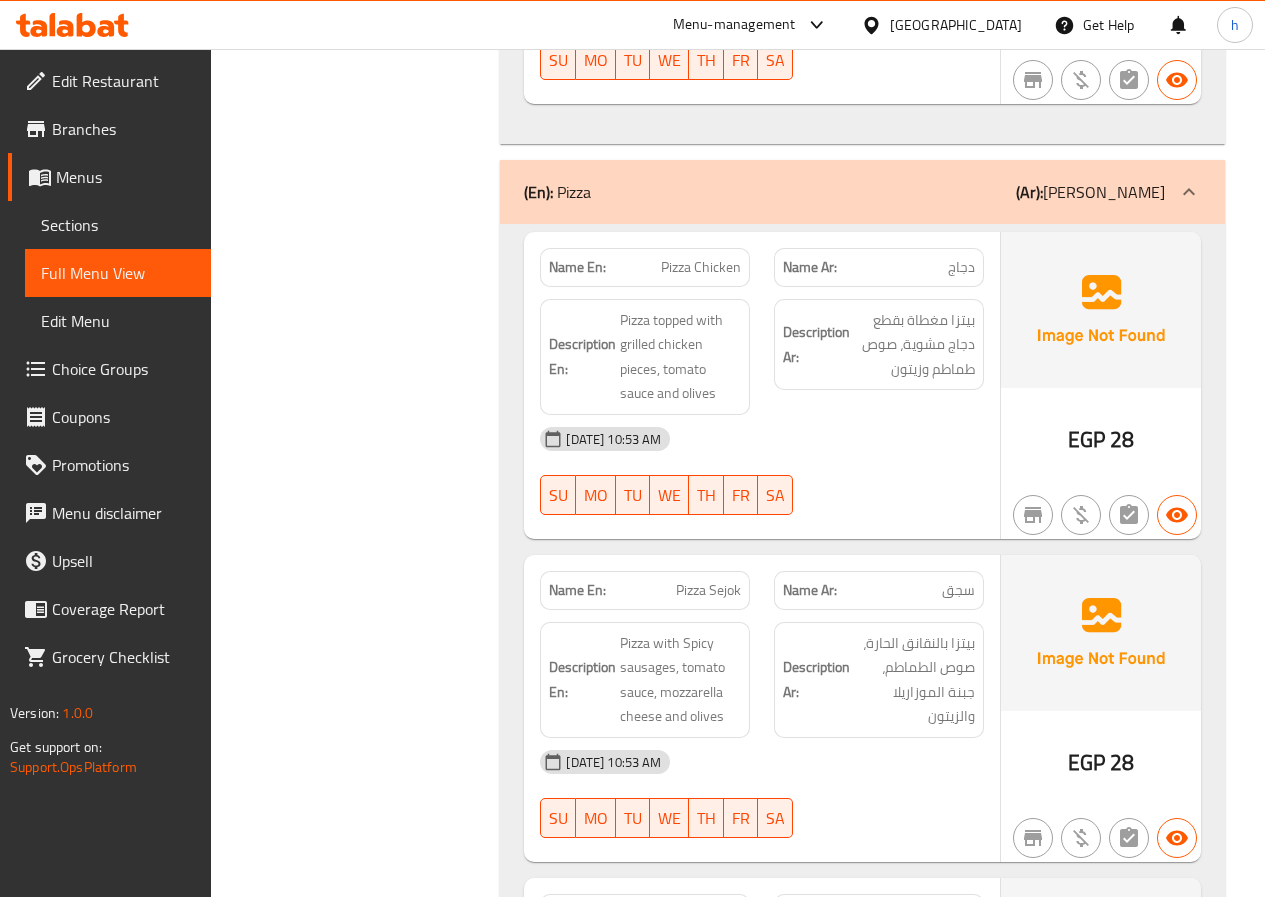 click on "Name Ar: دجاج" at bounding box center [879, -1994] 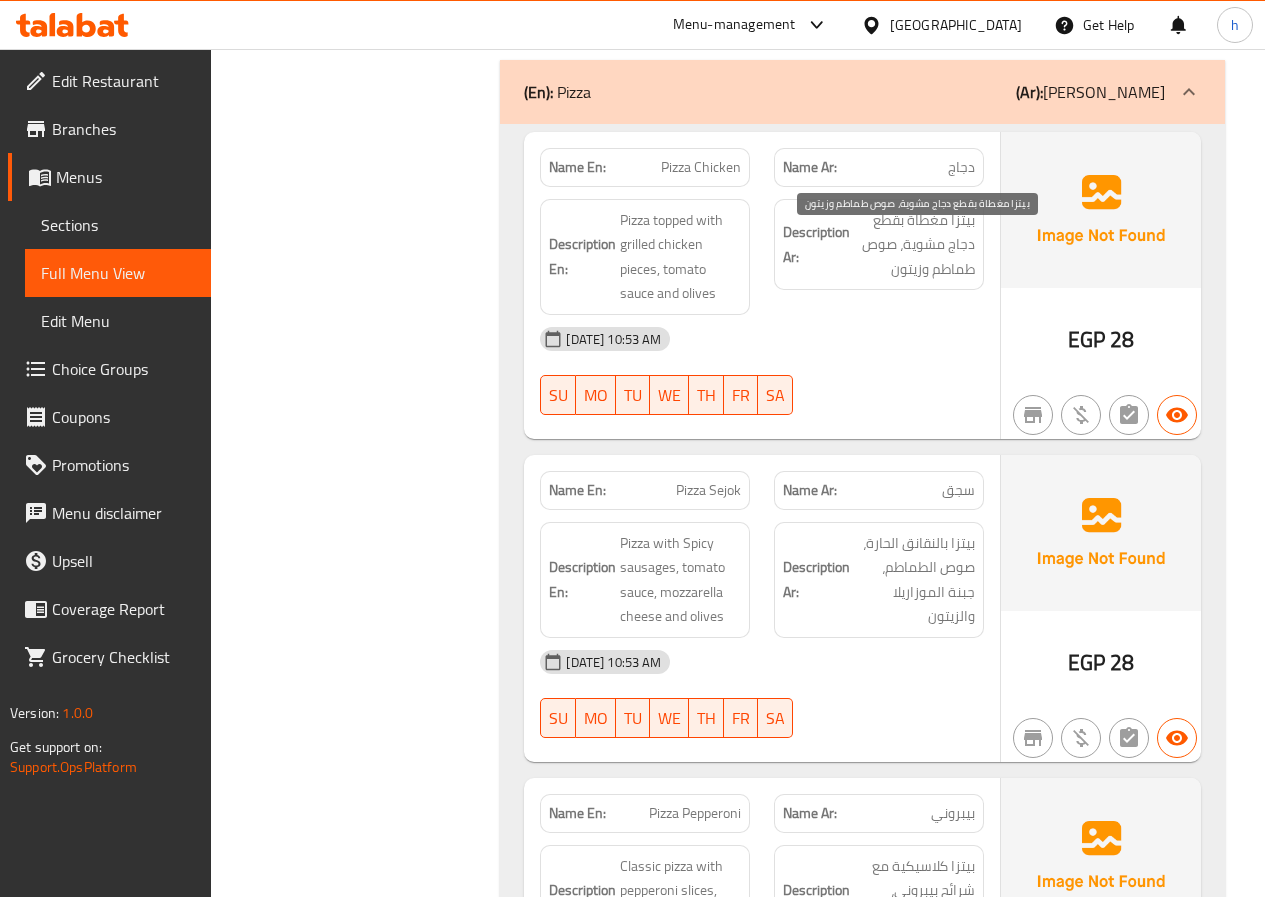 click on "بيتزا مغطاة بقطع دجاج مشوية، صوص طماطم وزيتون" at bounding box center [914, 245] 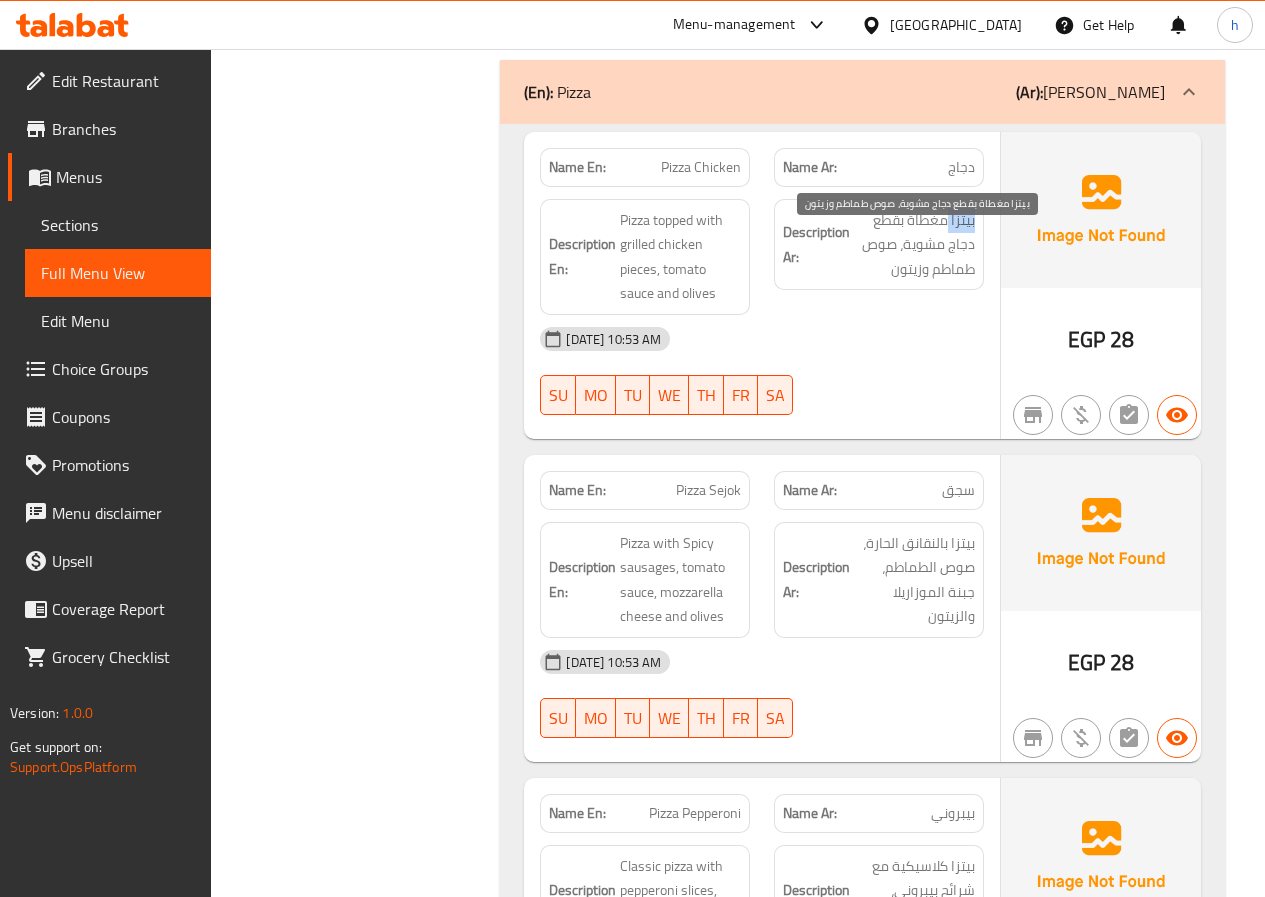 click on "بيتزا مغطاة بقطع دجاج مشوية، صوص طماطم وزيتون" at bounding box center [914, 245] 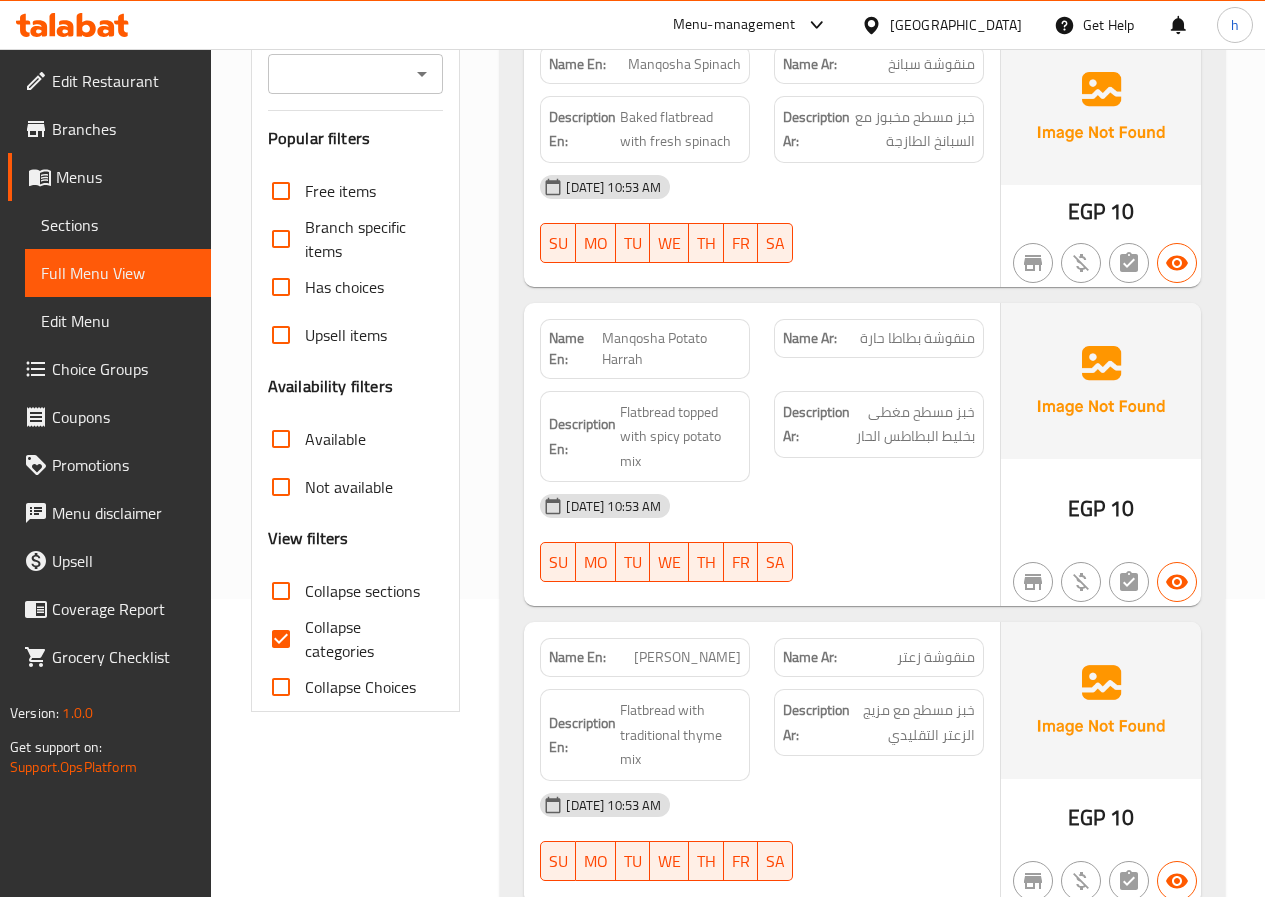 scroll, scrollTop: 300, scrollLeft: 0, axis: vertical 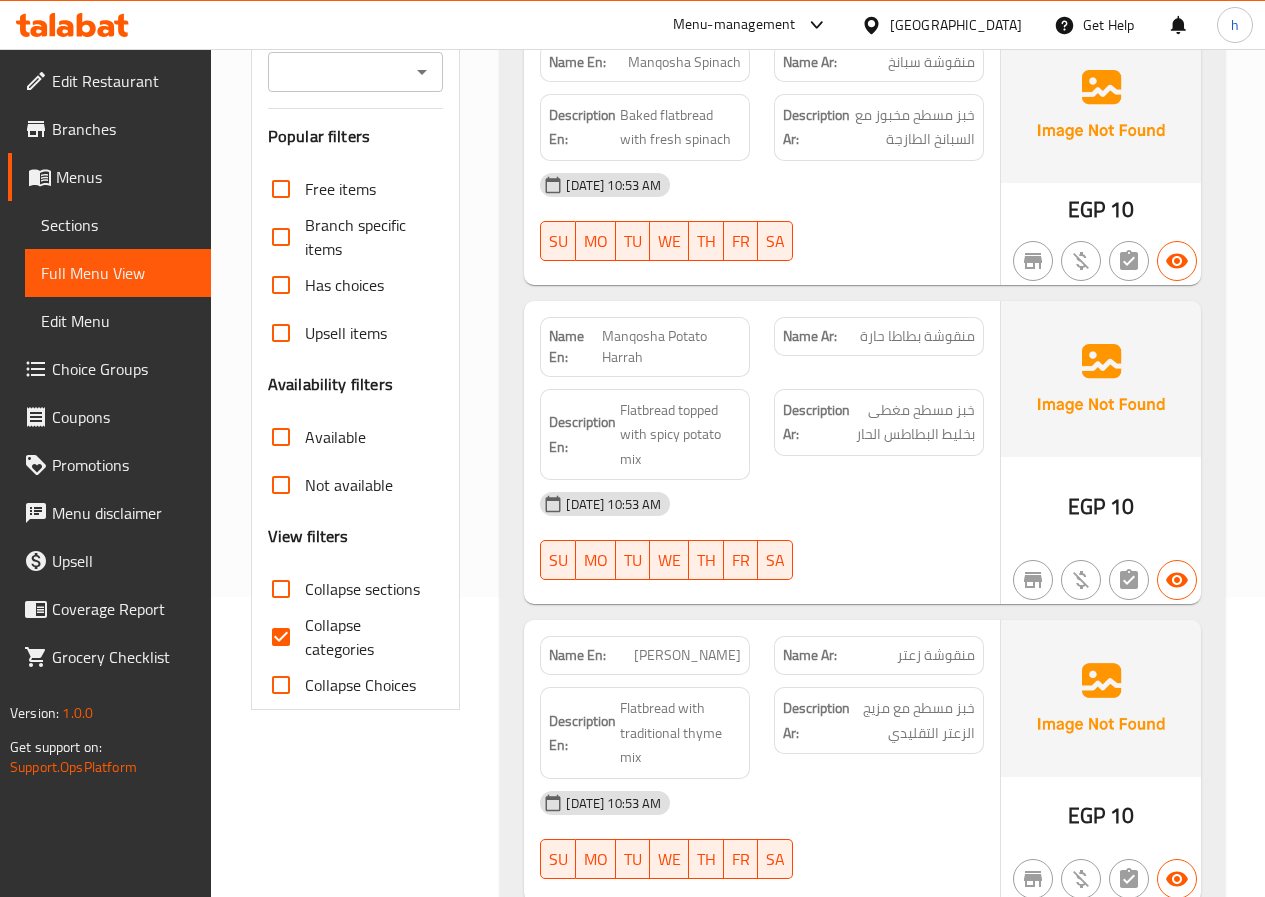 click on "Collapse categories" at bounding box center [281, 637] 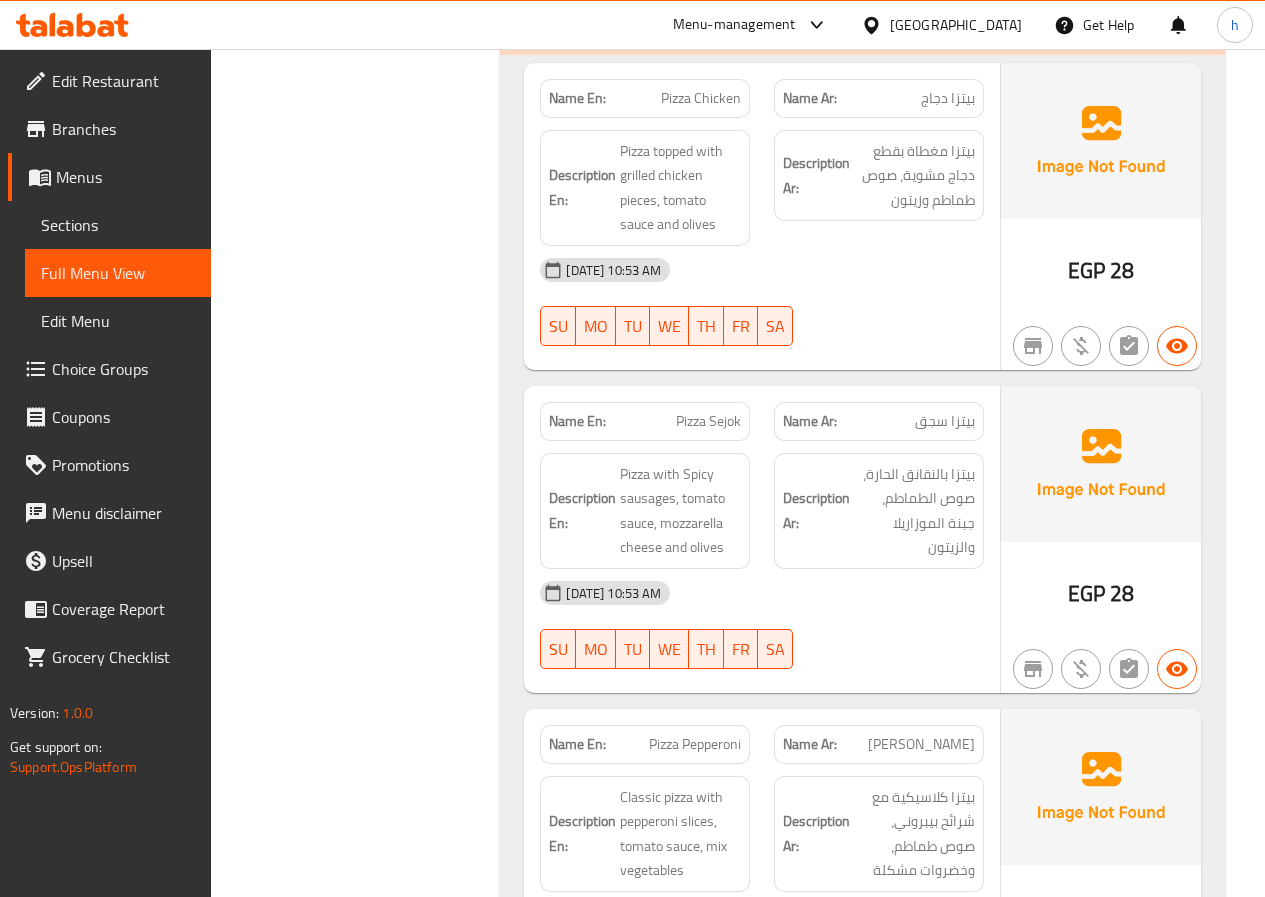 scroll, scrollTop: 2700, scrollLeft: 0, axis: vertical 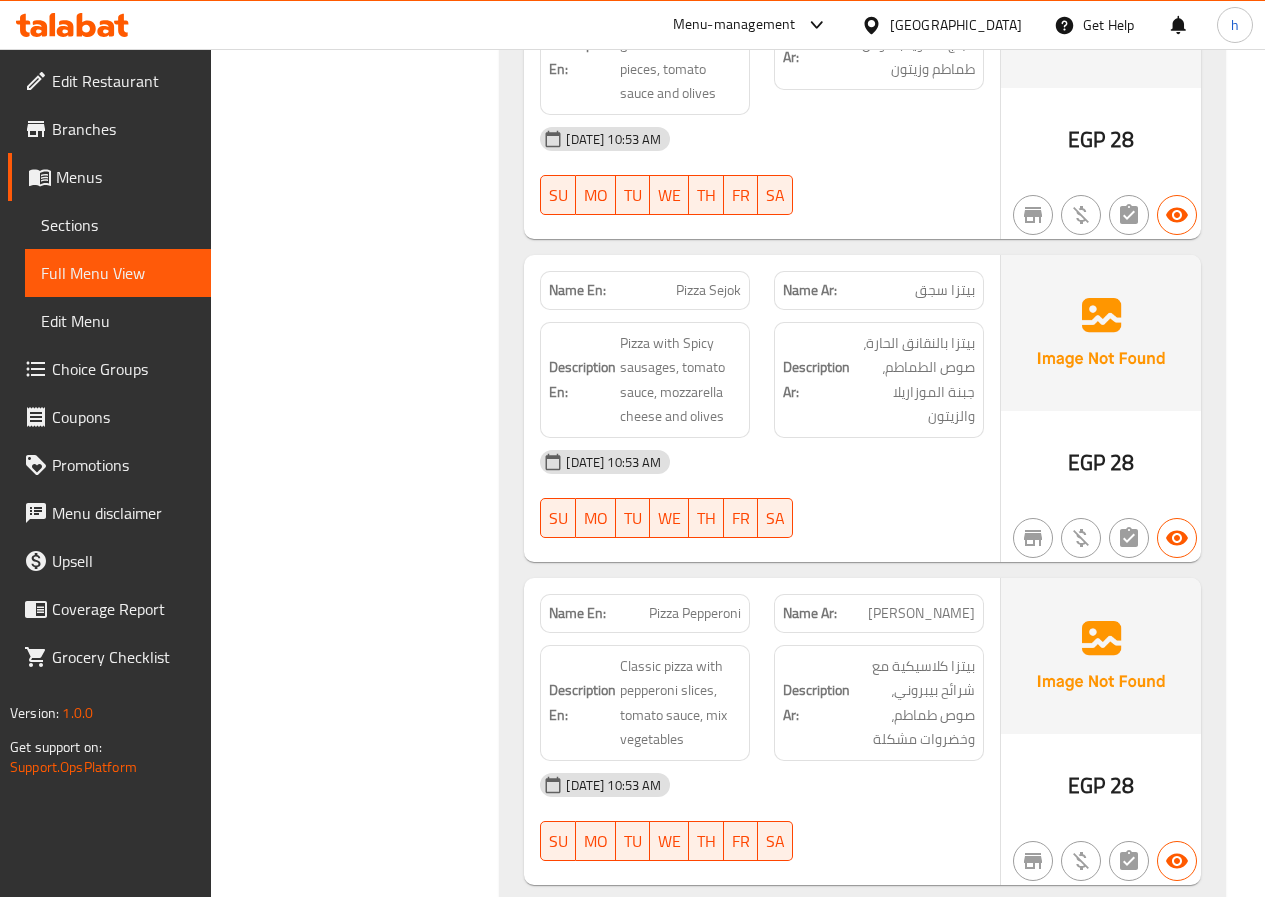click on "Pizza Sejok" at bounding box center [671, -2009] 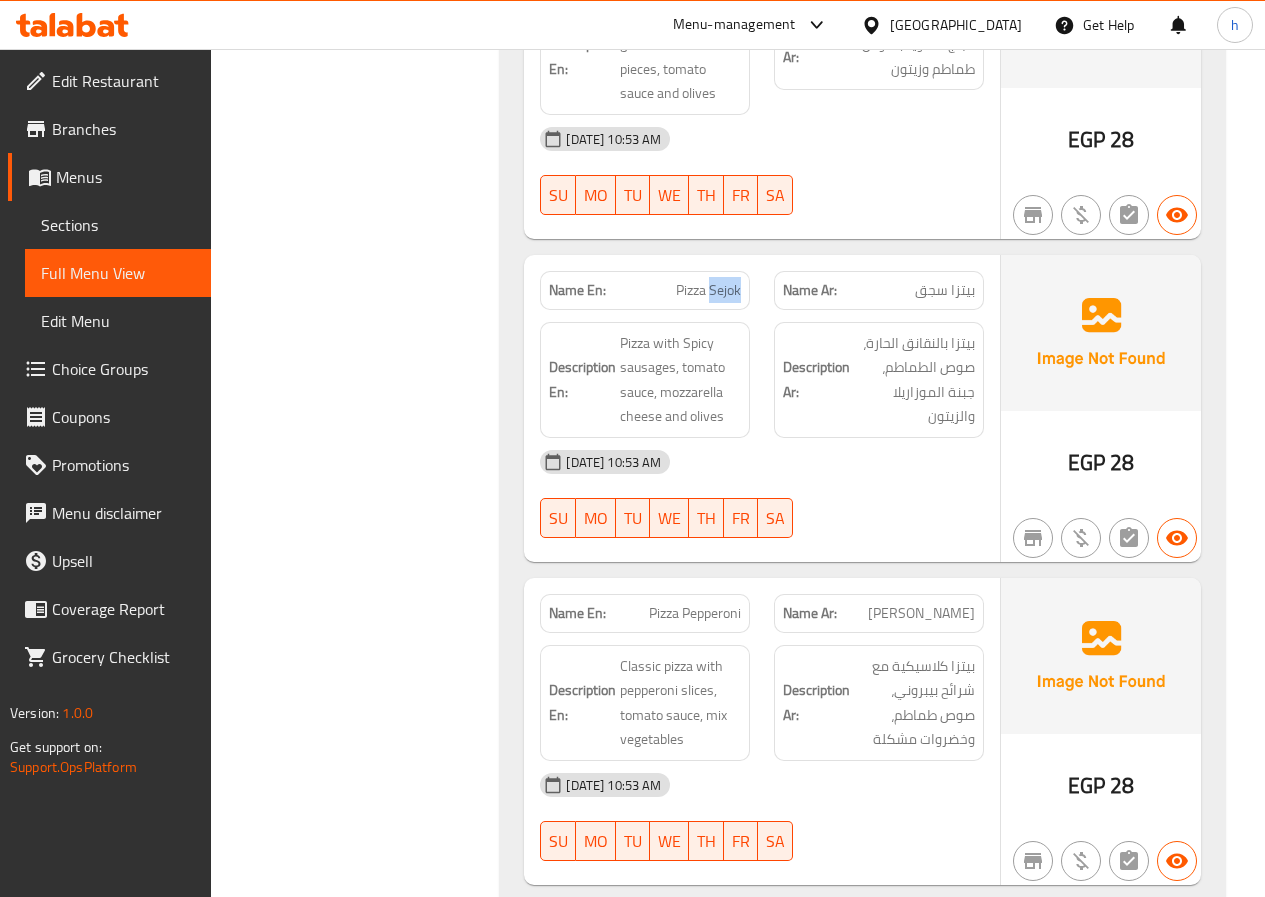 click on "Pizza Sejok" at bounding box center (671, -2009) 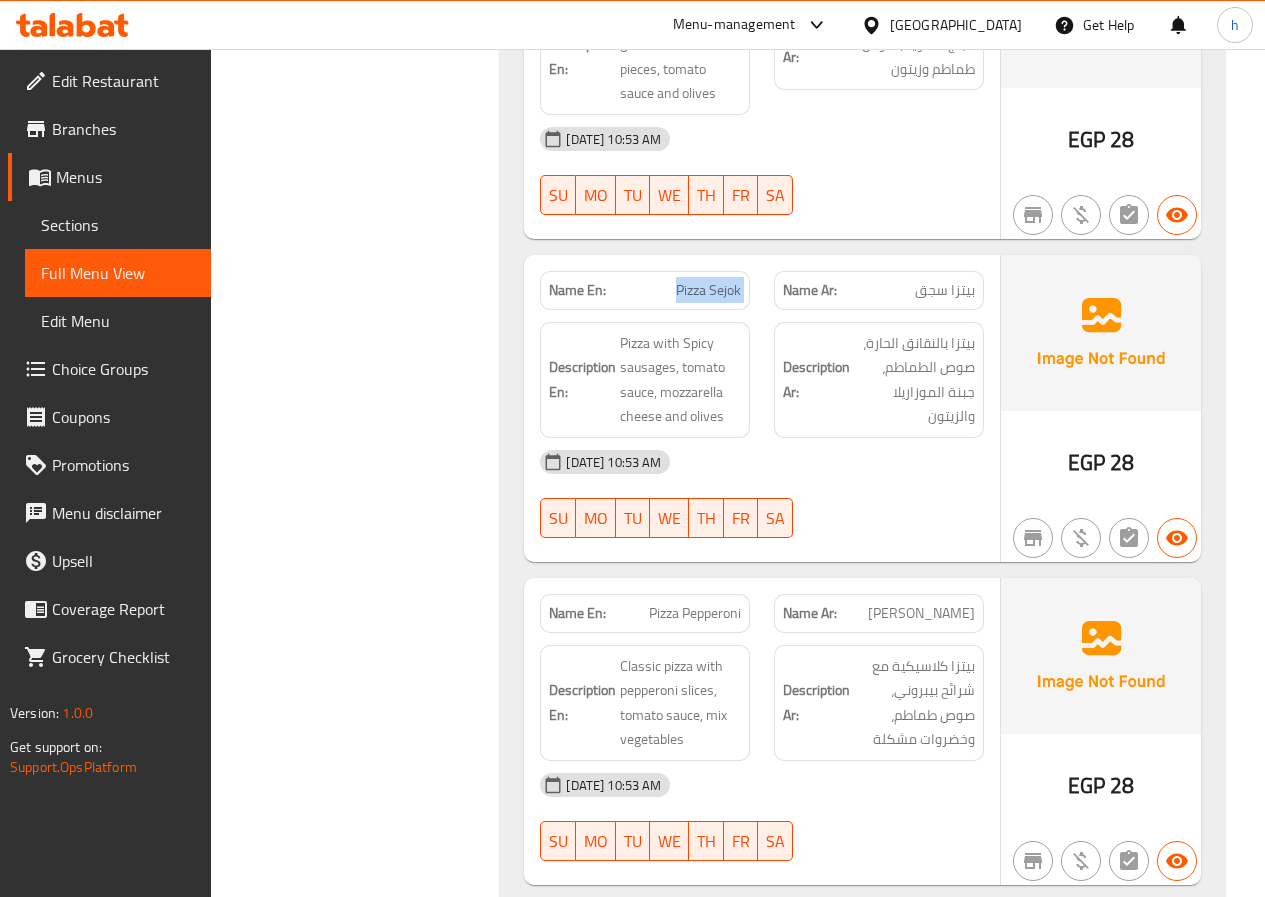 click on "Pizza Sejok" at bounding box center [671, -2009] 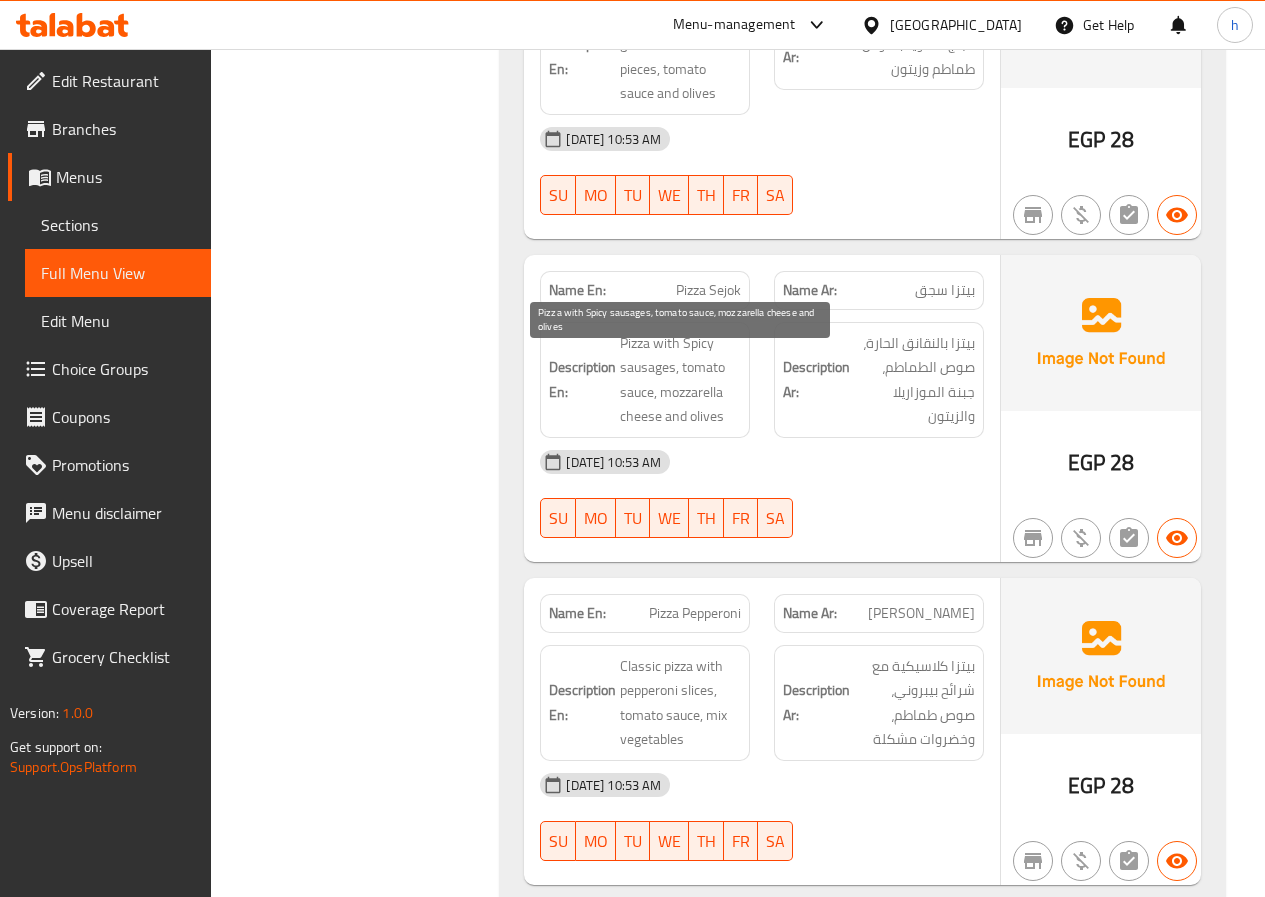 click on "Pizza with Spicy sausages, tomato sauce, mozzarella cheese and olives" at bounding box center (680, 380) 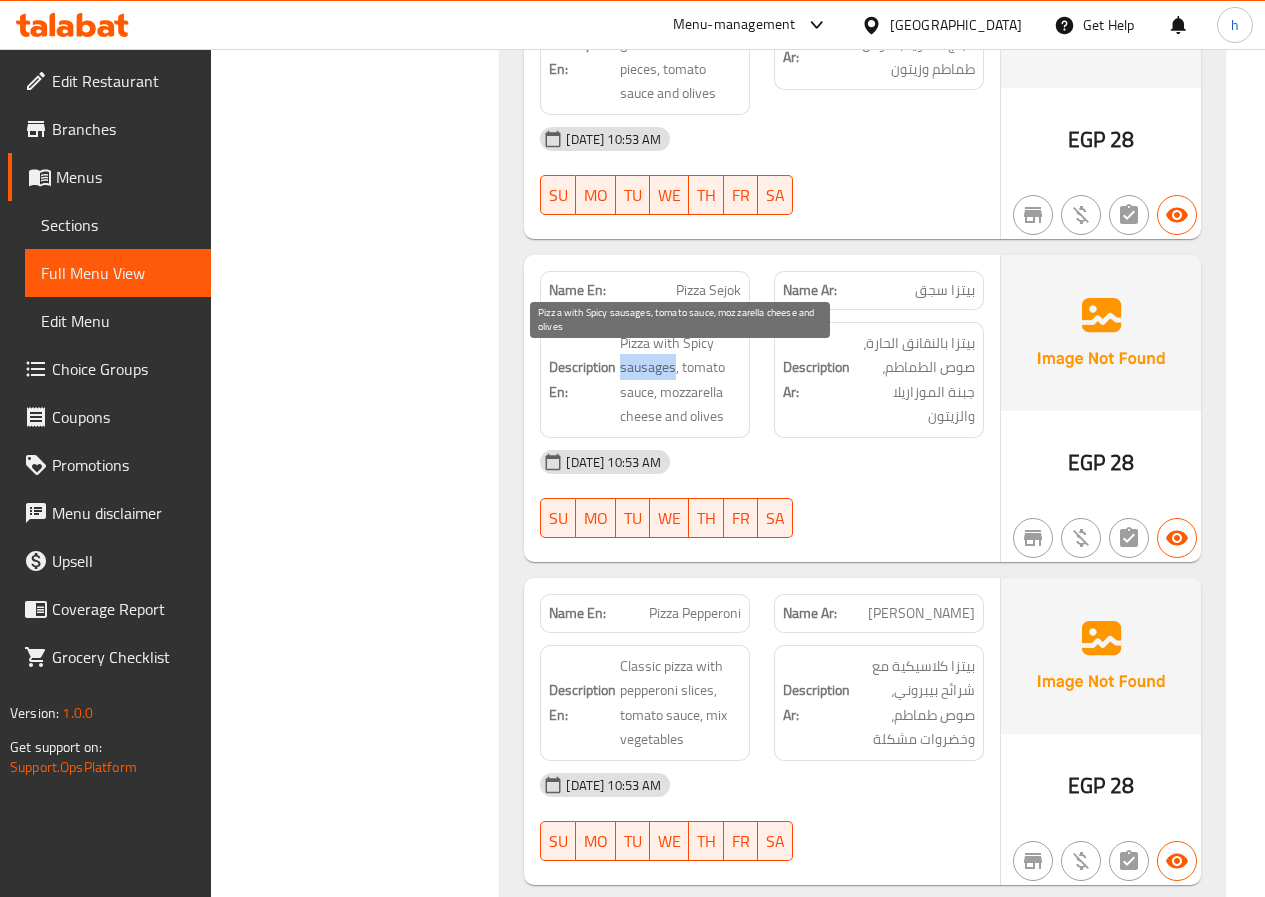 click on "Pizza with Spicy sausages, tomato sauce, mozzarella cheese and olives" at bounding box center [680, 380] 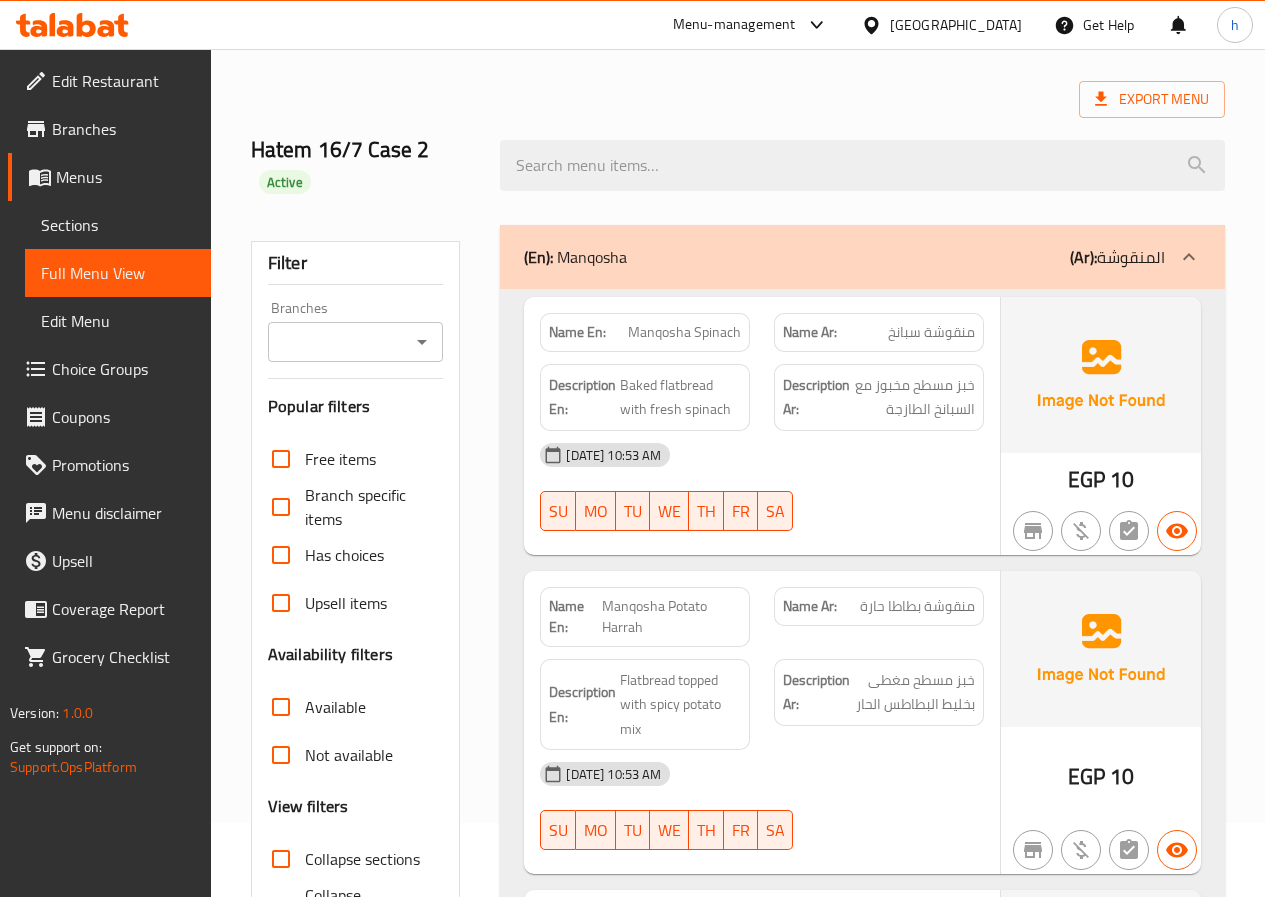 scroll, scrollTop: 400, scrollLeft: 0, axis: vertical 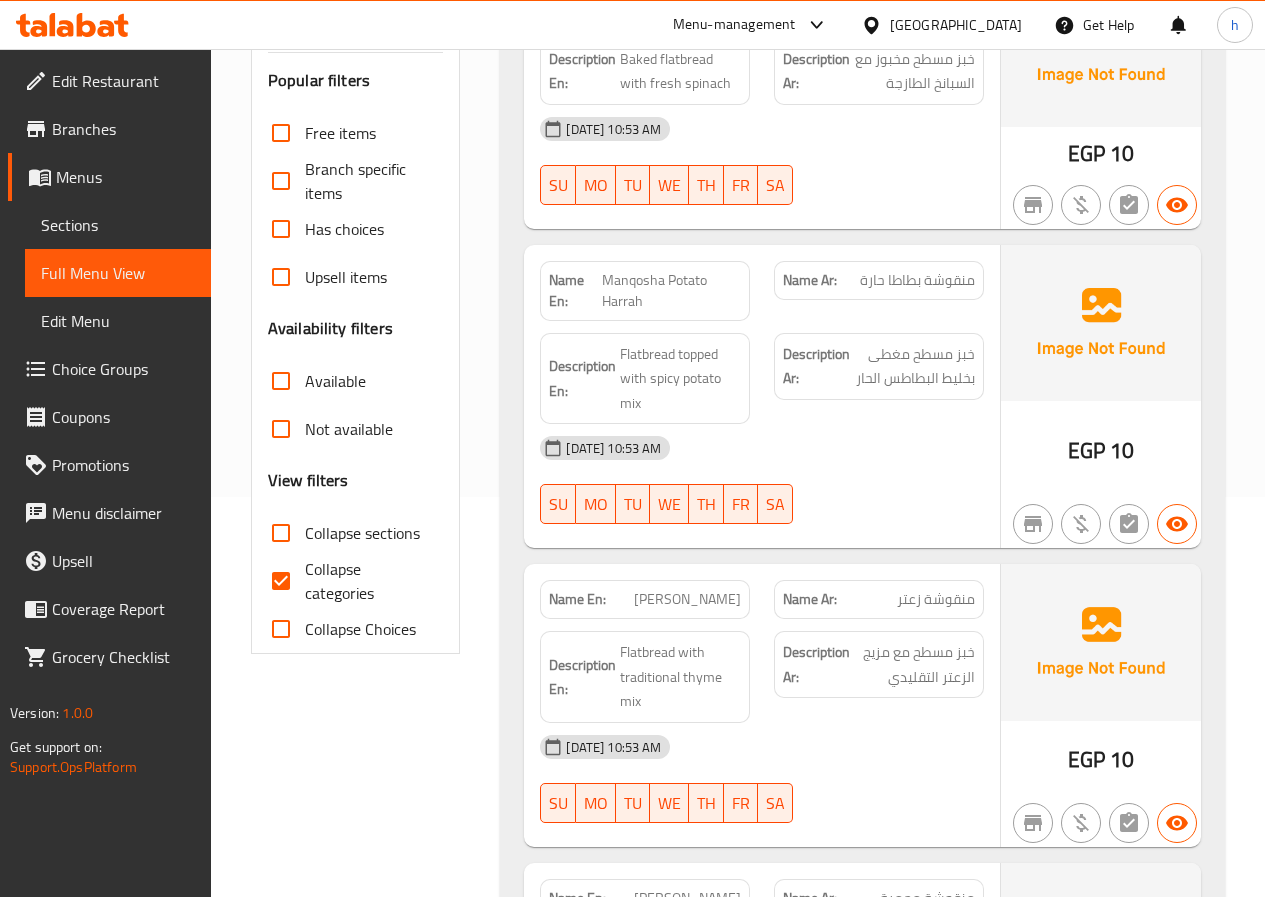 click on "Collapse categories" at bounding box center [281, 581] 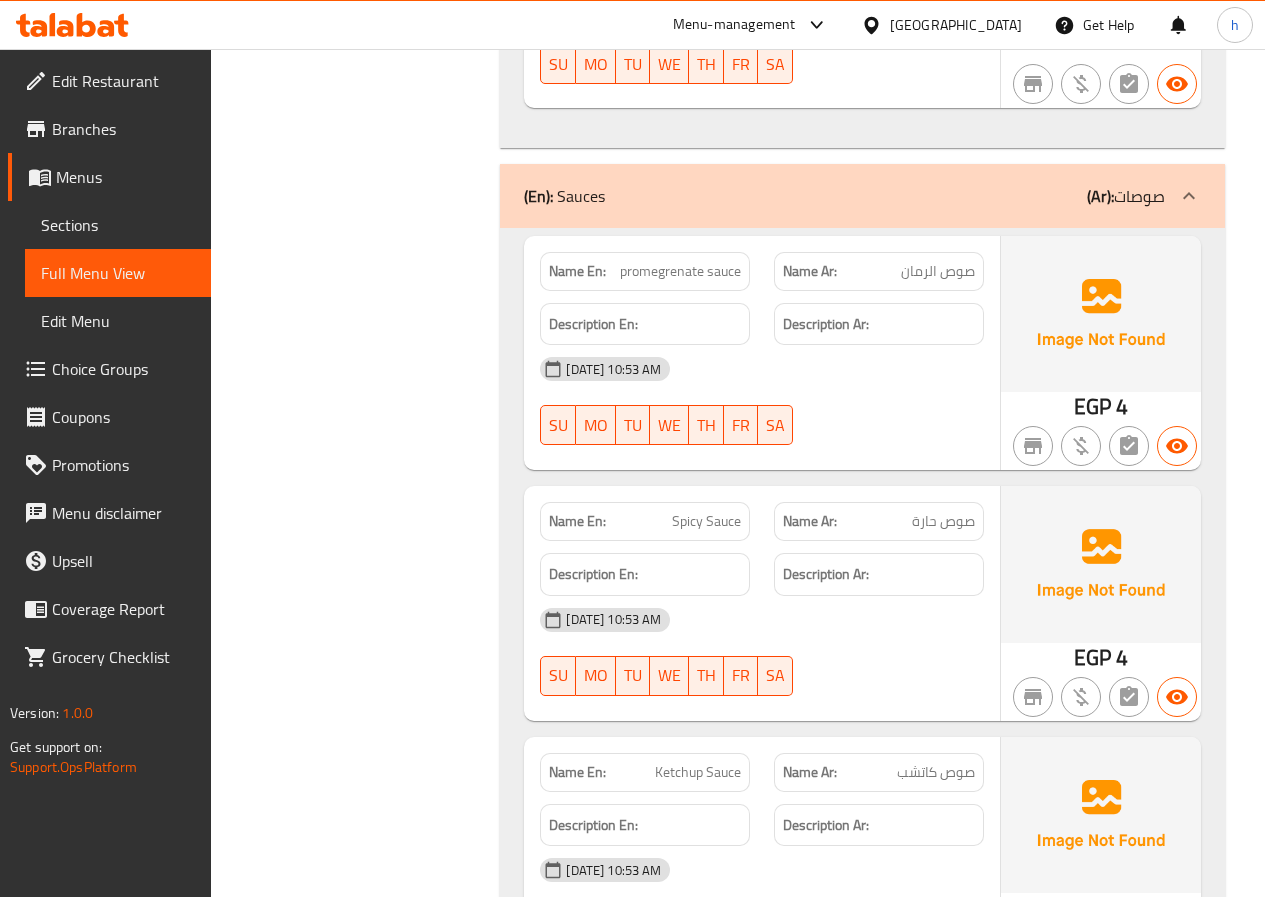 scroll, scrollTop: 3900, scrollLeft: 0, axis: vertical 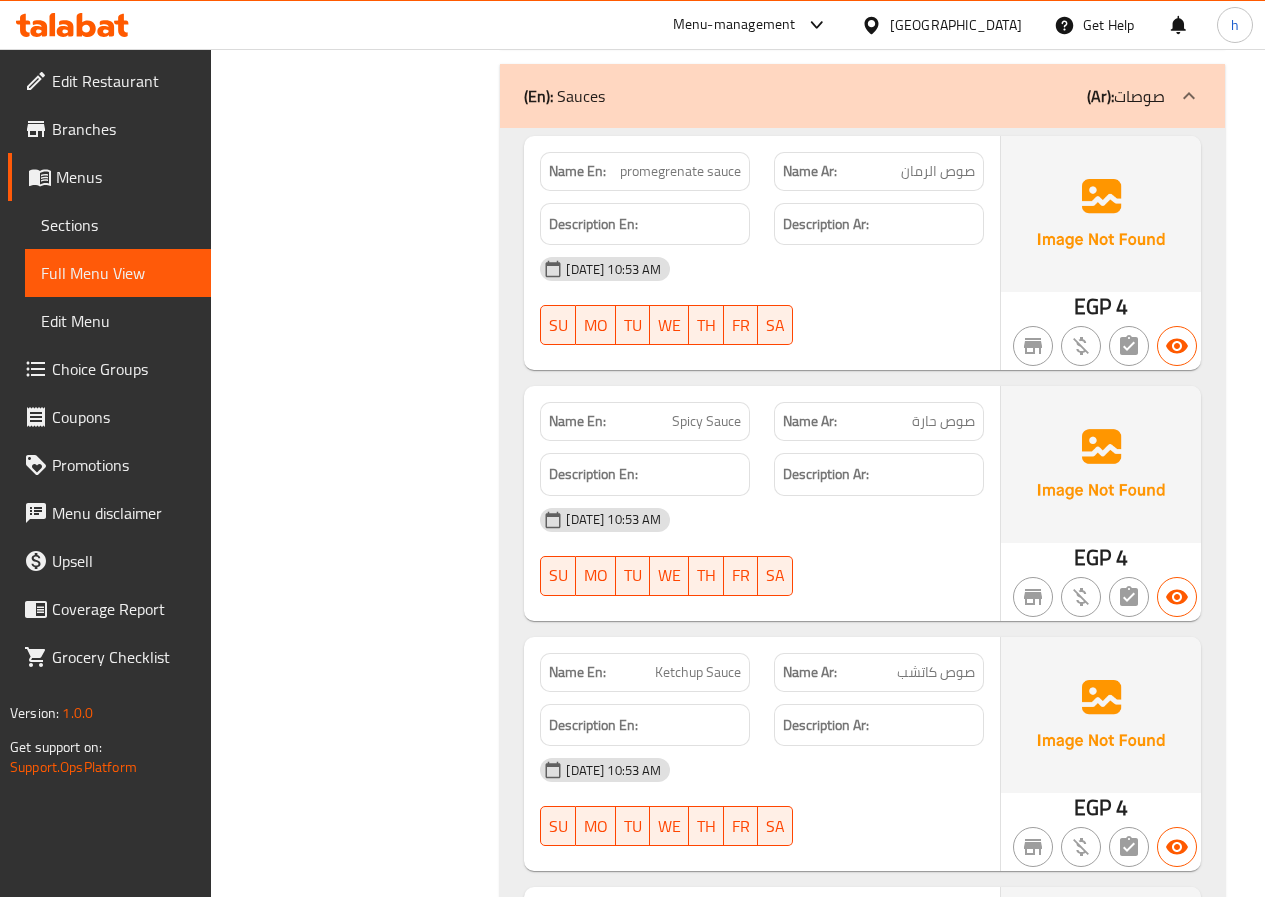 click on "Spicy Sauce" at bounding box center (671, -3209) 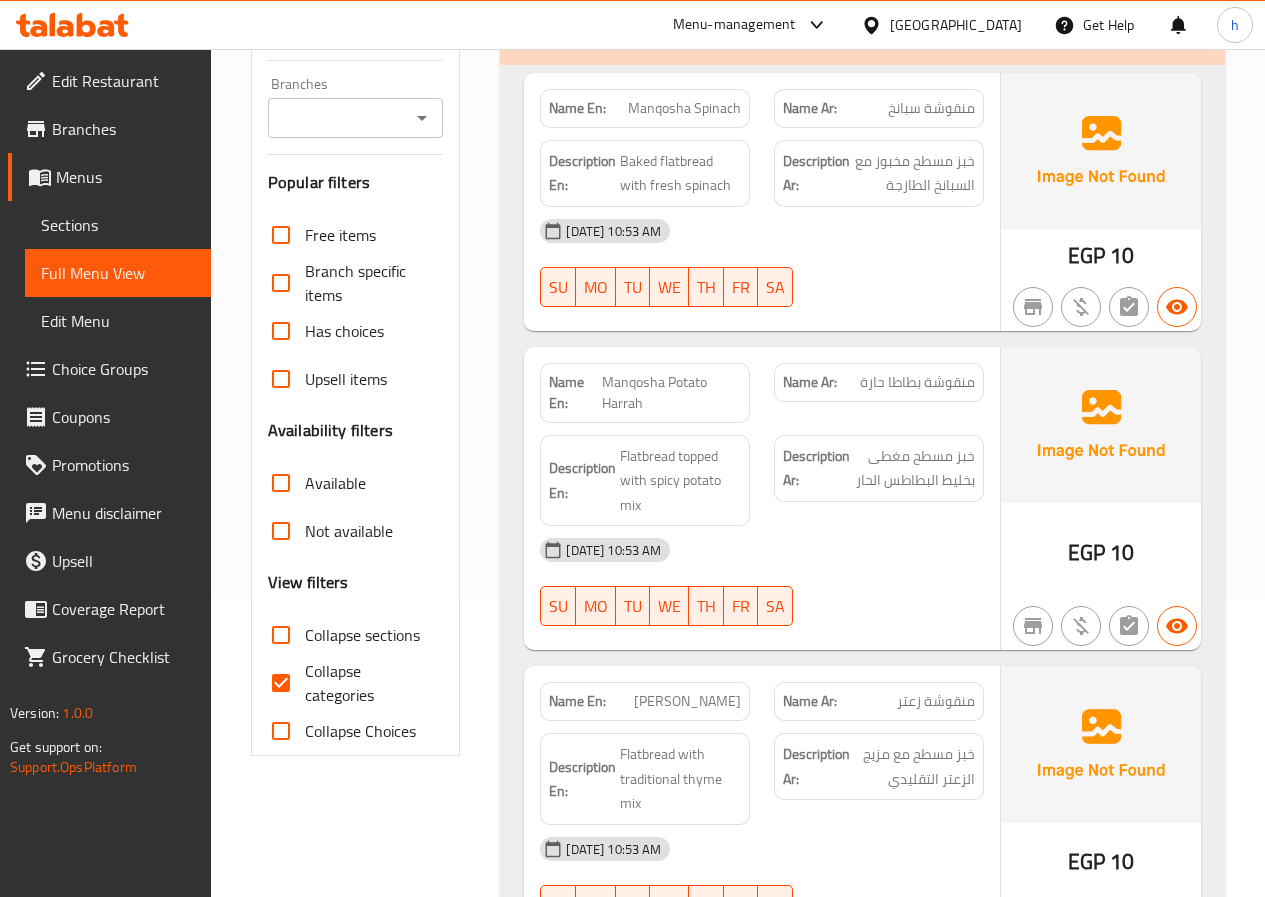 scroll, scrollTop: 300, scrollLeft: 0, axis: vertical 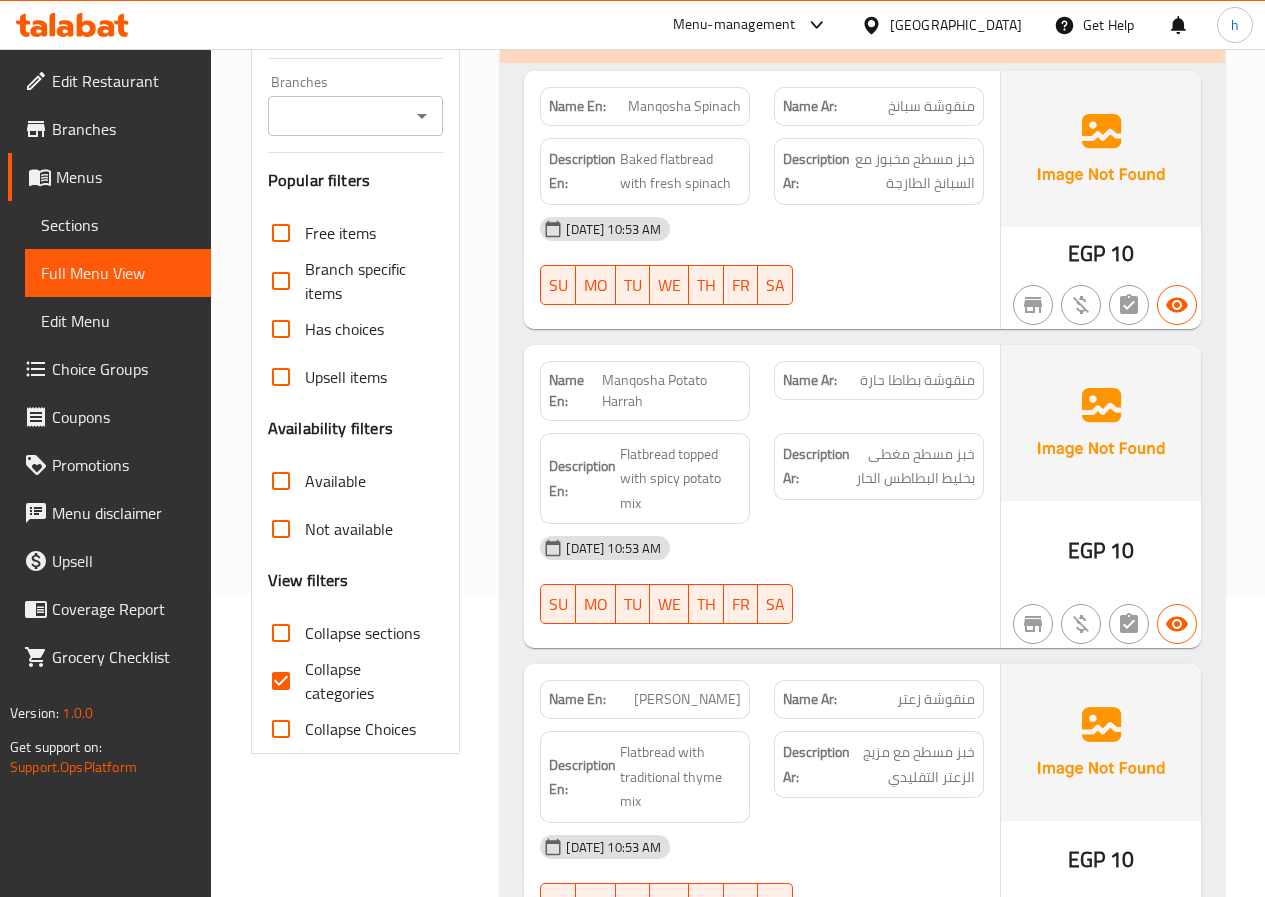 click on "Collapse categories" at bounding box center [281, 681] 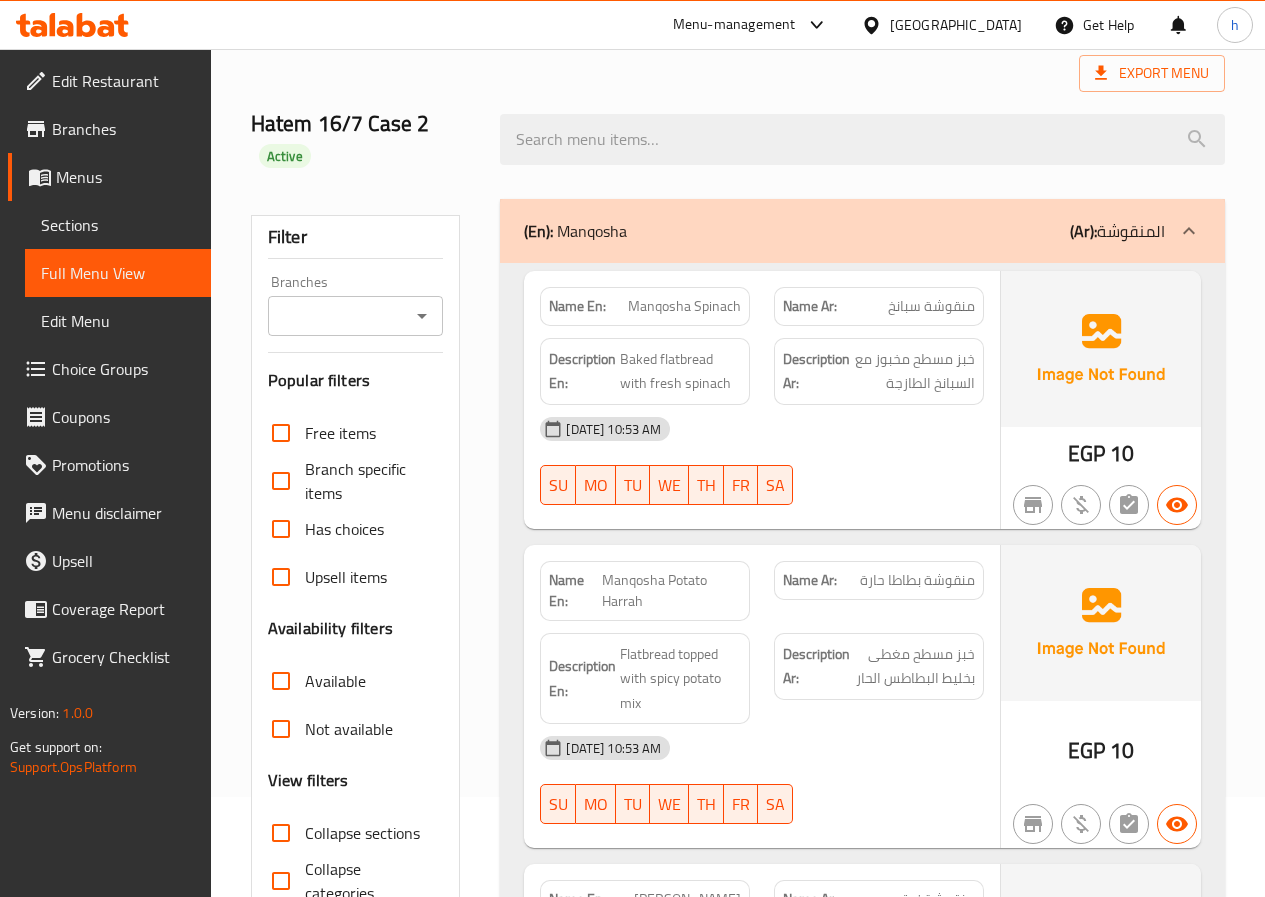scroll, scrollTop: 0, scrollLeft: 0, axis: both 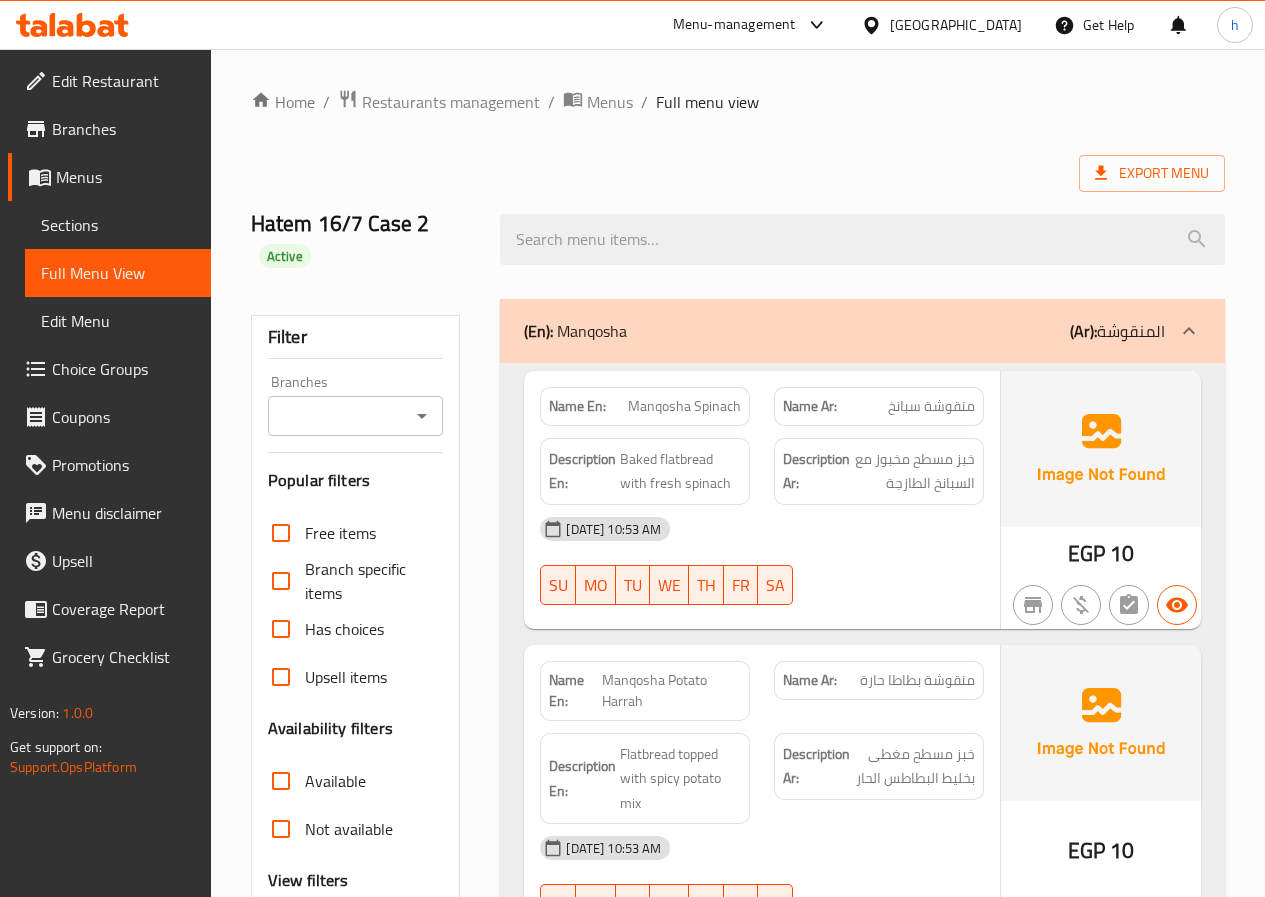 click on "Menus" at bounding box center [125, 177] 